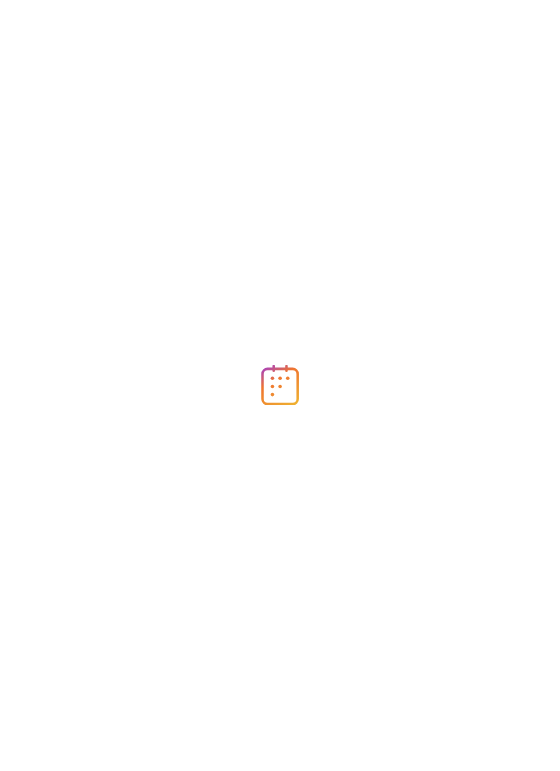 scroll, scrollTop: 0, scrollLeft: 0, axis: both 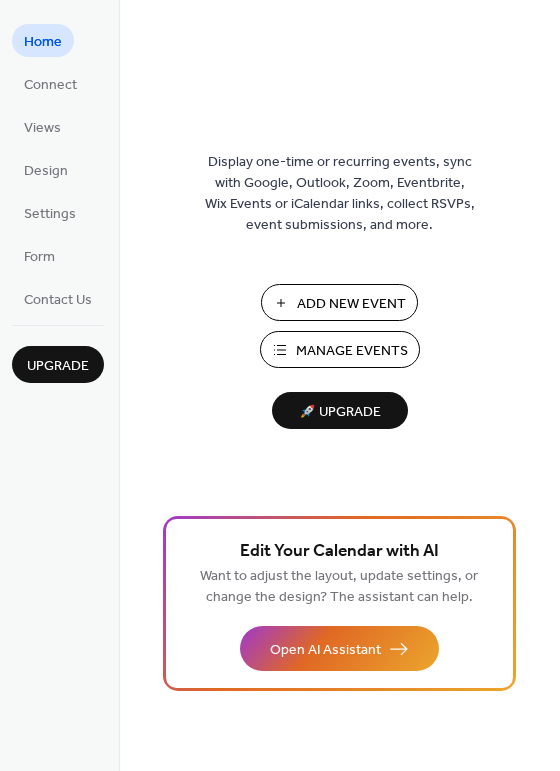 click on "Add New Event" at bounding box center [351, 304] 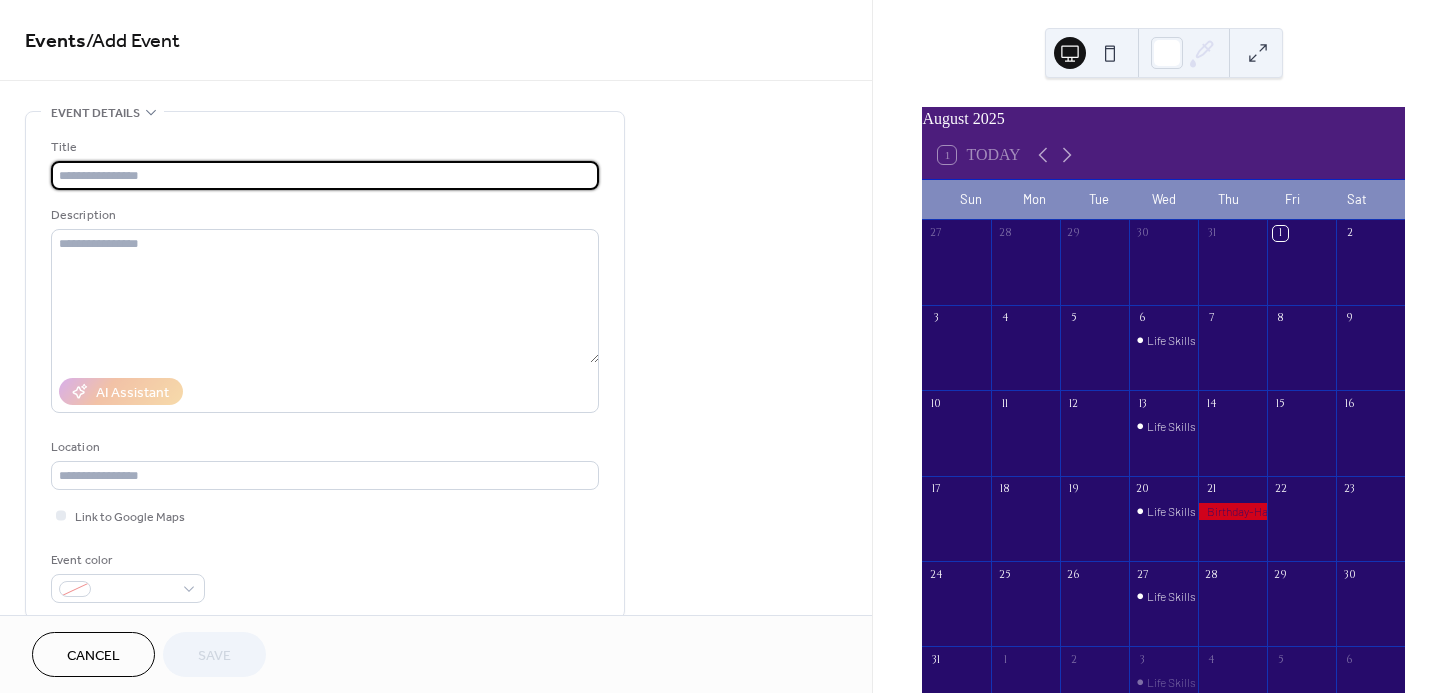 scroll, scrollTop: 0, scrollLeft: 0, axis: both 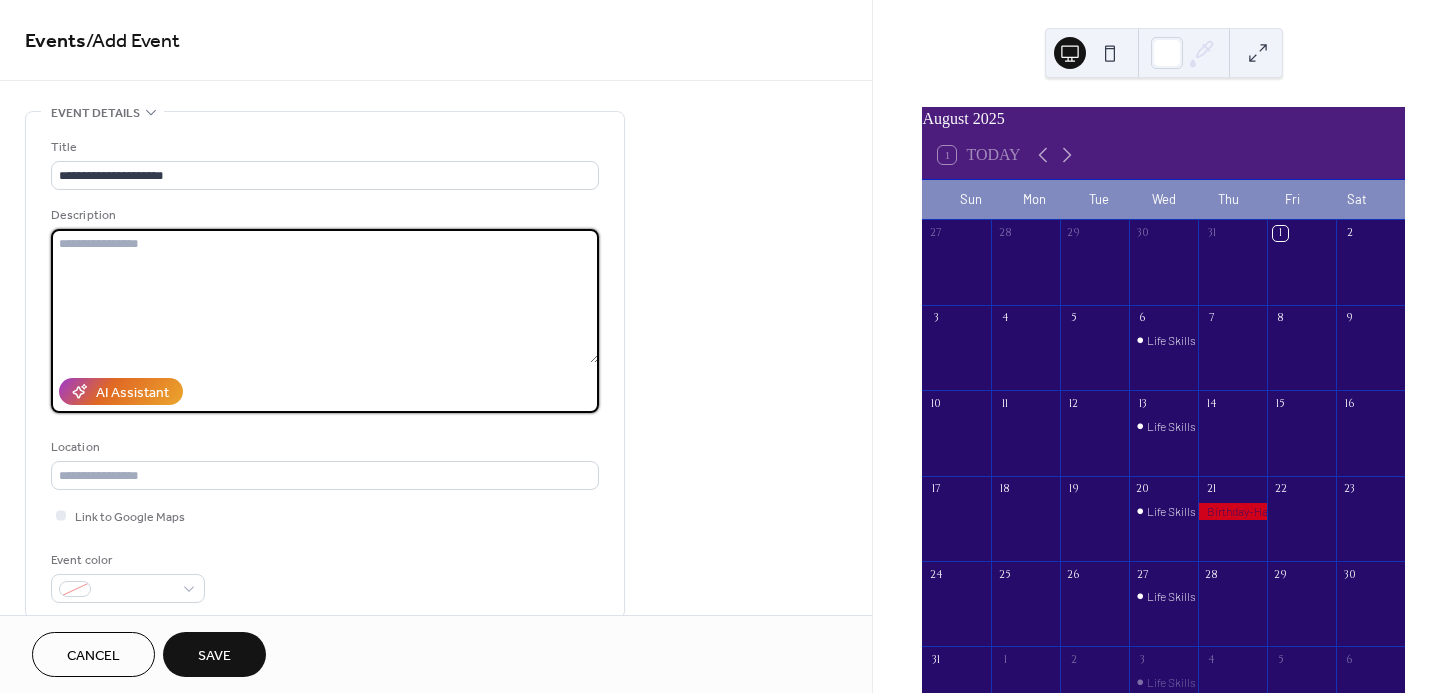 click at bounding box center (325, 296) 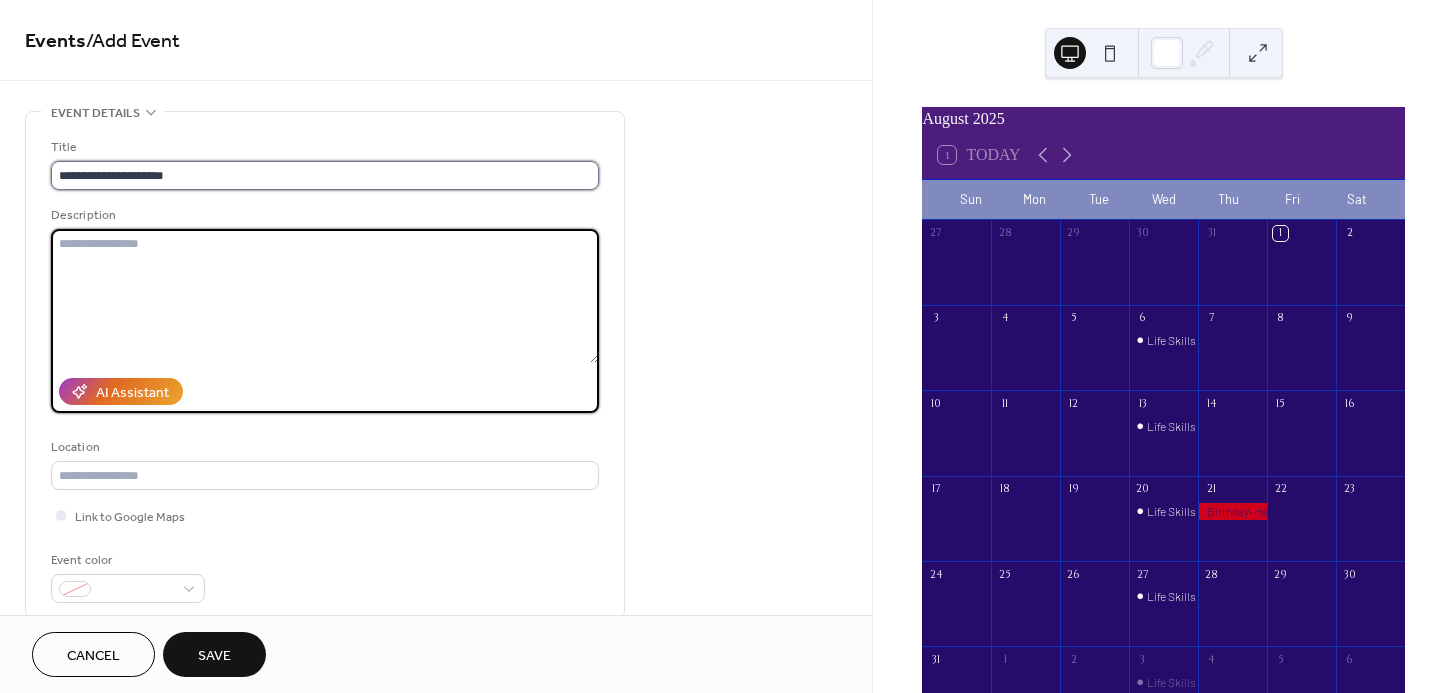 scroll, scrollTop: 0, scrollLeft: 0, axis: both 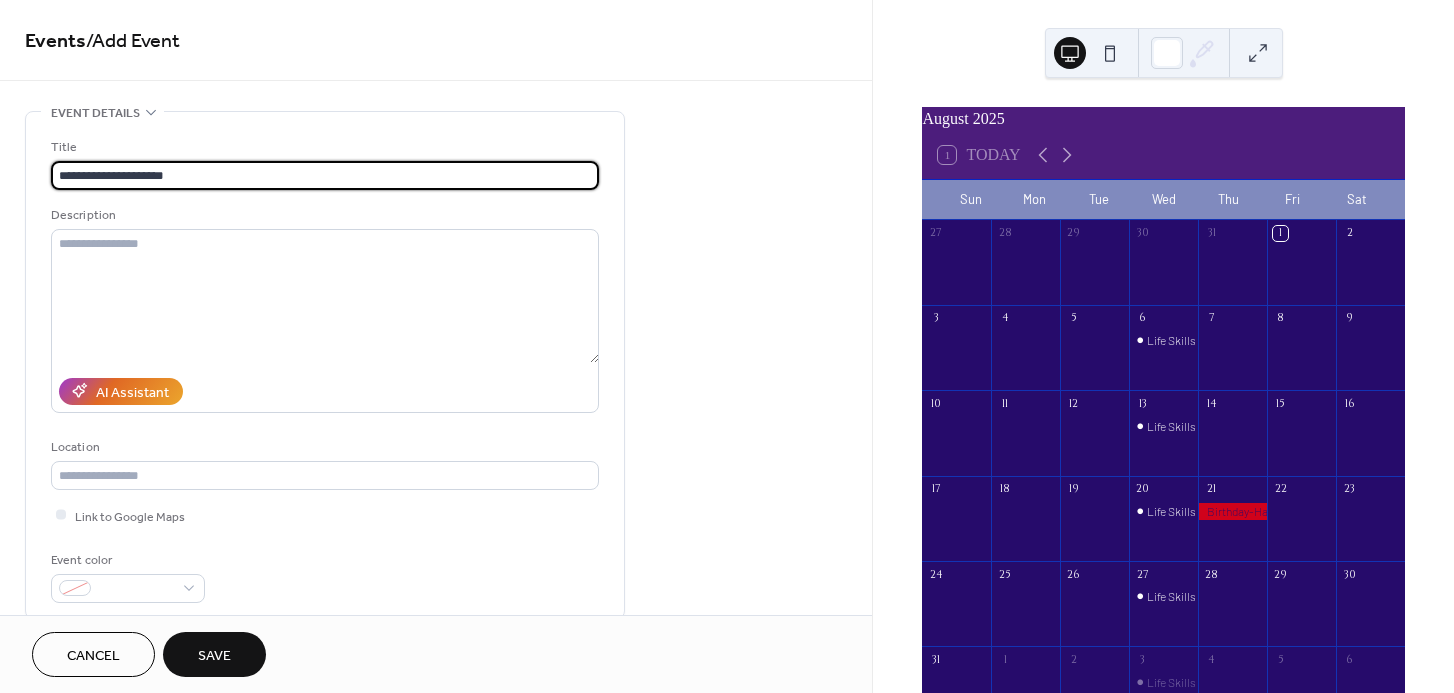 drag, startPoint x: 90, startPoint y: 183, endPoint x: 56, endPoint y: 194, distance: 35.735138 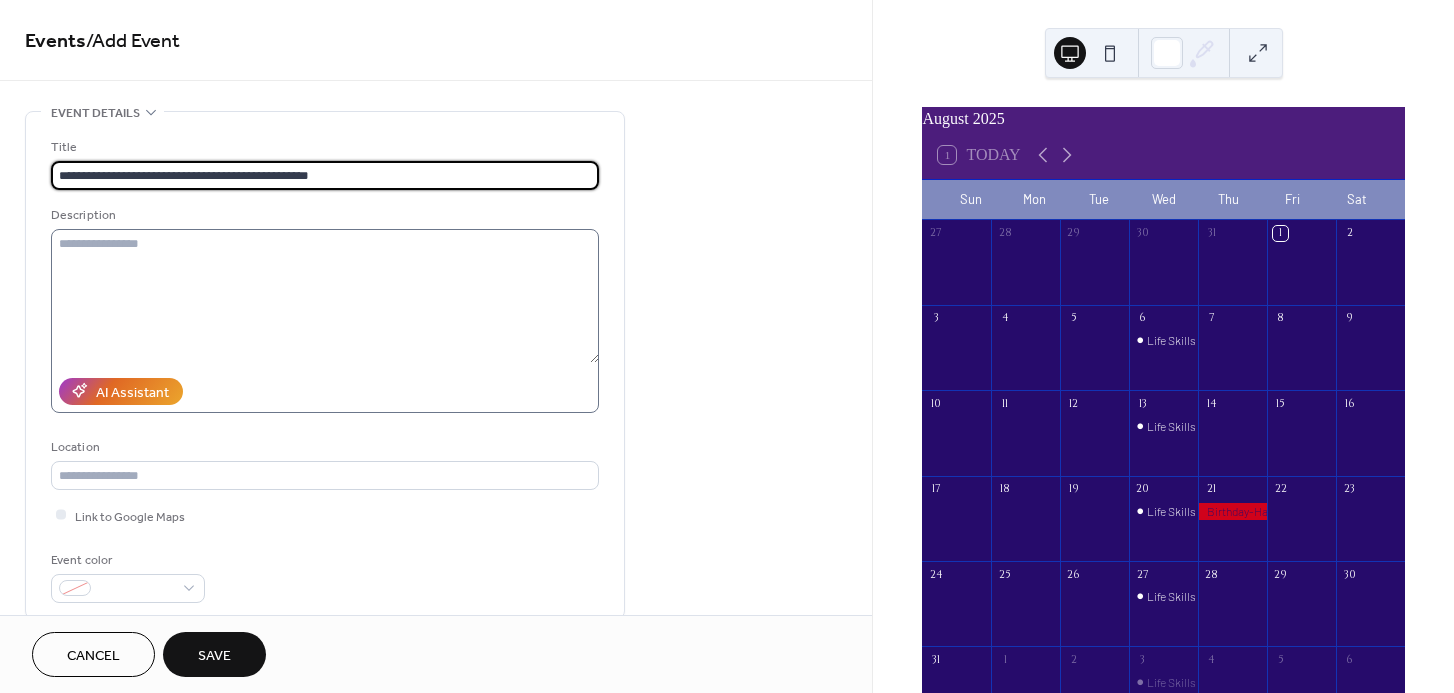 type on "**********" 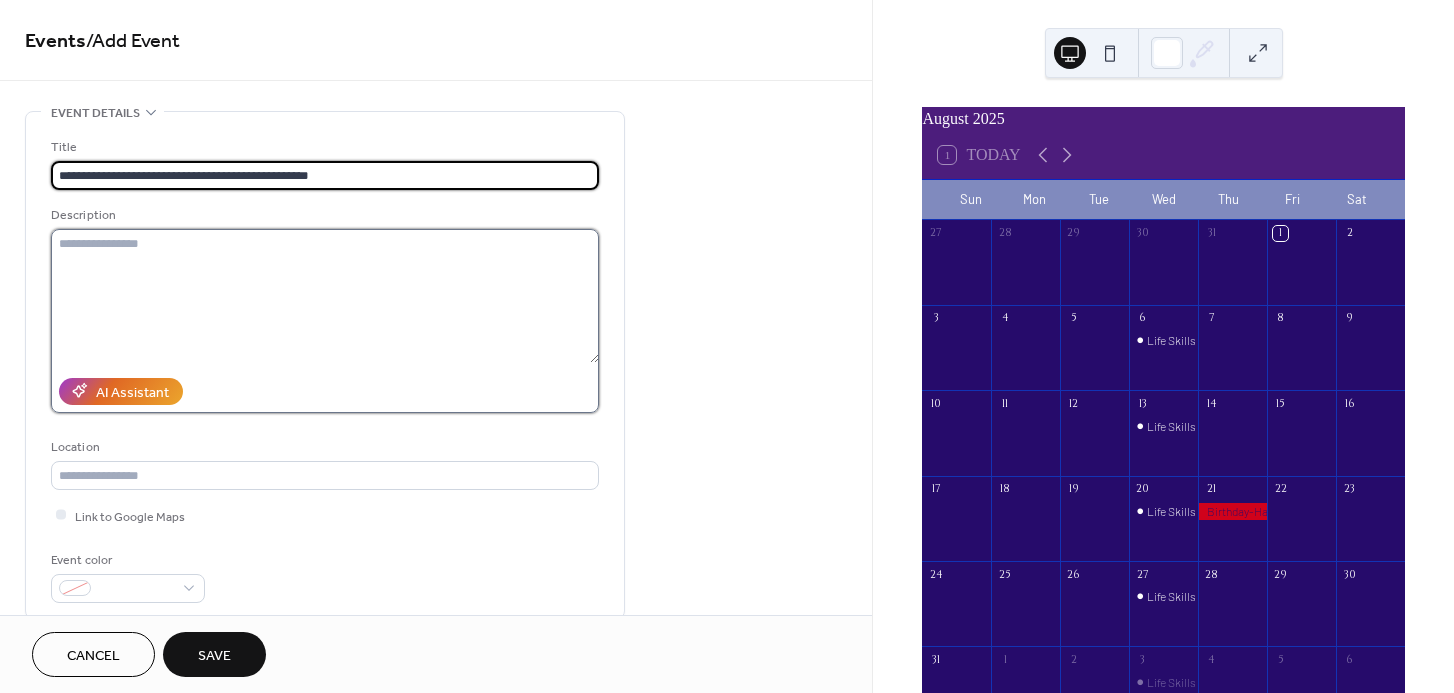 click at bounding box center [325, 296] 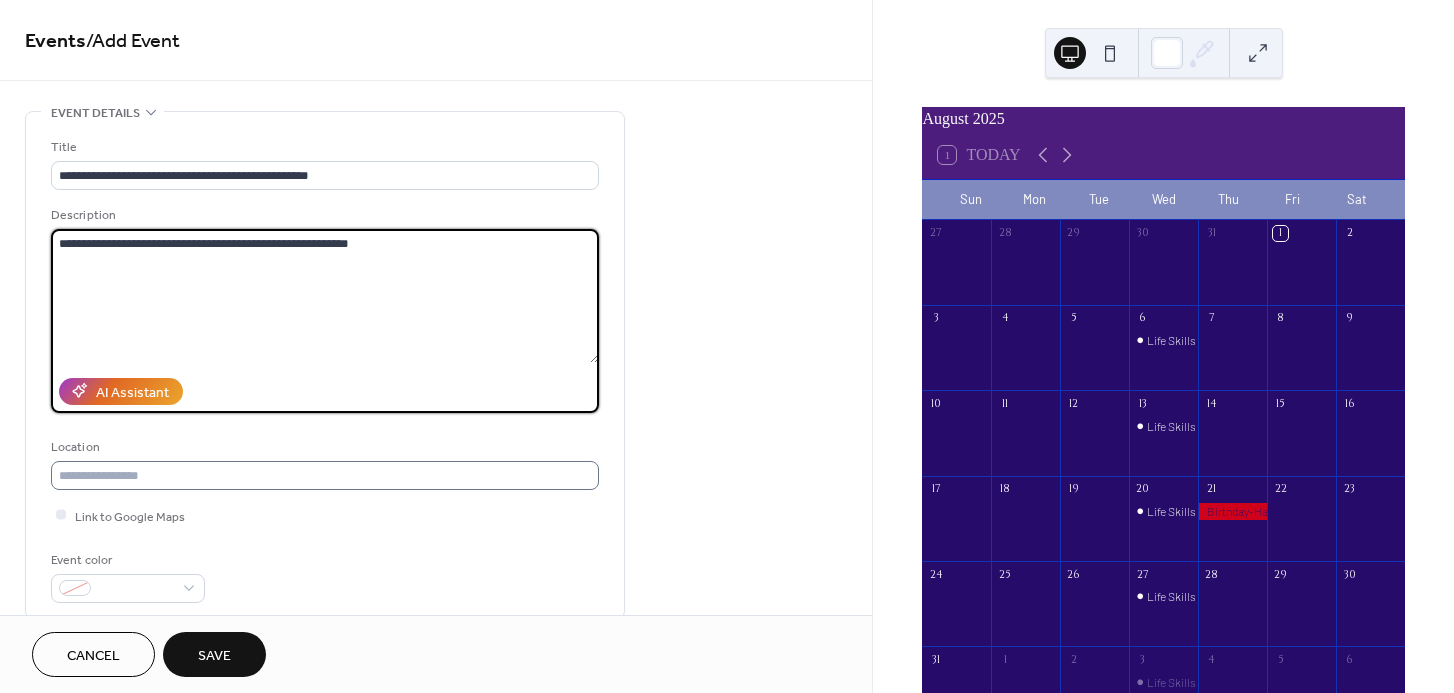 type on "**********" 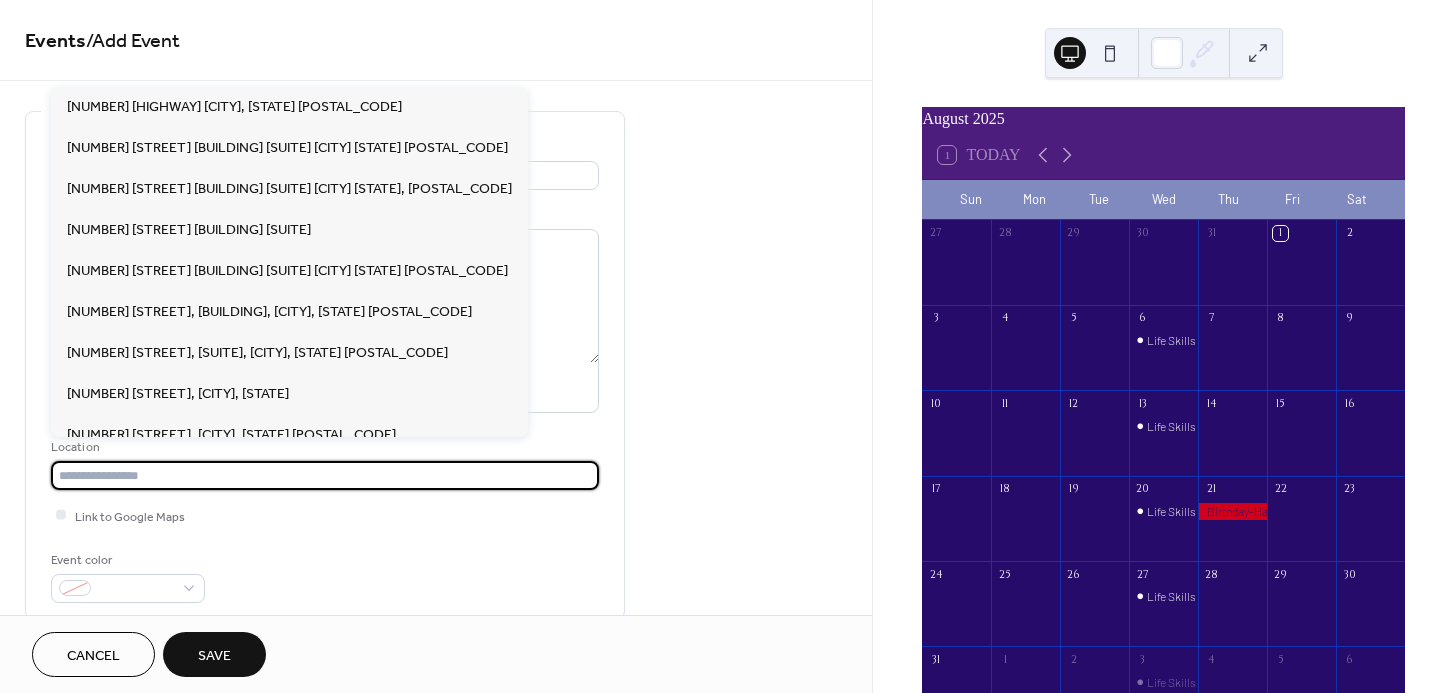 click at bounding box center [325, 475] 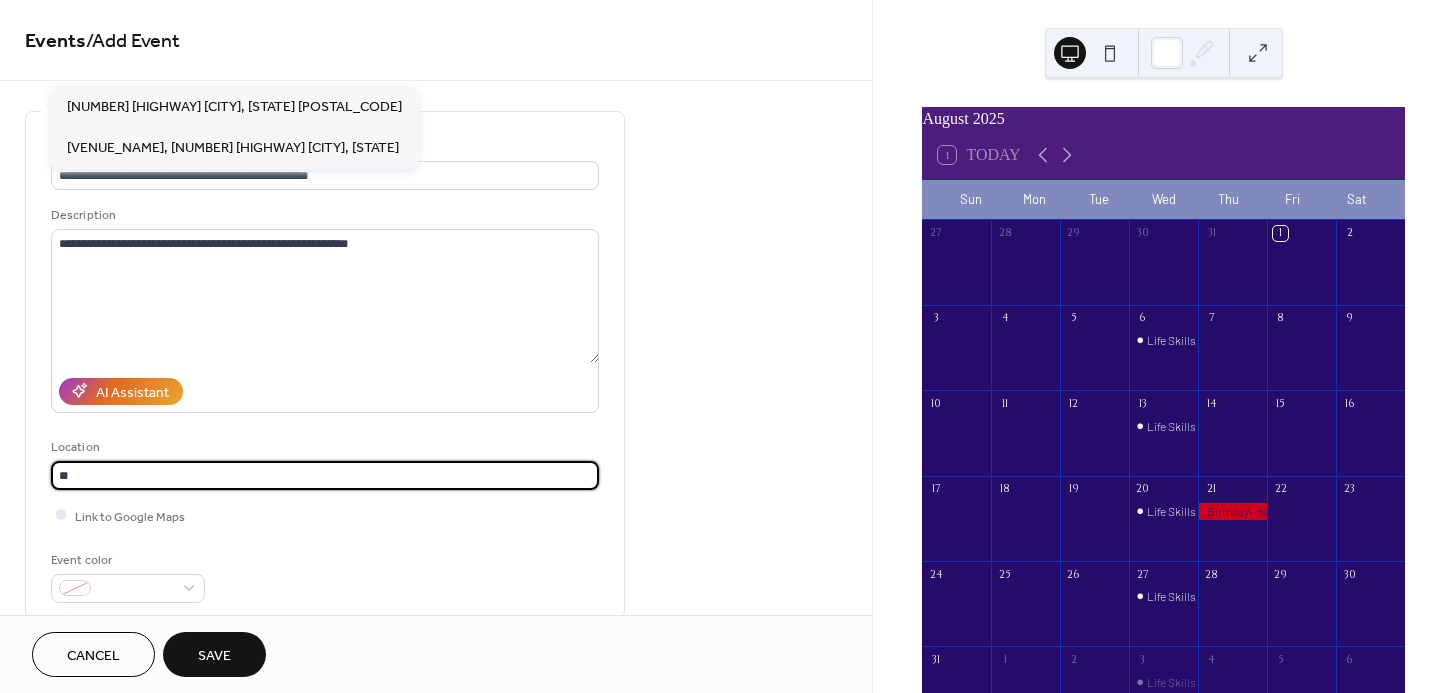 type on "*" 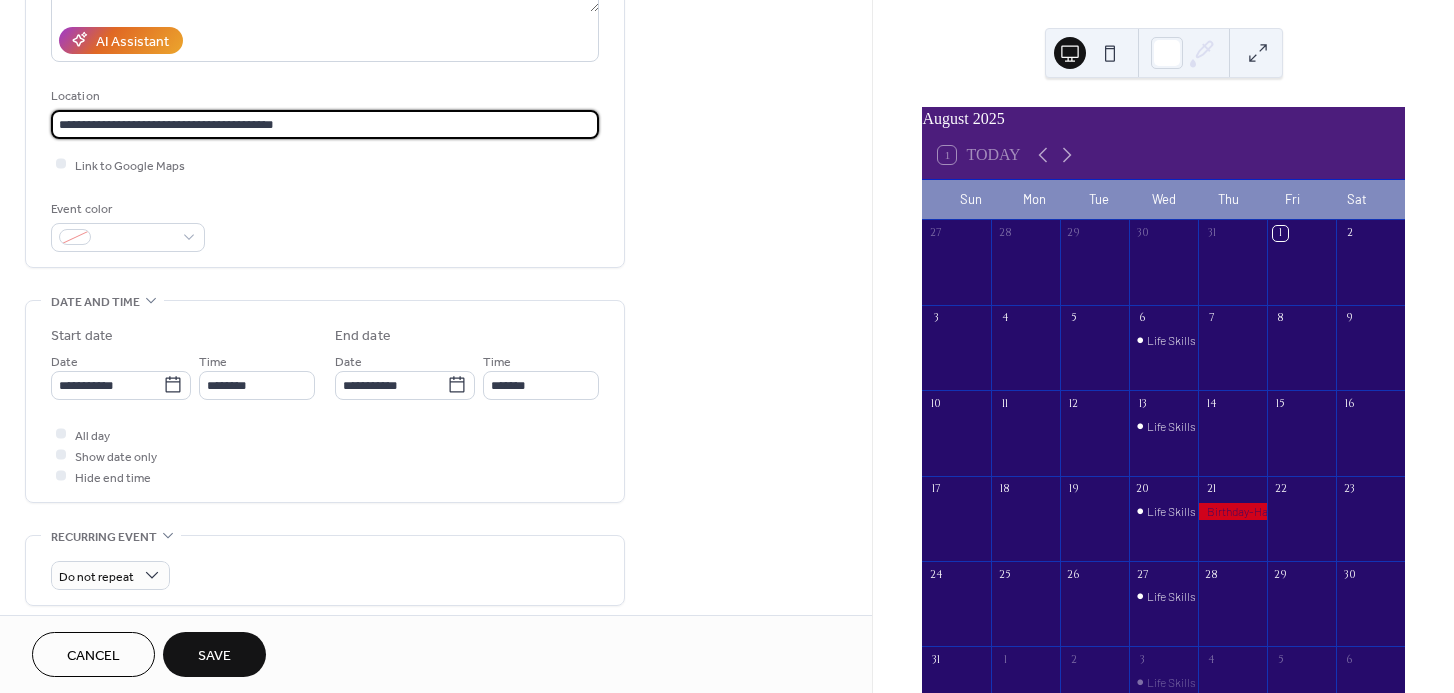 scroll, scrollTop: 399, scrollLeft: 0, axis: vertical 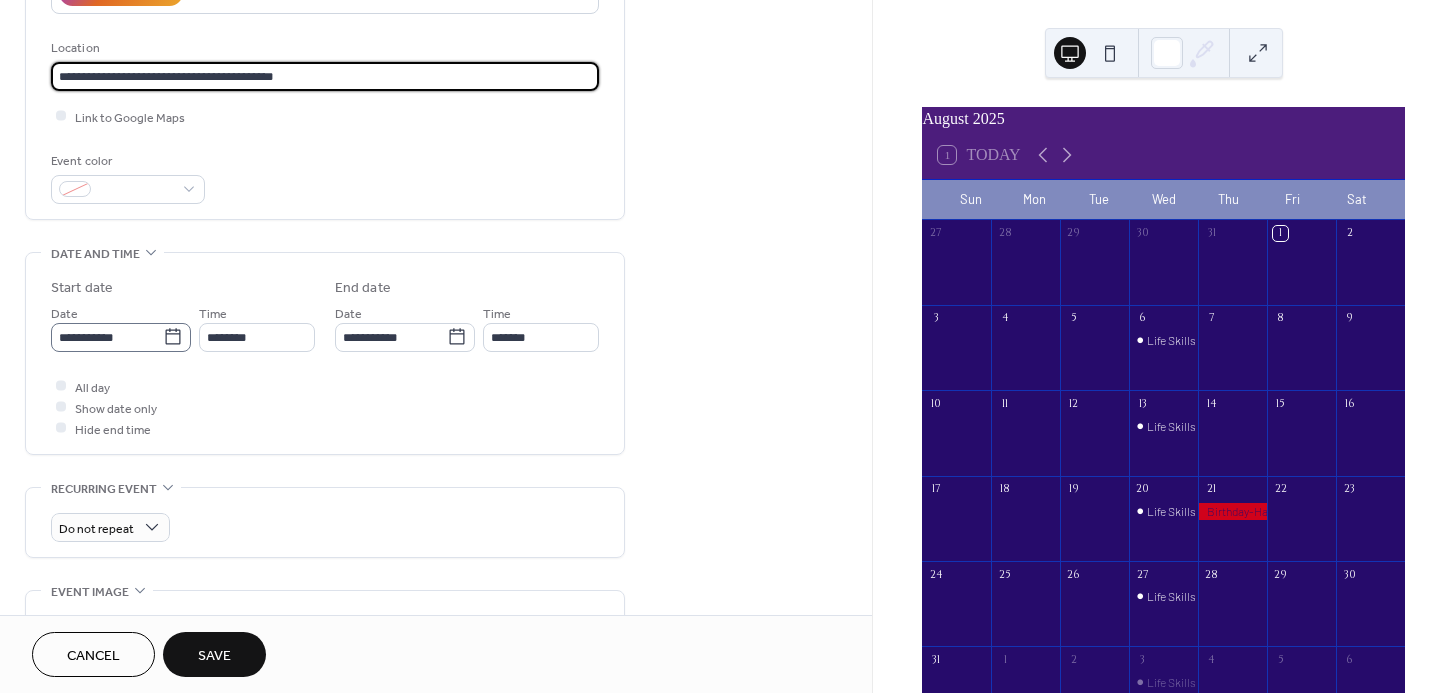 type on "**********" 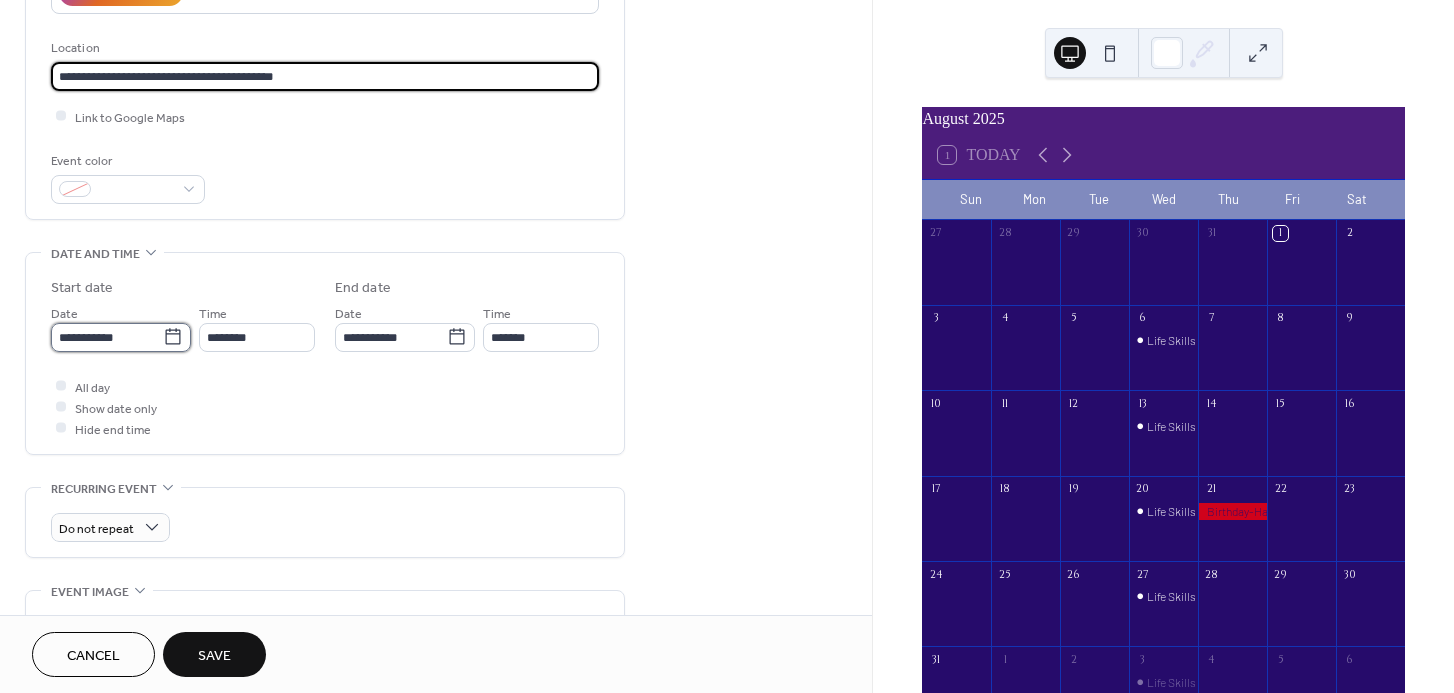 click on "**********" at bounding box center [107, 337] 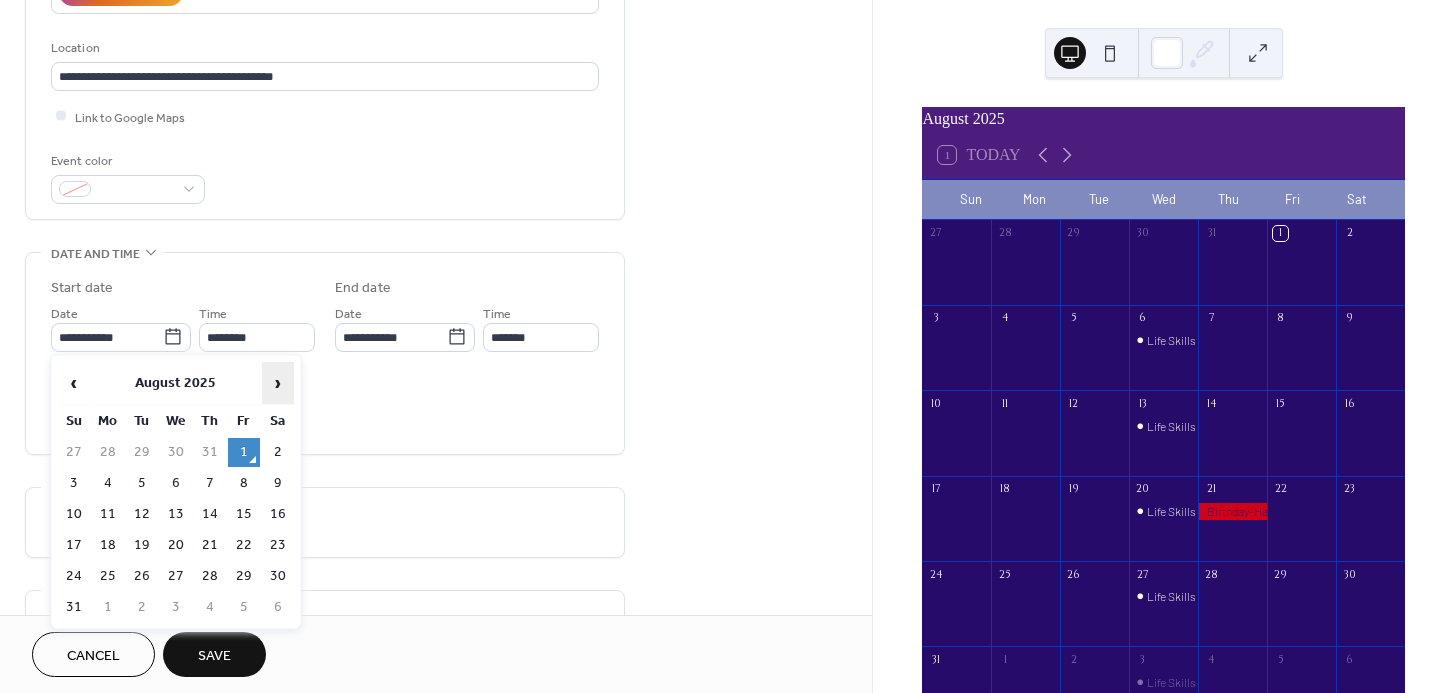 click on "›" at bounding box center (278, 383) 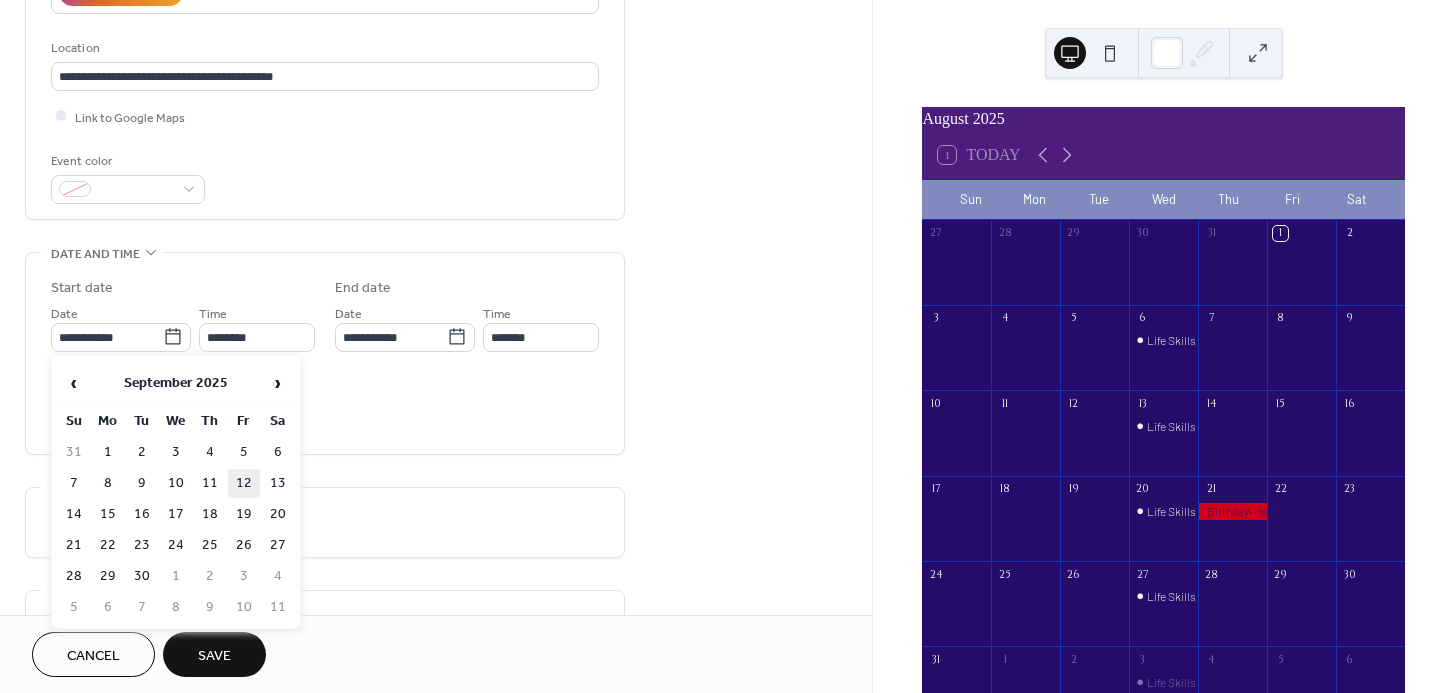 click on "12" at bounding box center [244, 483] 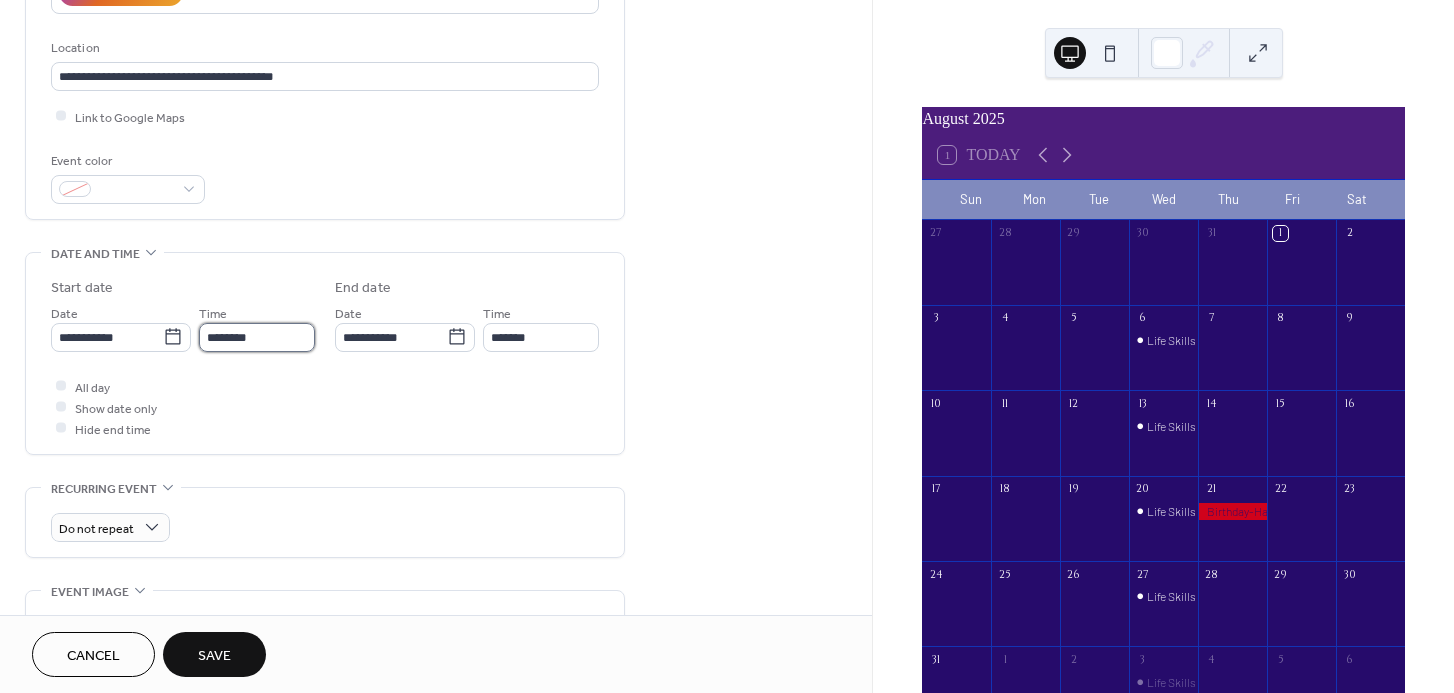 click on "********" at bounding box center (257, 337) 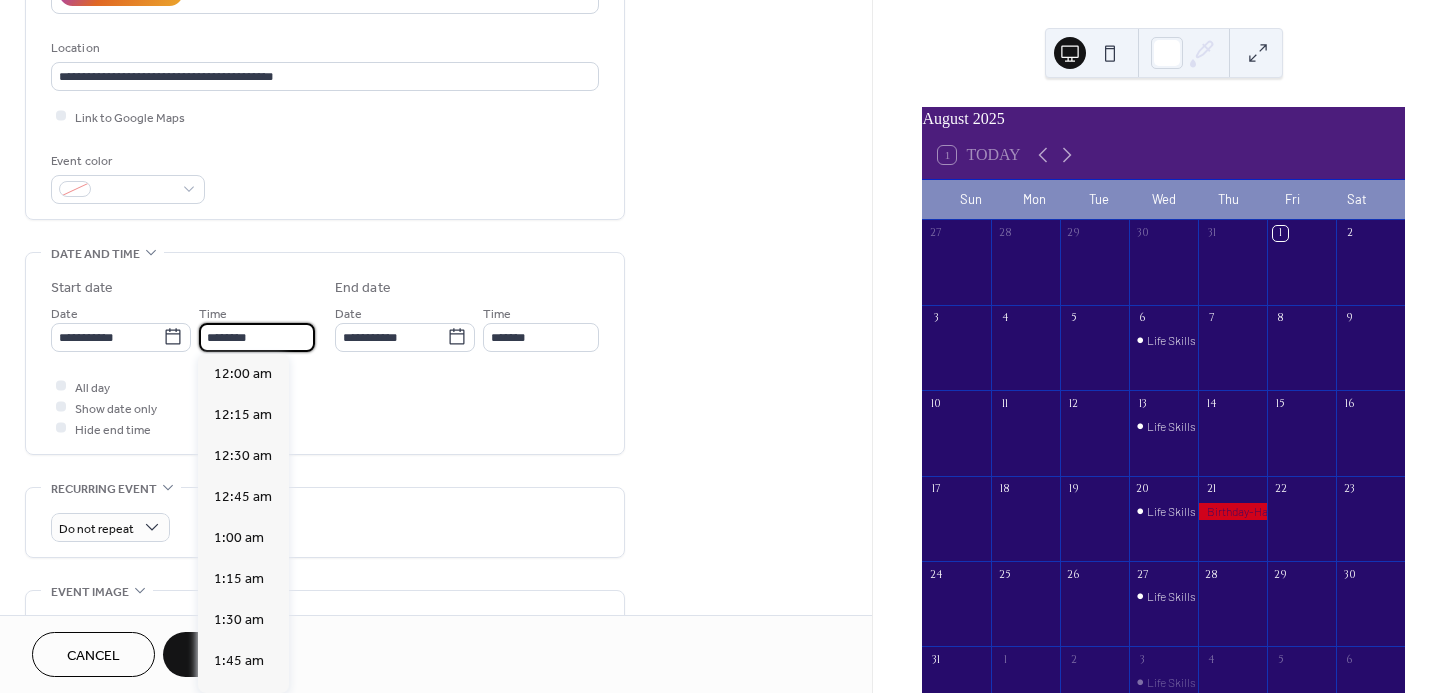 scroll, scrollTop: 1977, scrollLeft: 0, axis: vertical 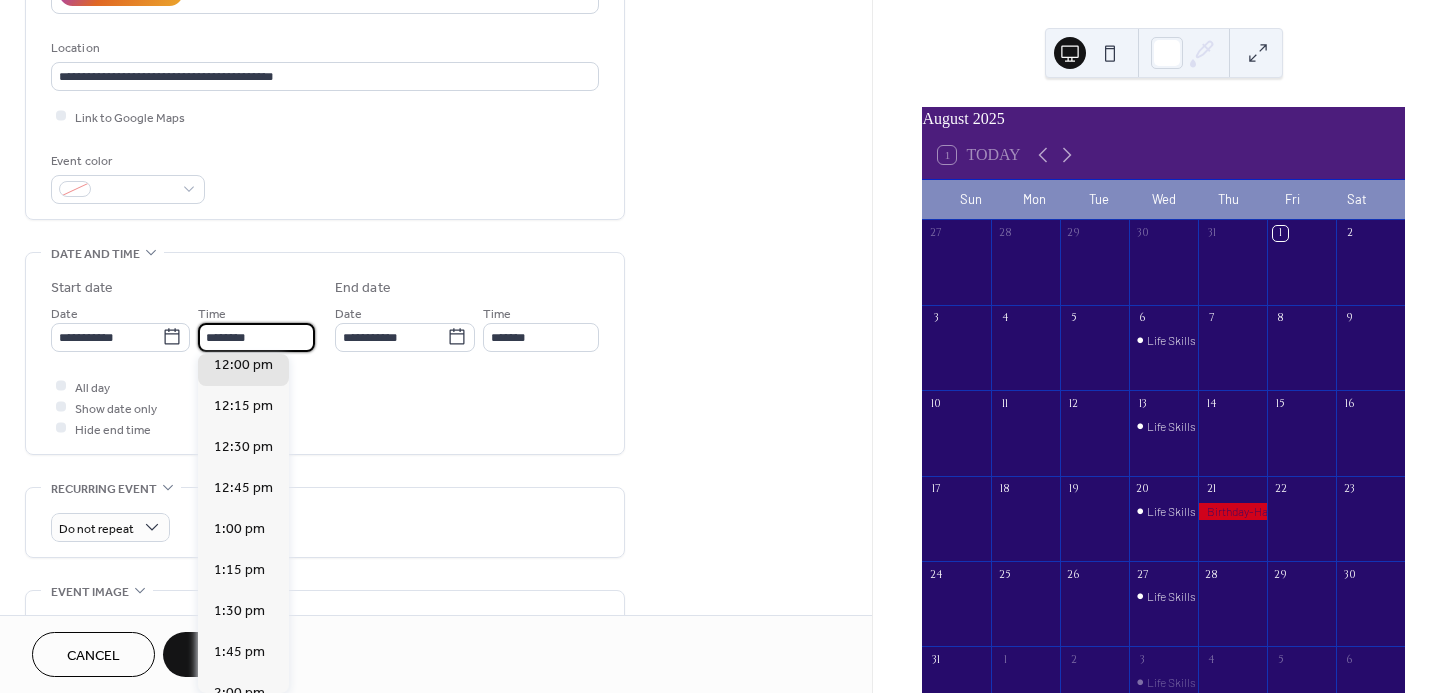 drag, startPoint x: 242, startPoint y: 338, endPoint x: 196, endPoint y: 343, distance: 46.270943 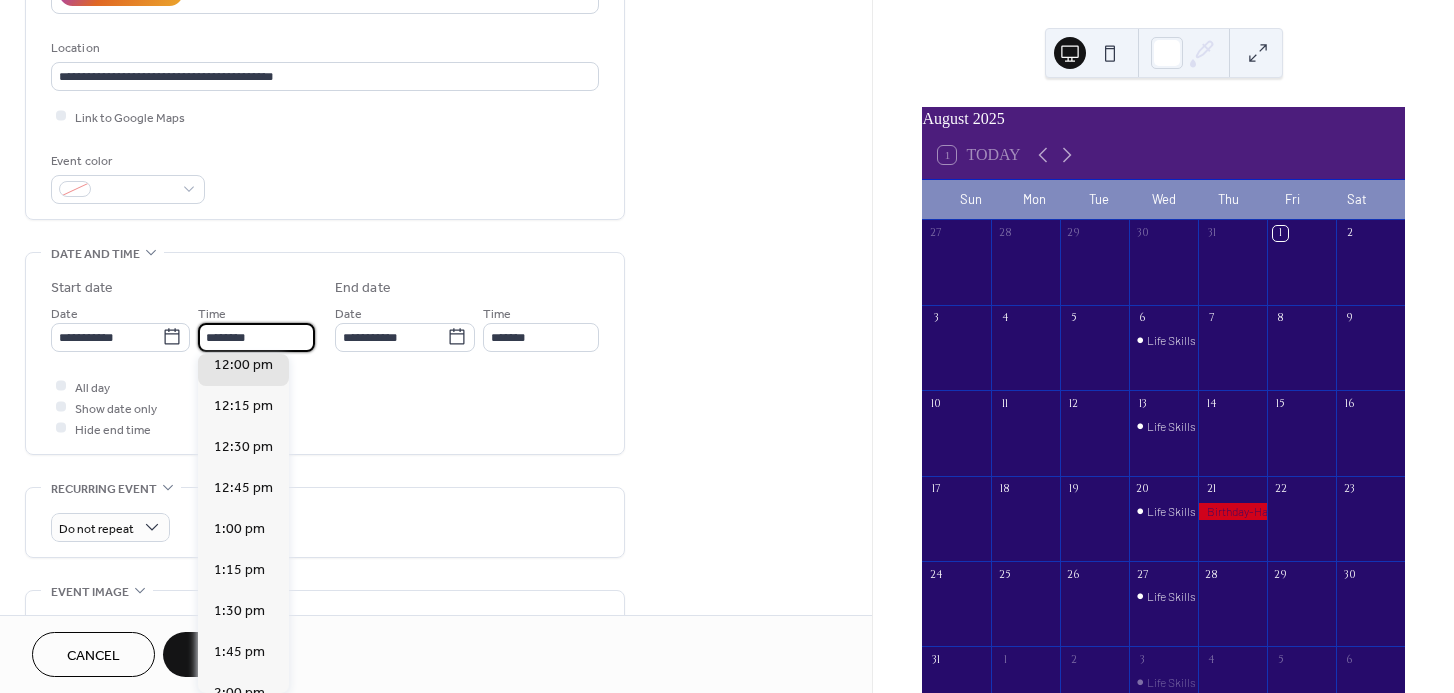 click on "**********" at bounding box center [183, 327] 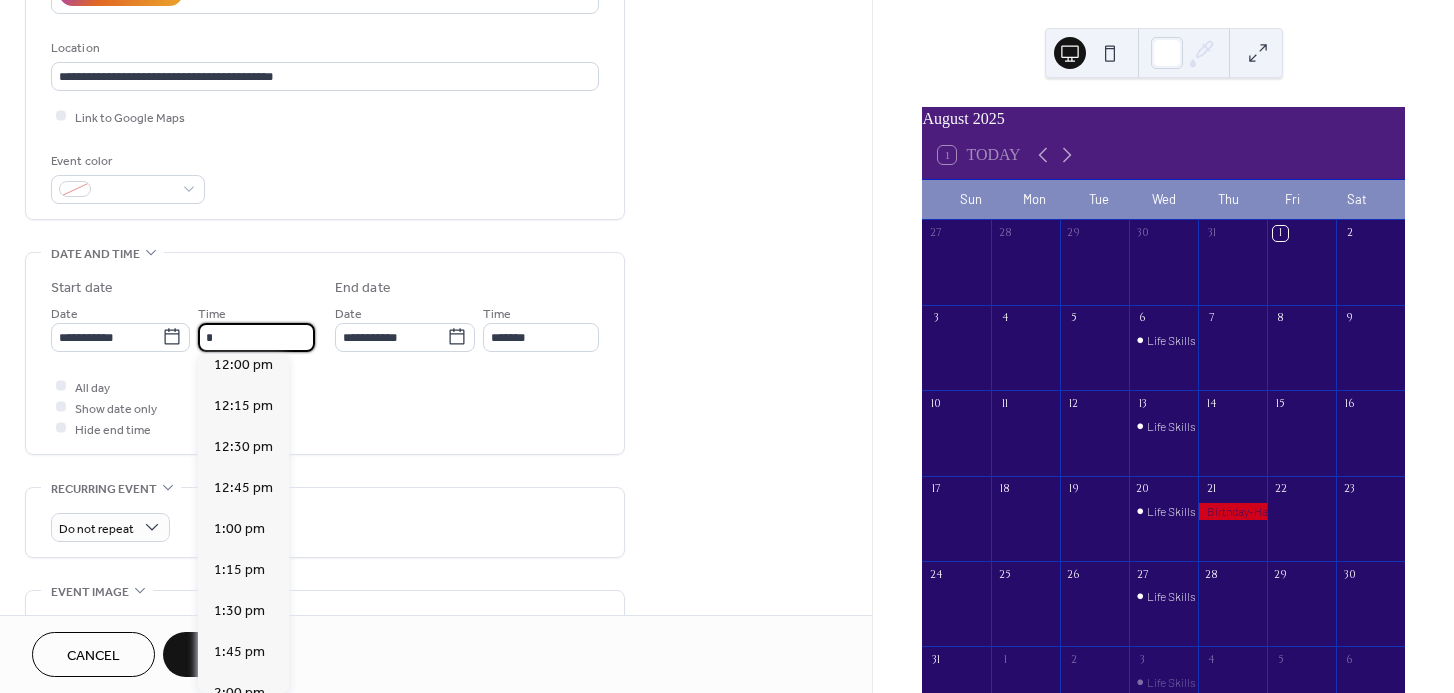 scroll, scrollTop: 1483, scrollLeft: 0, axis: vertical 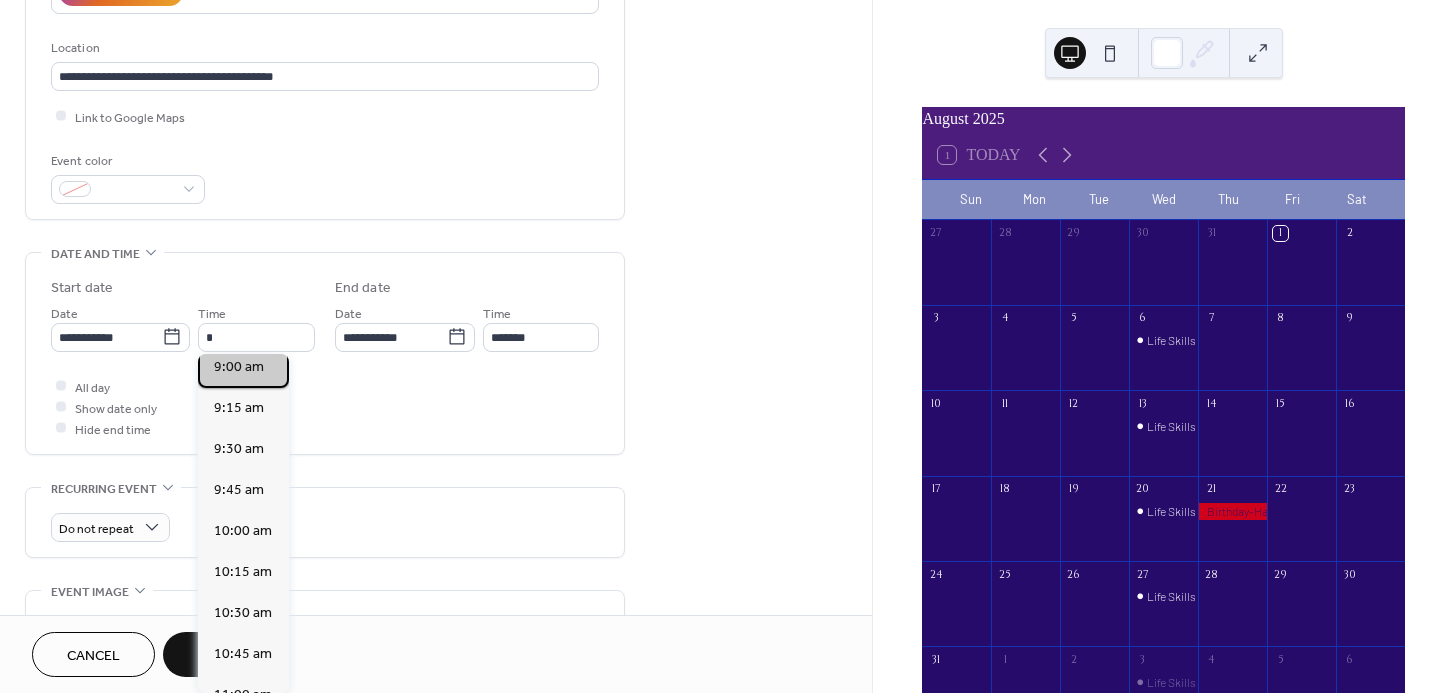 click on "9:00 am" at bounding box center (239, 367) 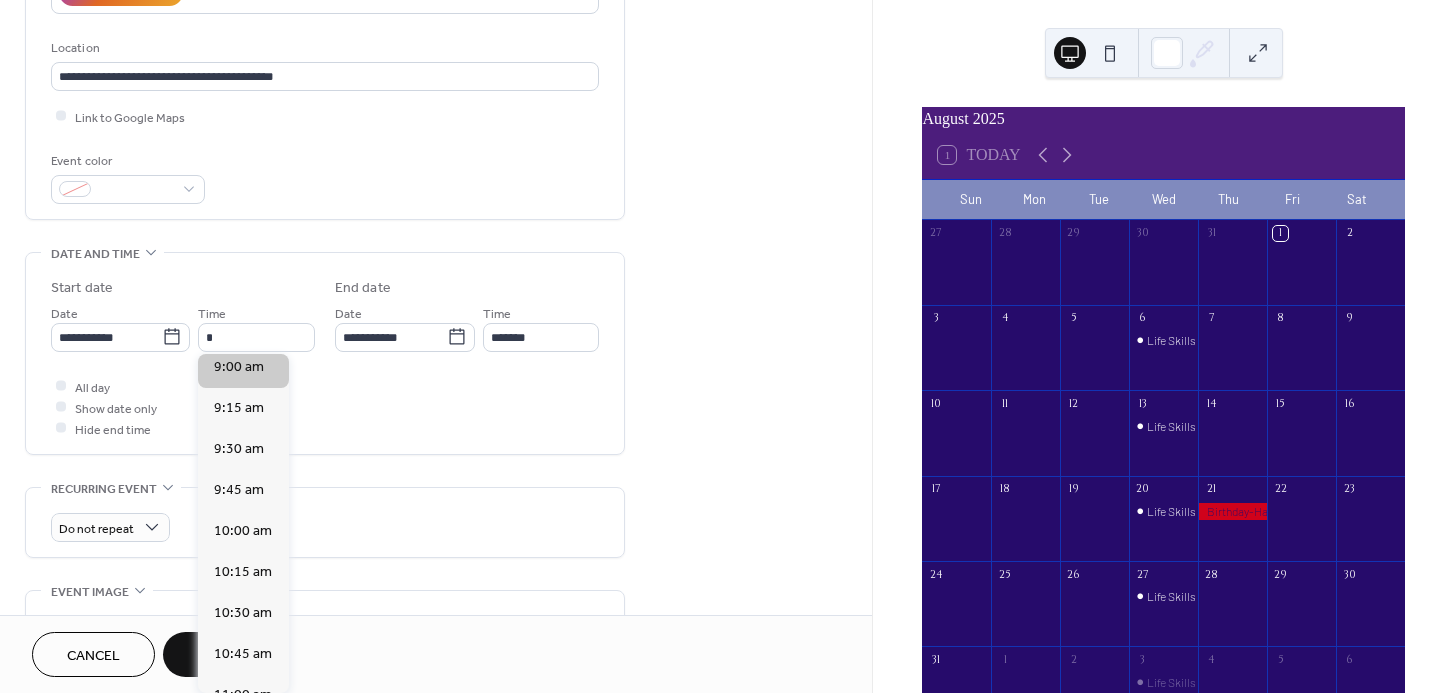 type on "*******" 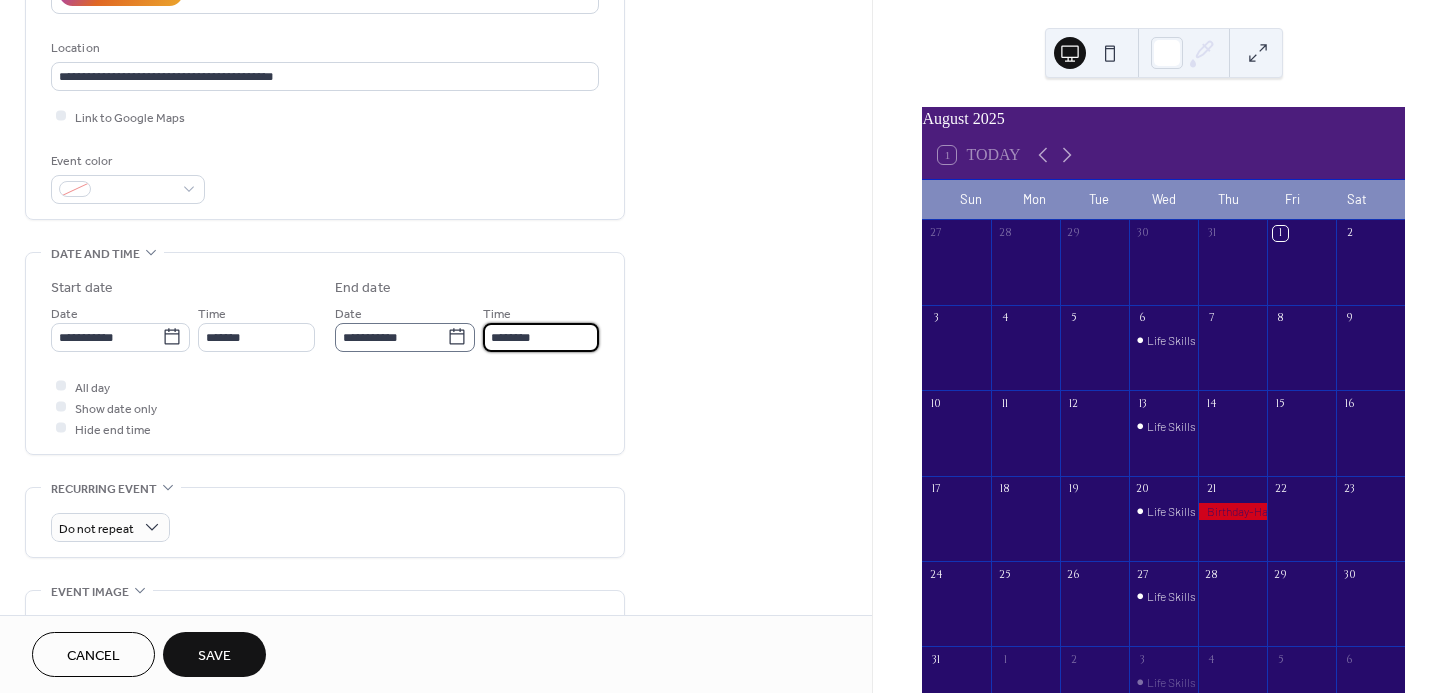 scroll, scrollTop: 0, scrollLeft: 0, axis: both 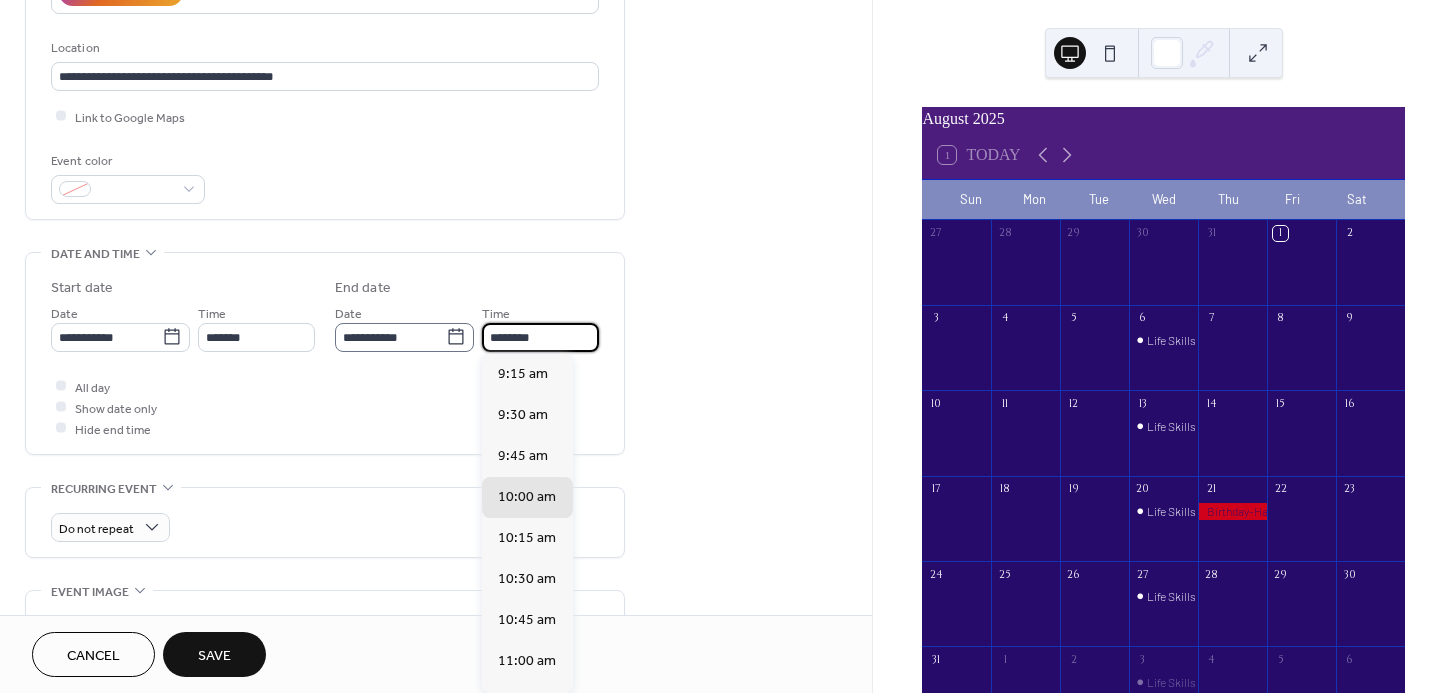drag, startPoint x: 489, startPoint y: 342, endPoint x: 419, endPoint y: 344, distance: 70.028564 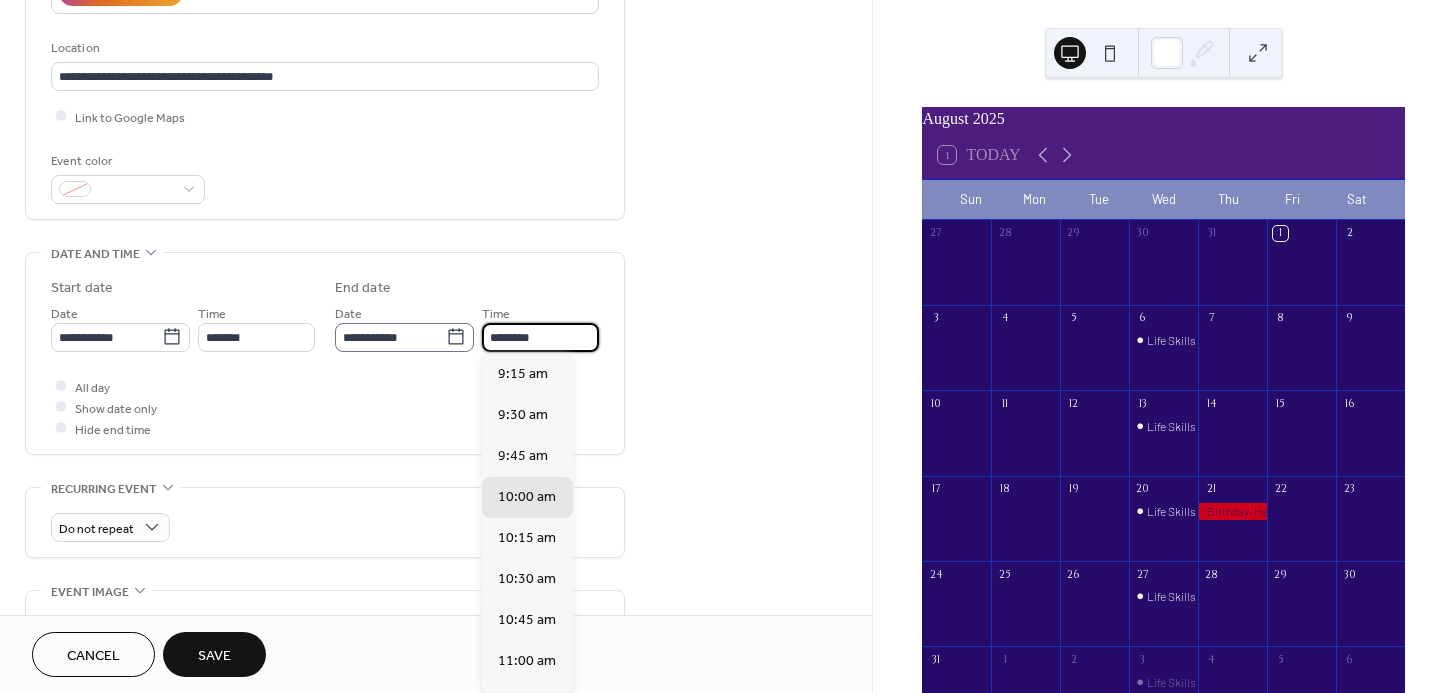 click on "**********" at bounding box center [467, 327] 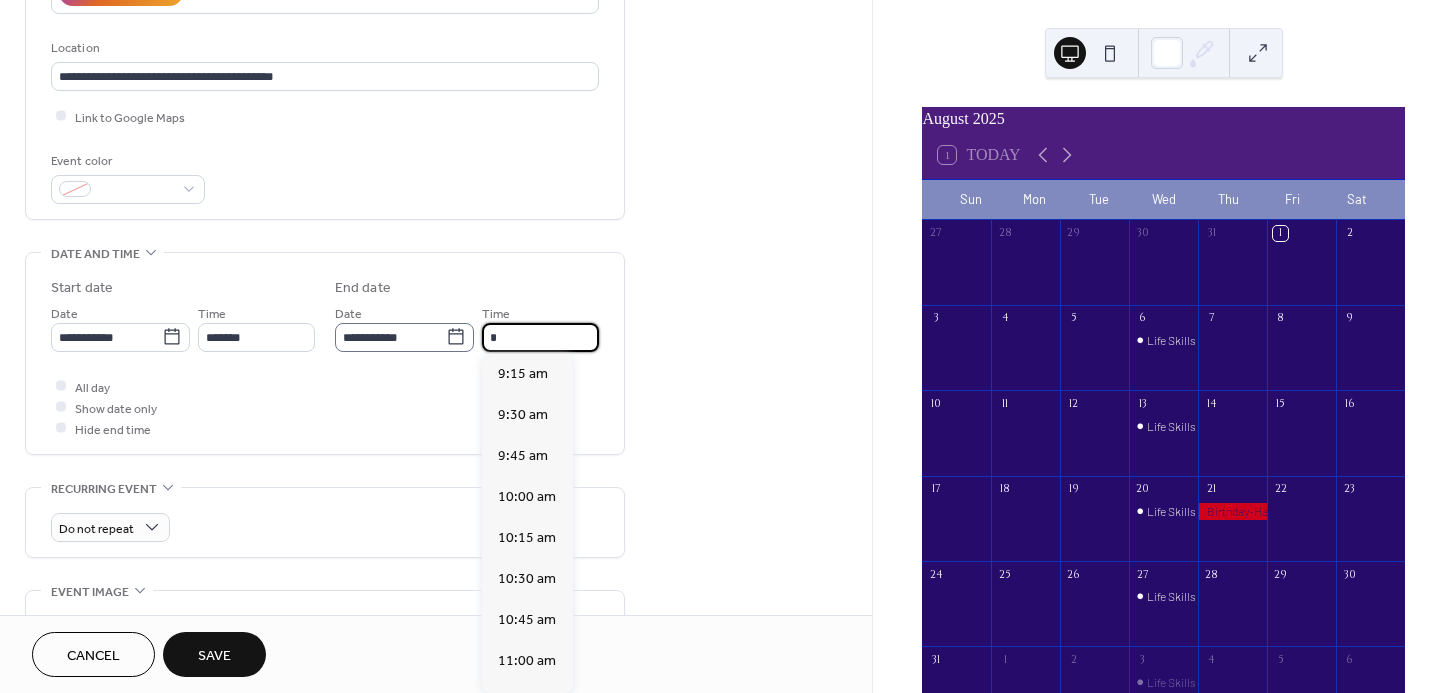 scroll, scrollTop: 947, scrollLeft: 0, axis: vertical 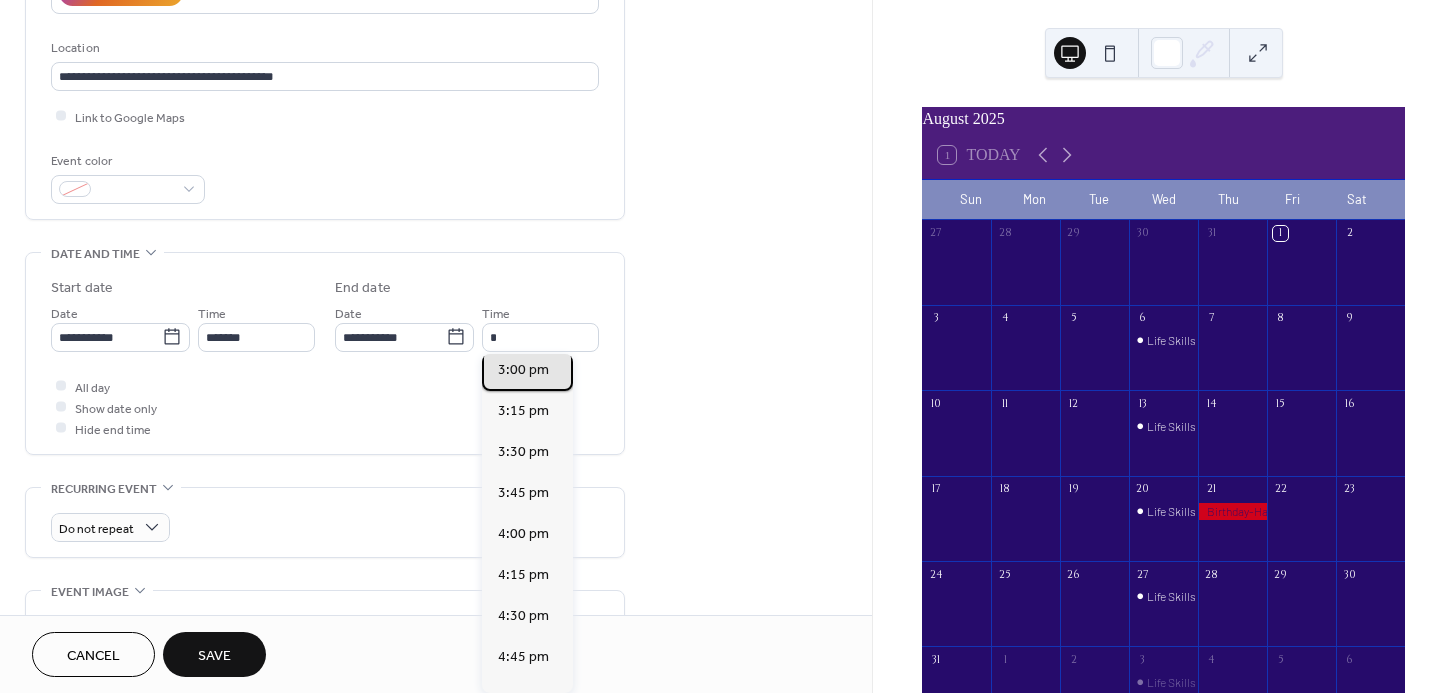 click on "3:00 pm" at bounding box center (523, 370) 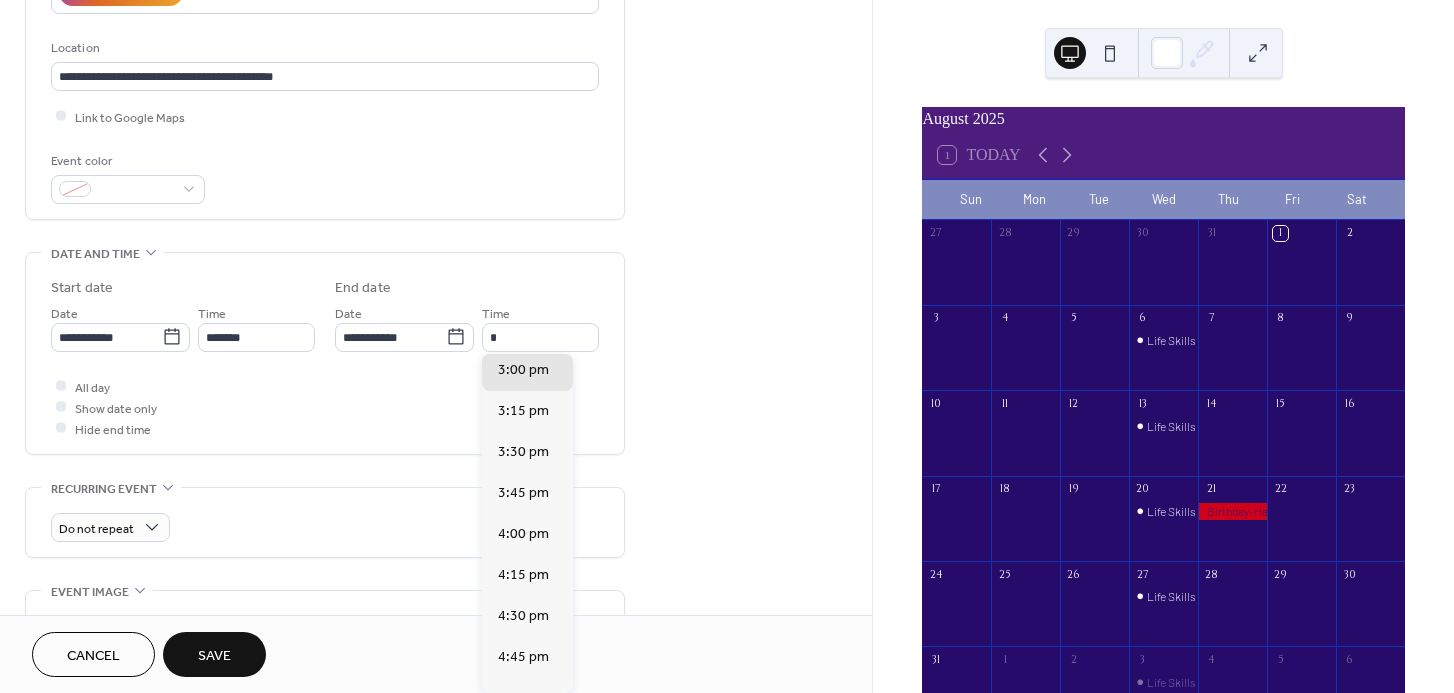 type on "*******" 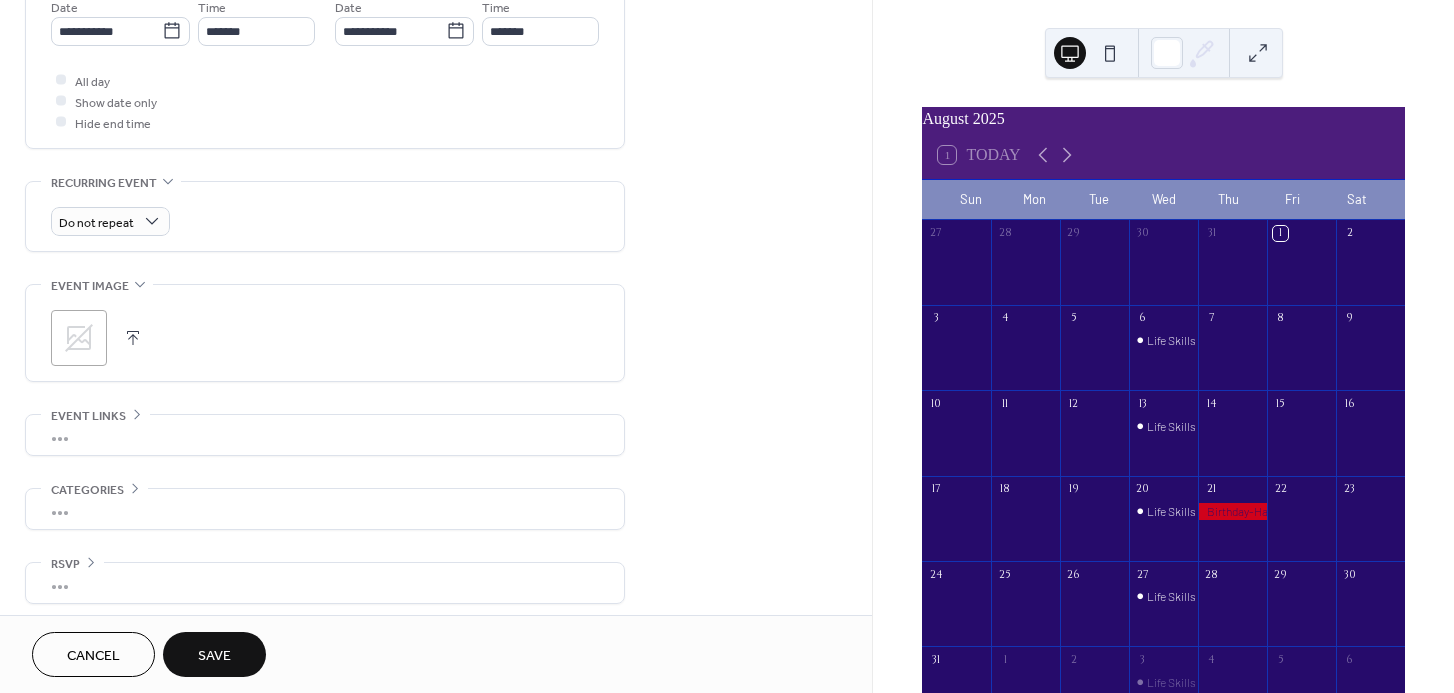 scroll, scrollTop: 712, scrollLeft: 0, axis: vertical 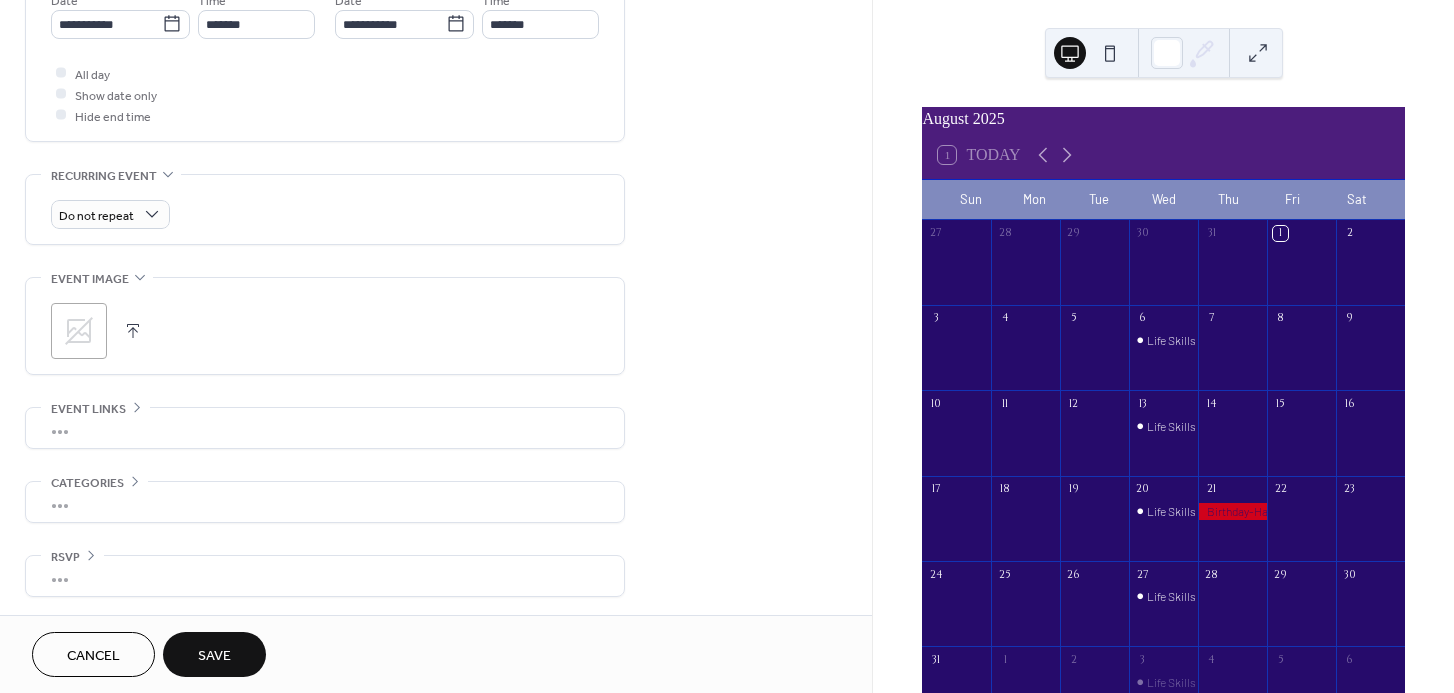 click on "•••" at bounding box center [325, 428] 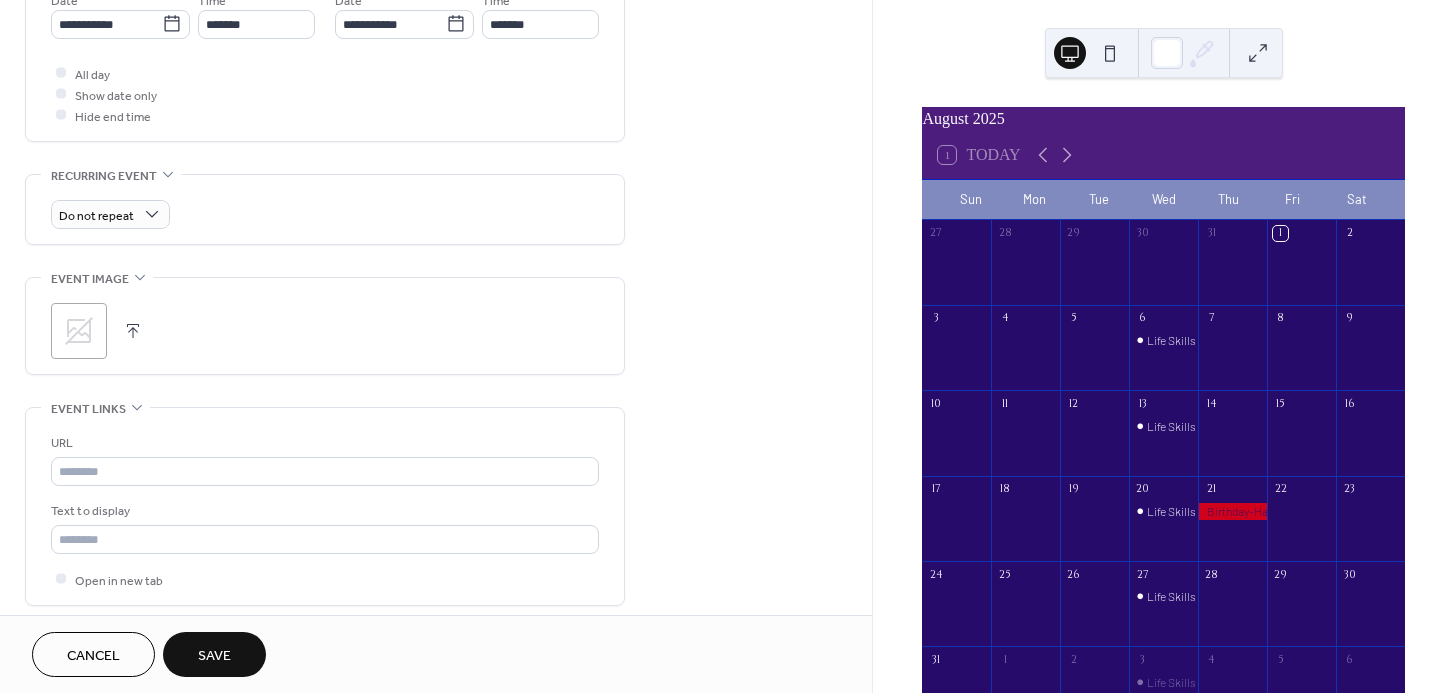 scroll, scrollTop: 712, scrollLeft: 0, axis: vertical 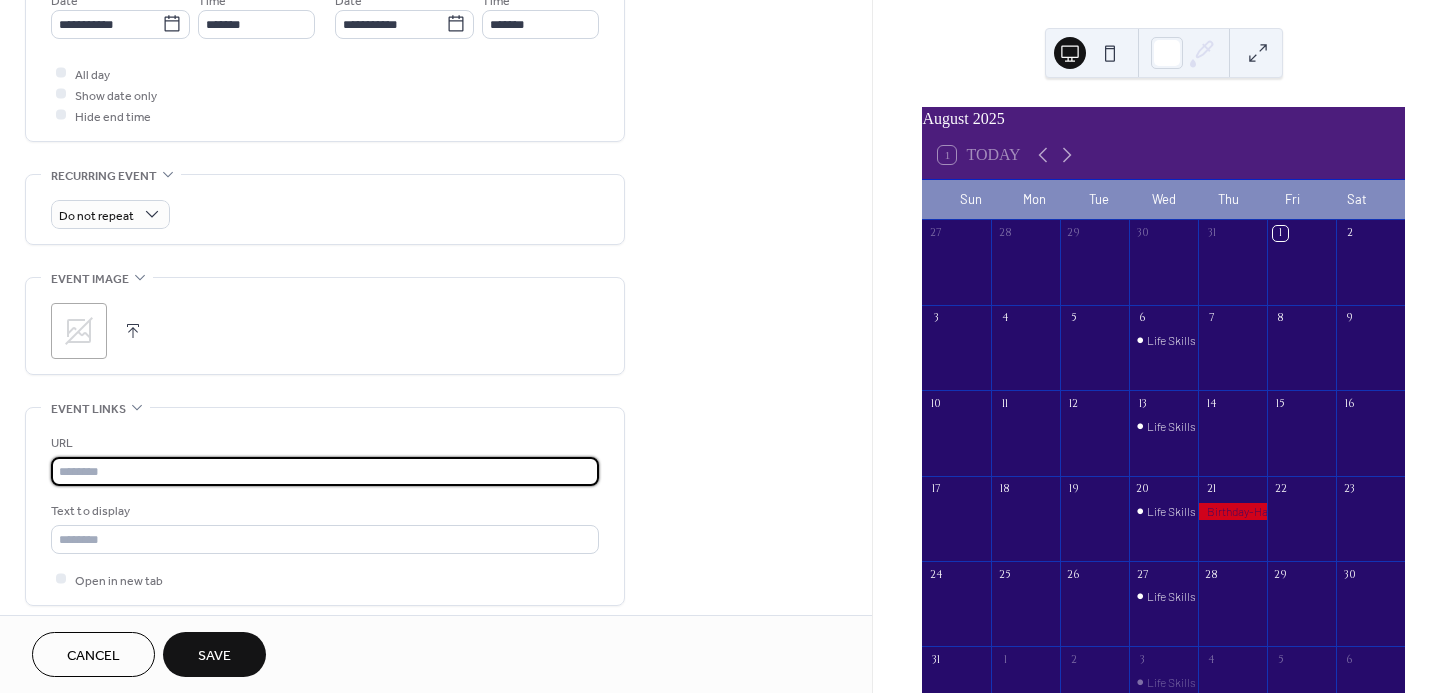 click at bounding box center (325, 471) 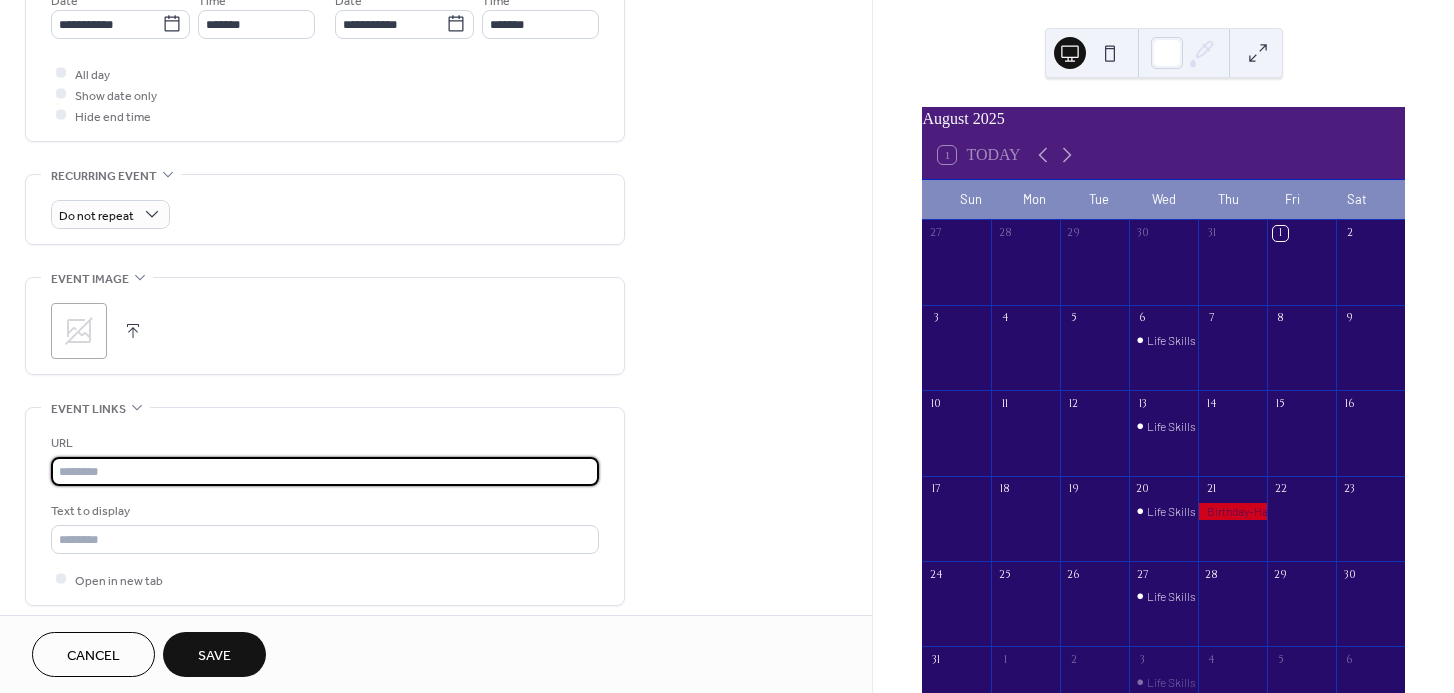 paste on "**********" 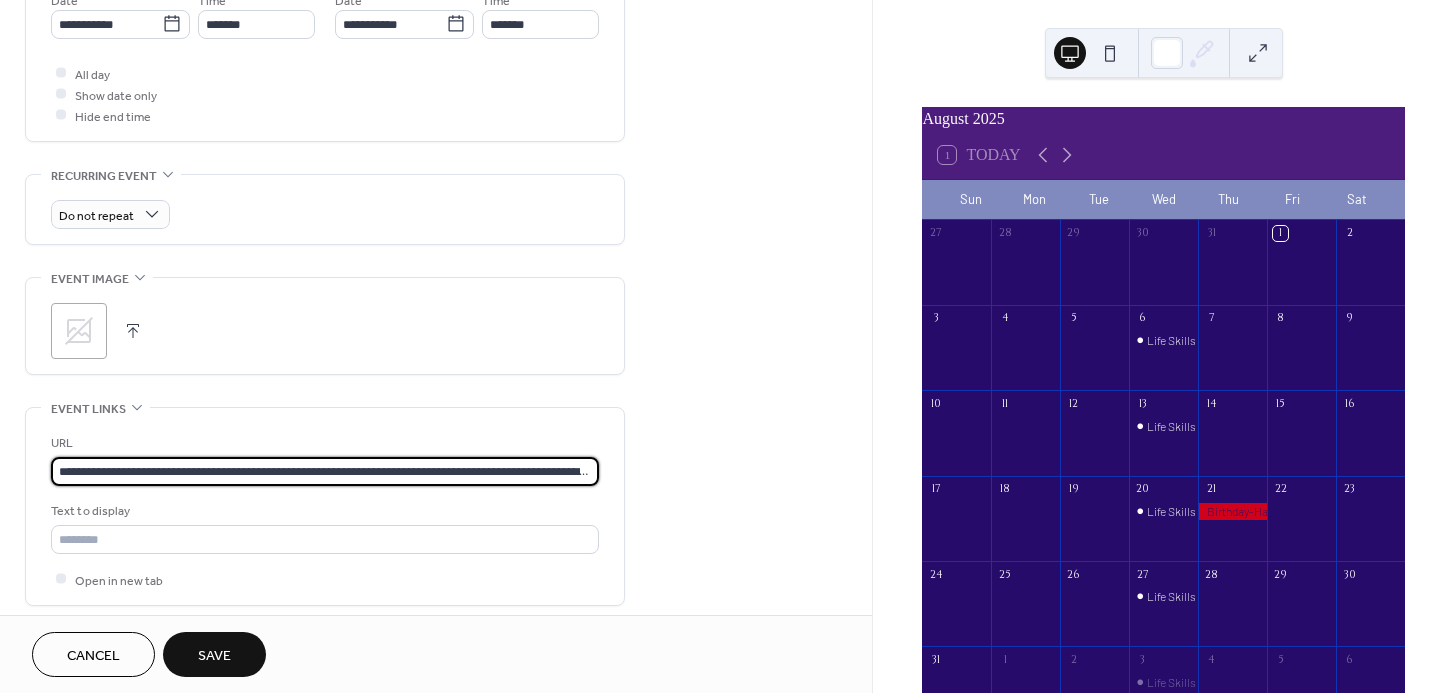 scroll, scrollTop: 0, scrollLeft: 82, axis: horizontal 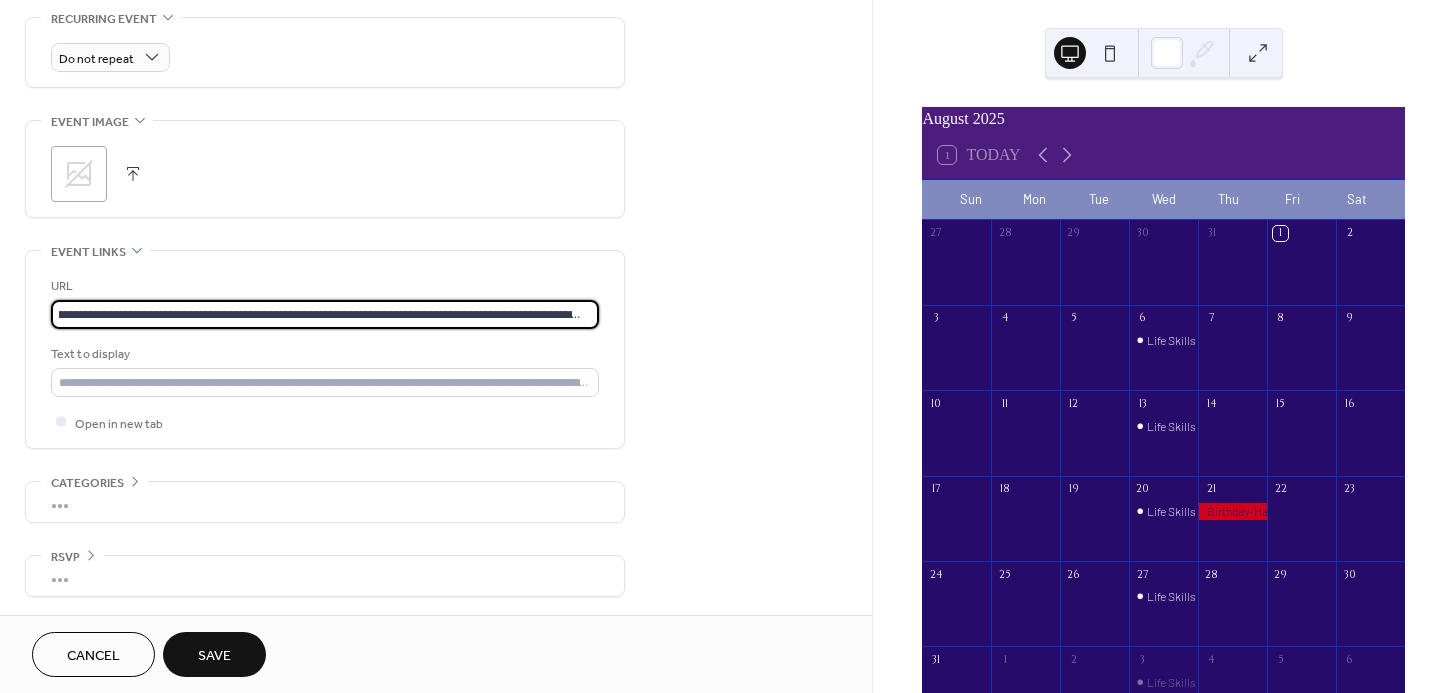 type on "**********" 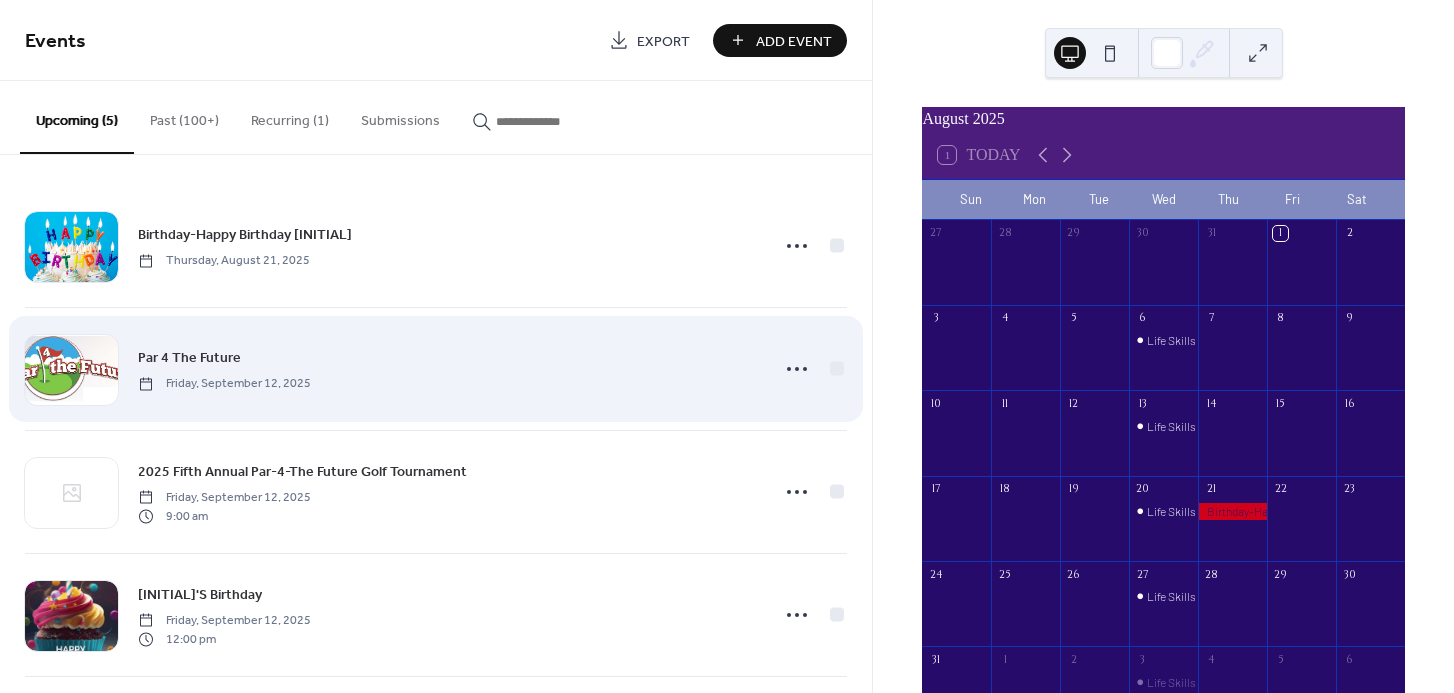 click on "Friday, September 12, 2025" at bounding box center [224, 384] 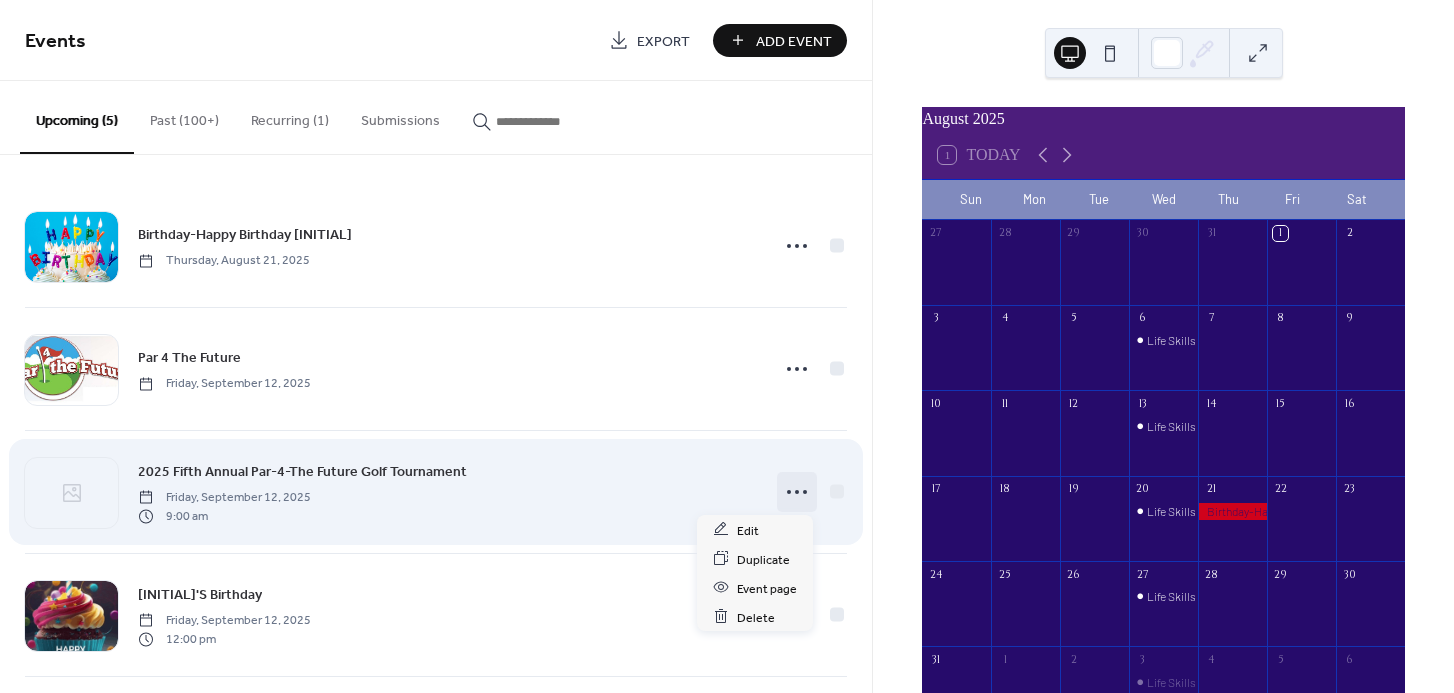 click 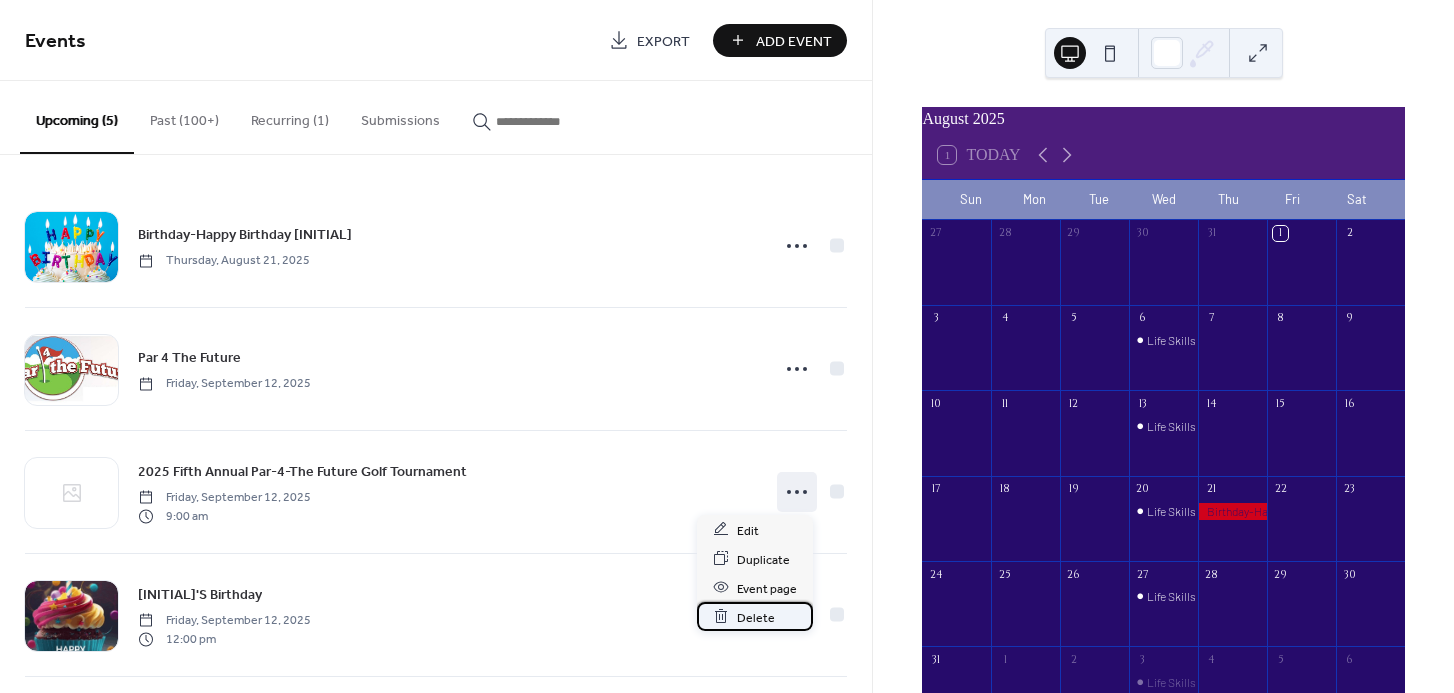 click on "Delete" at bounding box center [756, 617] 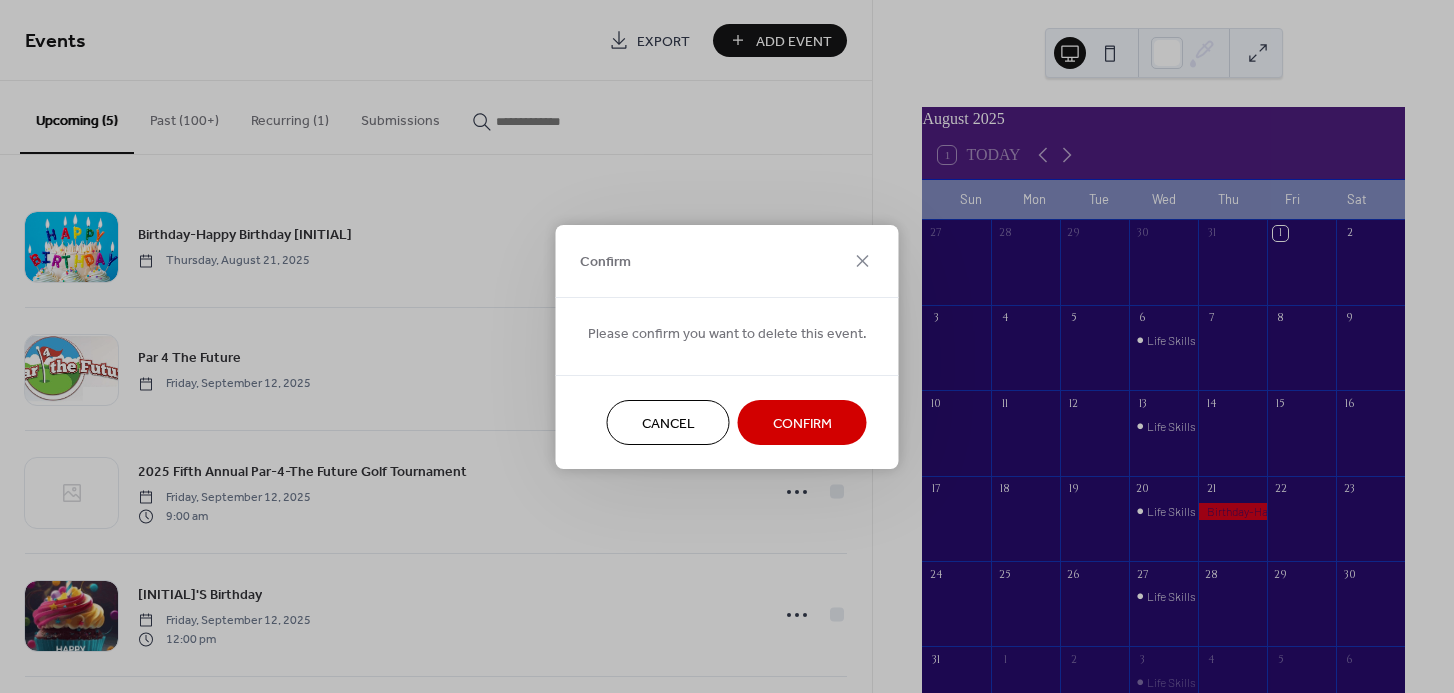 click 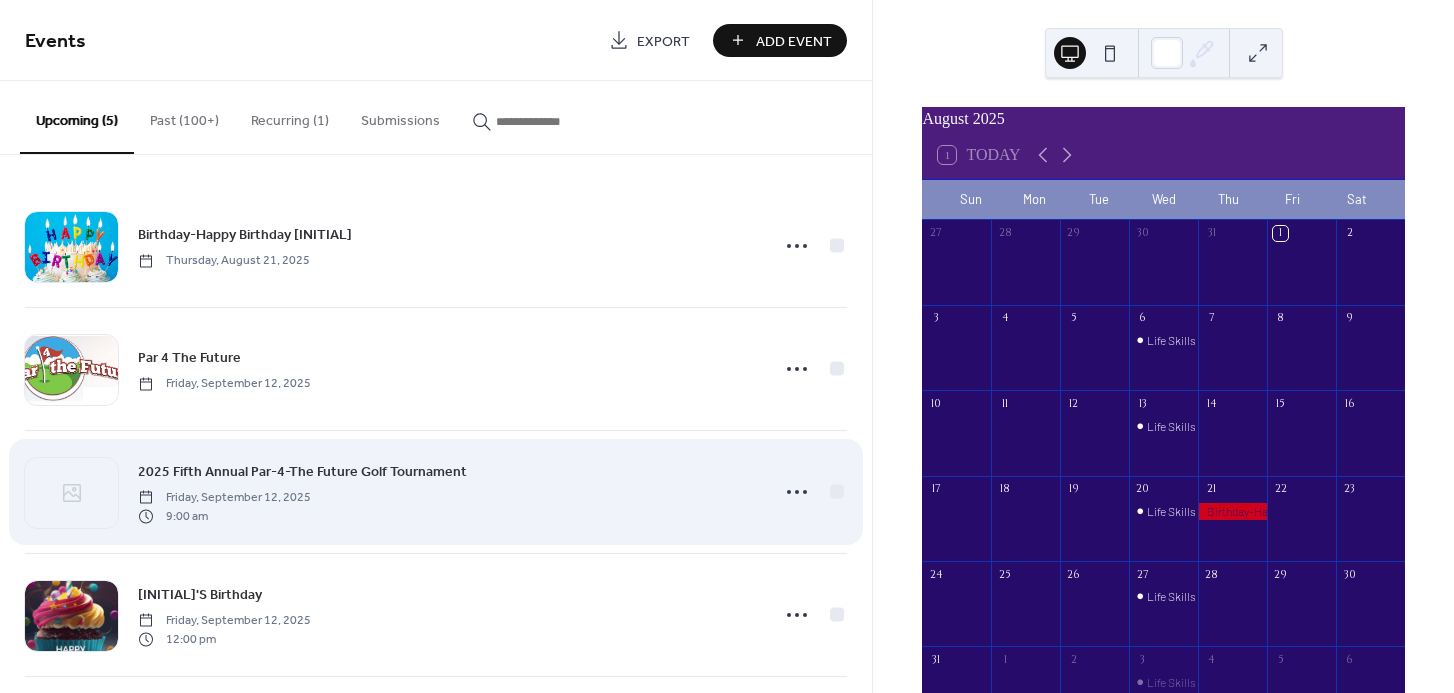 click on "2025 Fifth Annual Par-4-The Future Golf Tournament" at bounding box center [302, 472] 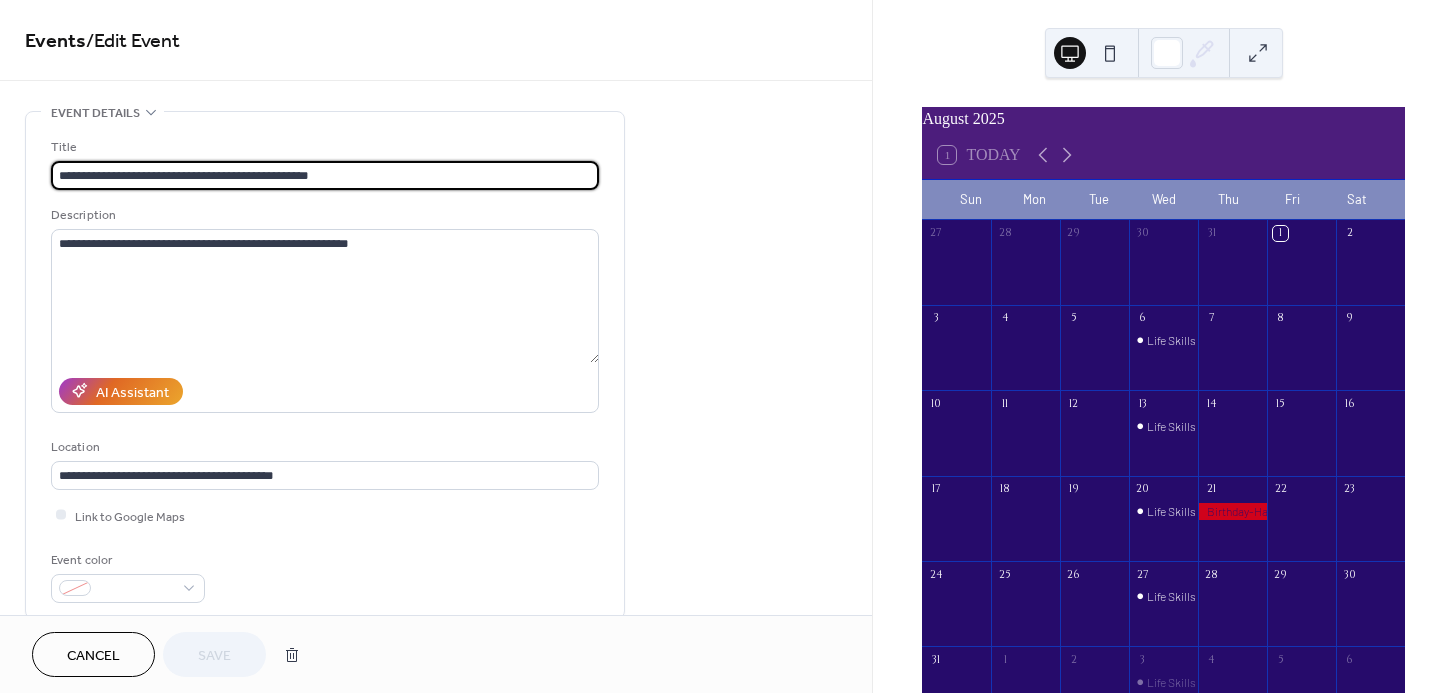 scroll, scrollTop: 0, scrollLeft: 0, axis: both 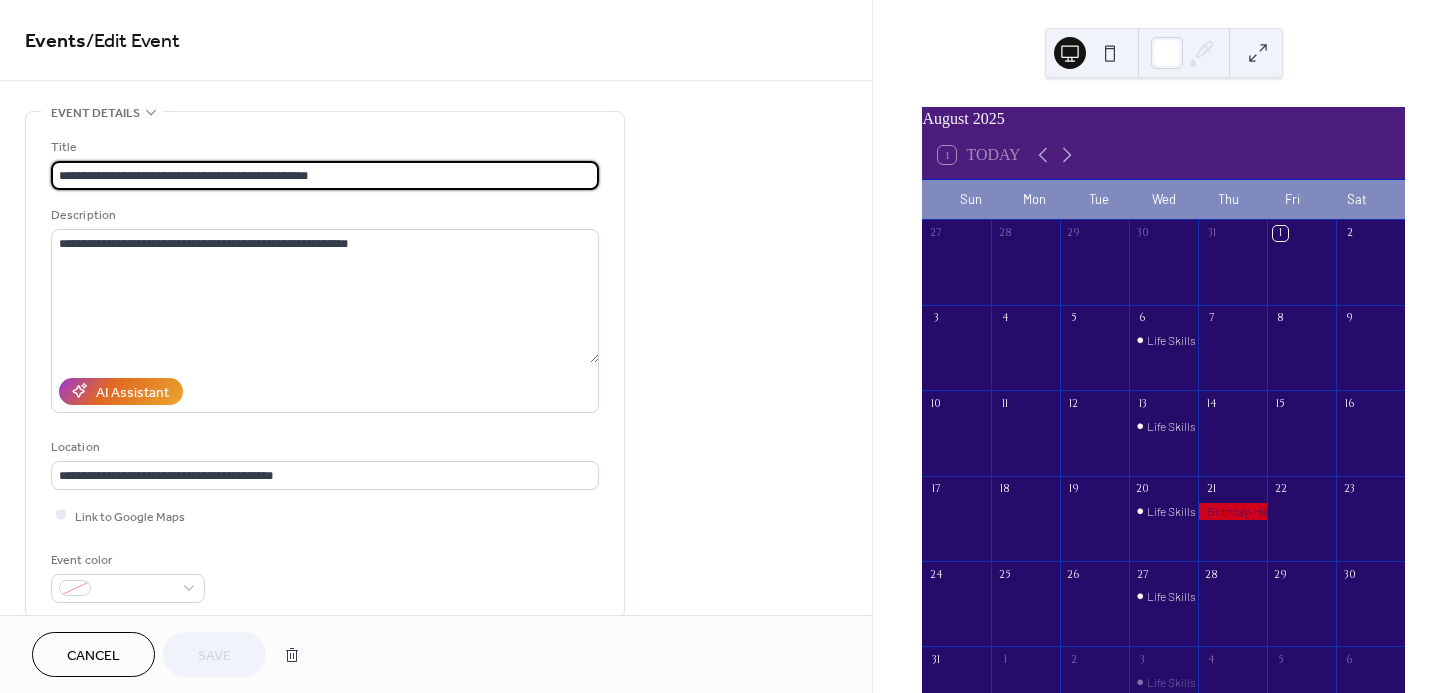 drag, startPoint x: 339, startPoint y: 172, endPoint x: 21, endPoint y: 186, distance: 318.308 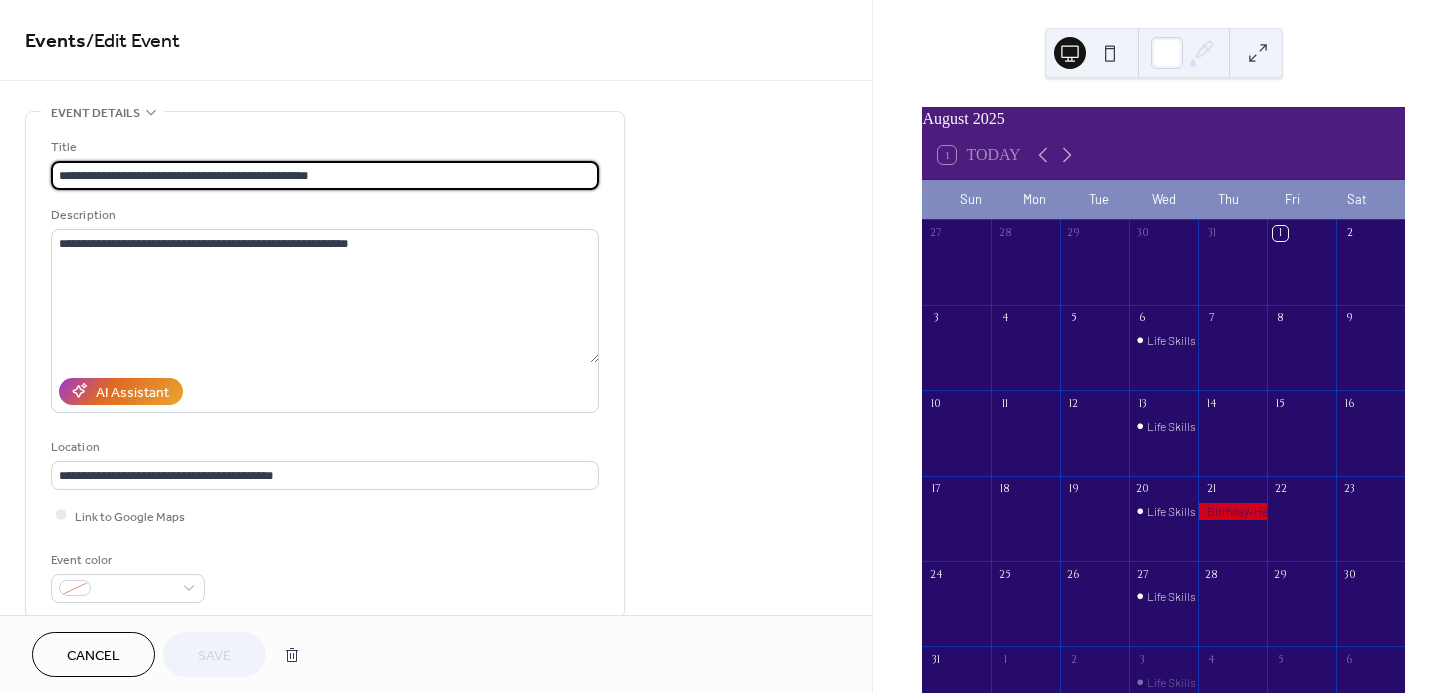 click on "**********" at bounding box center (436, 798) 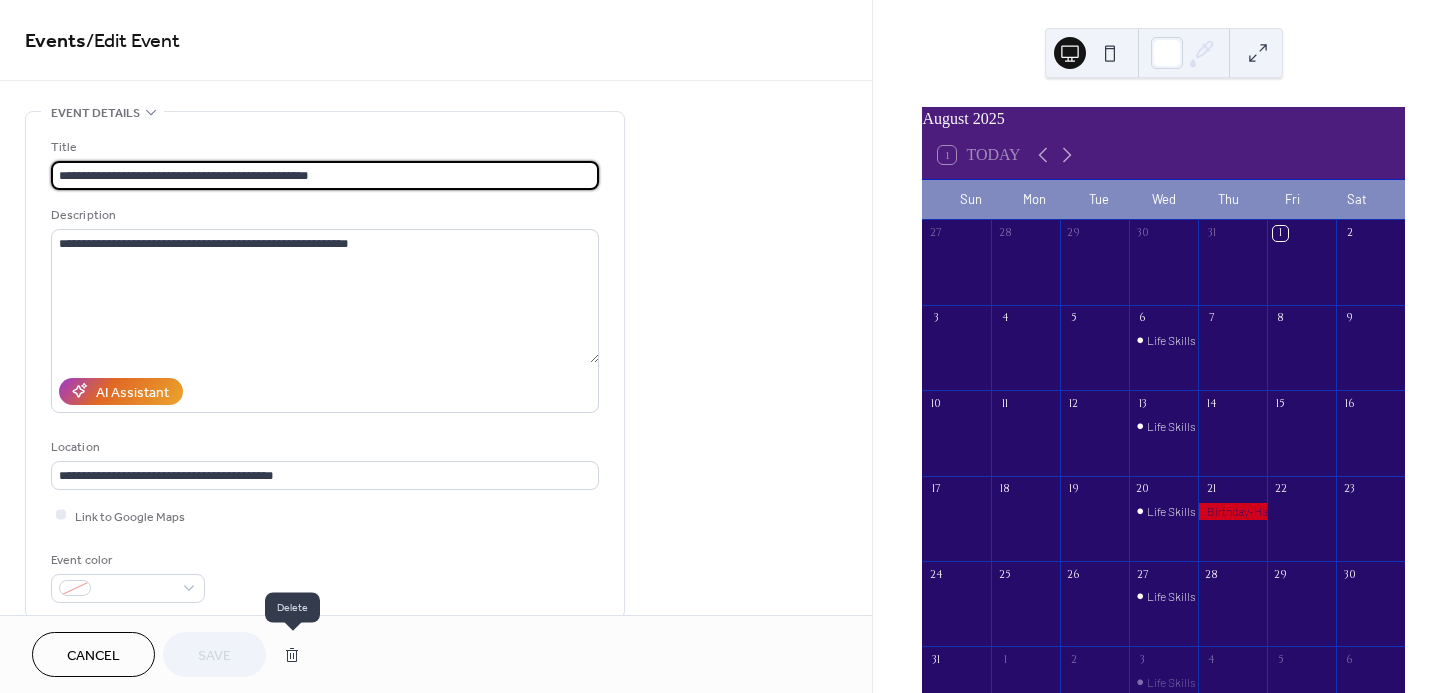 click at bounding box center (292, 655) 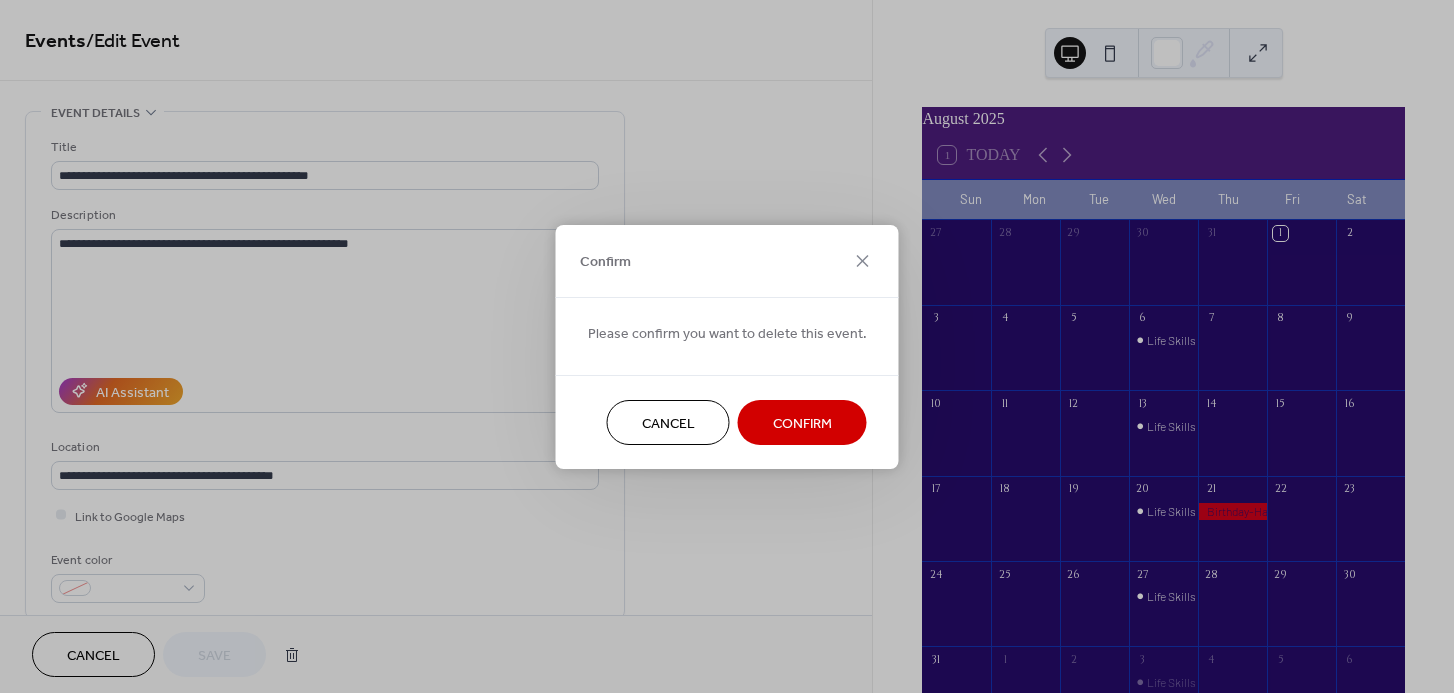 click on "Confirm" at bounding box center [802, 422] 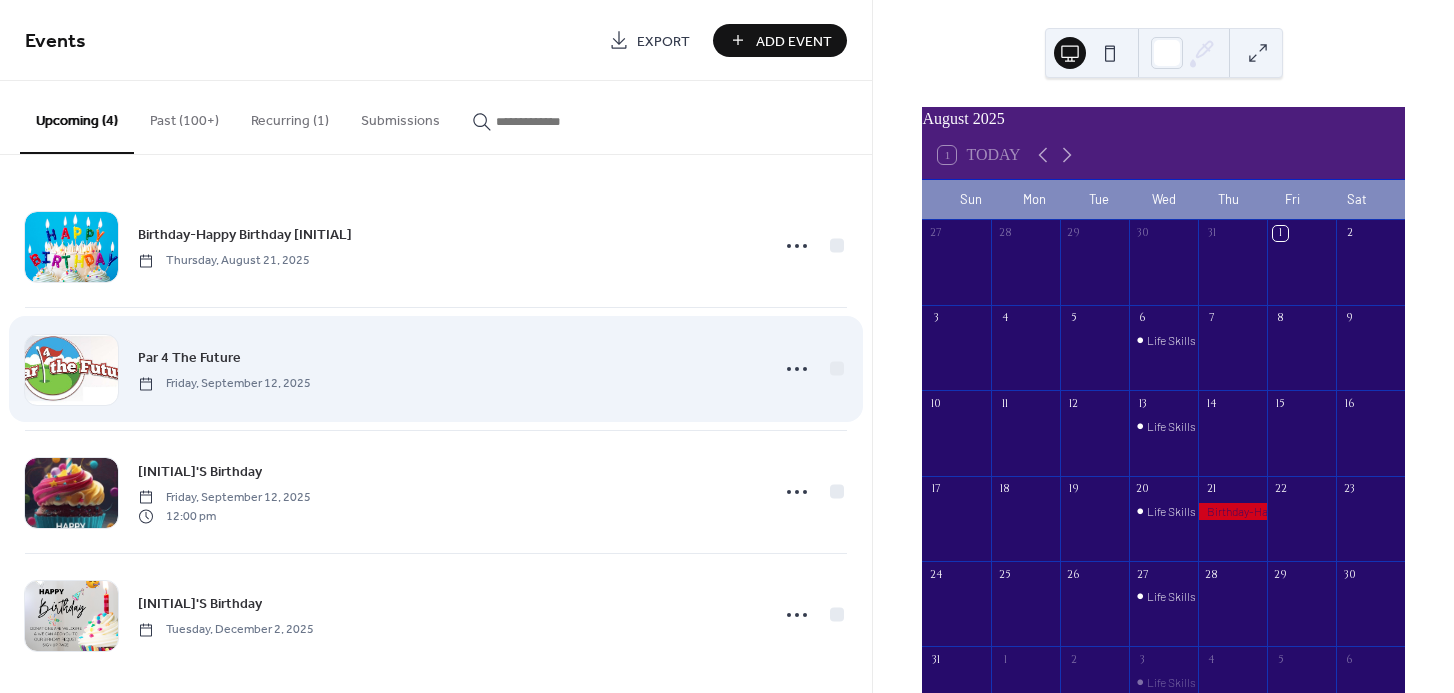 click on "[EVENT_NAME] [DAY], [MONTH] [NUMBER], [YEAR]" at bounding box center (447, 368) 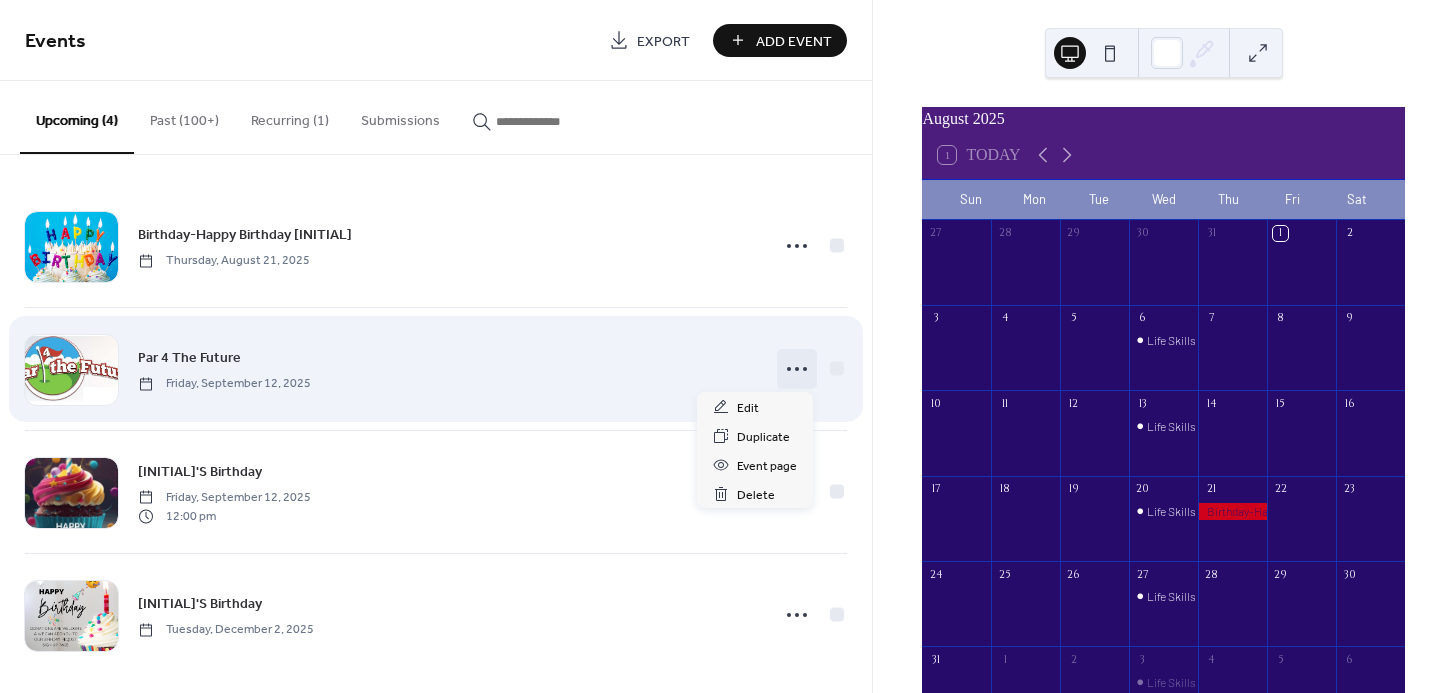 click 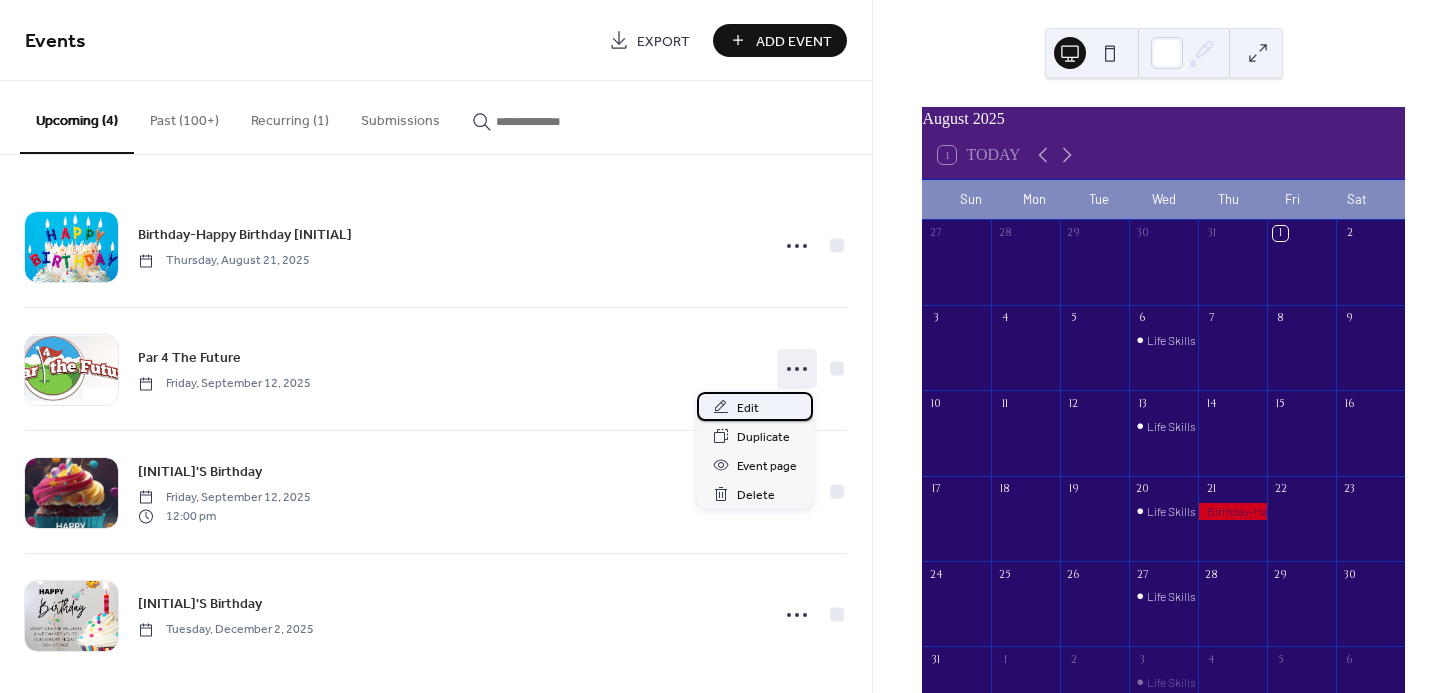 click on "Edit" at bounding box center [748, 408] 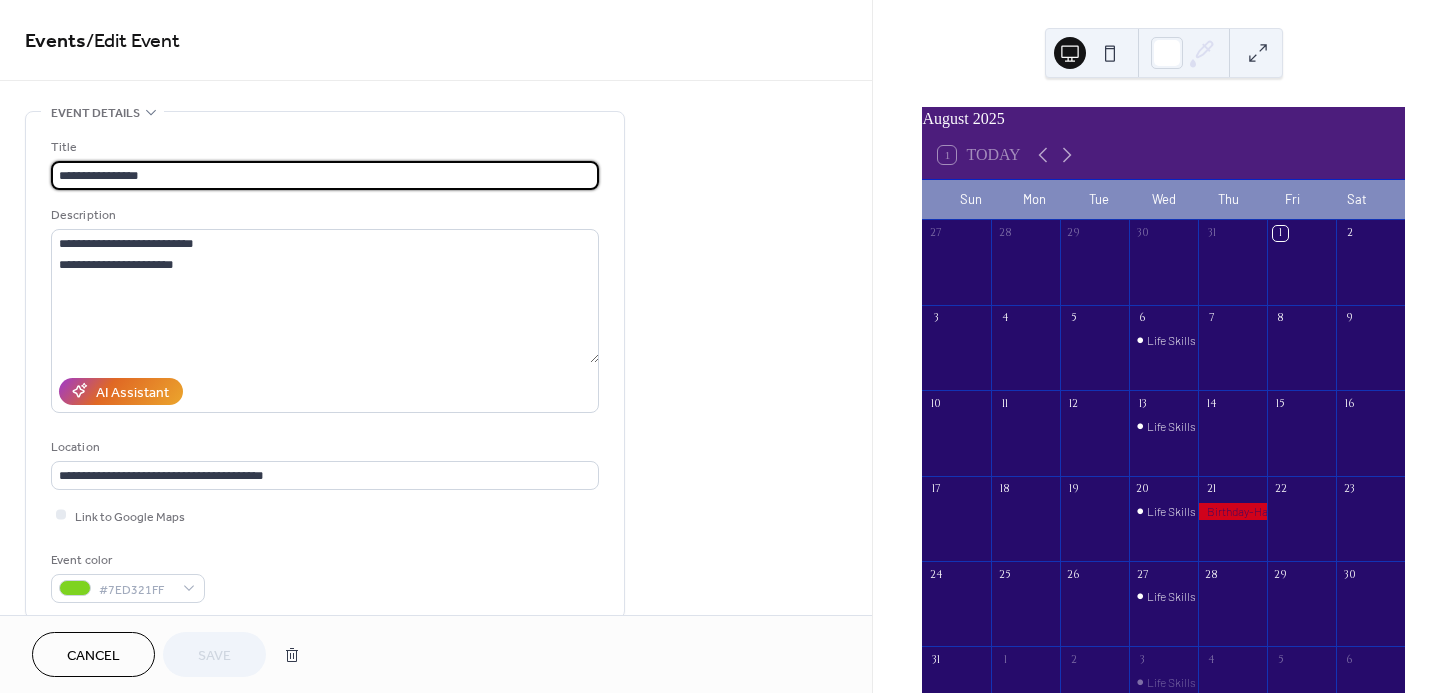 scroll, scrollTop: 0, scrollLeft: 0, axis: both 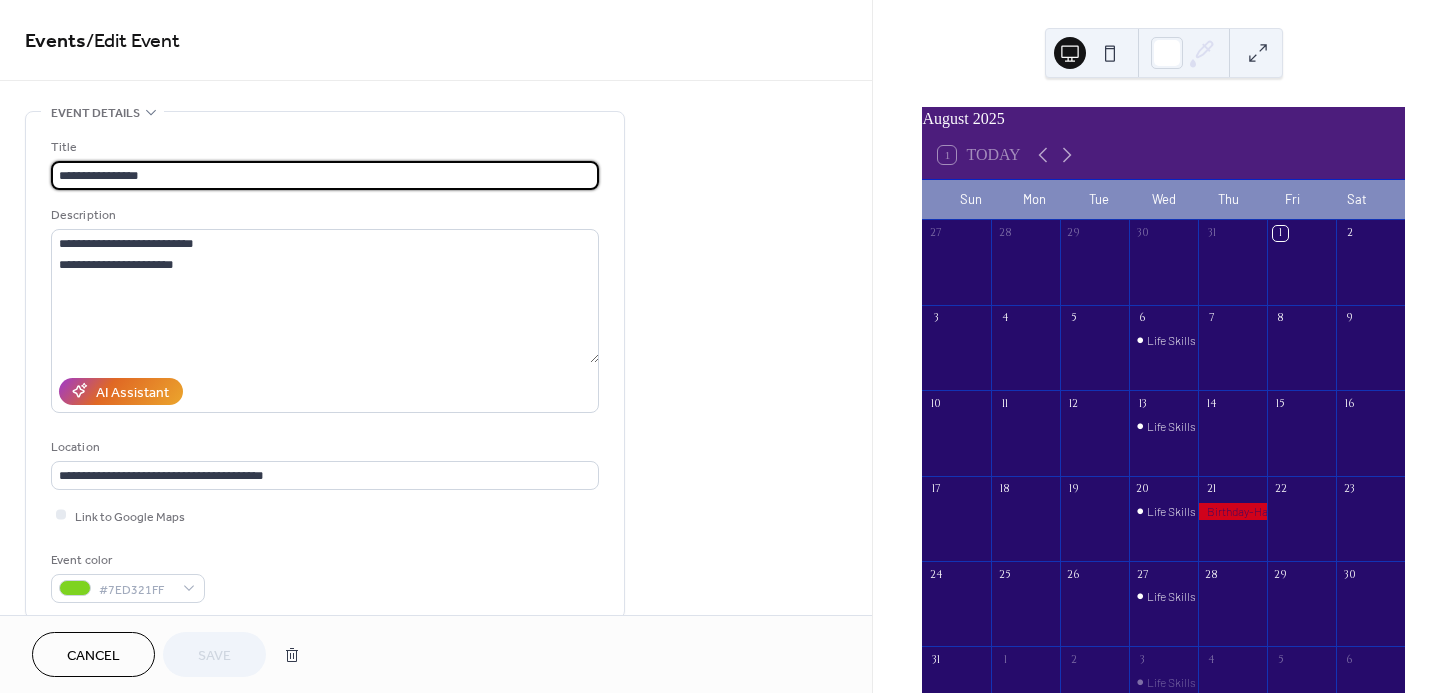 click on "**********" at bounding box center (436, 798) 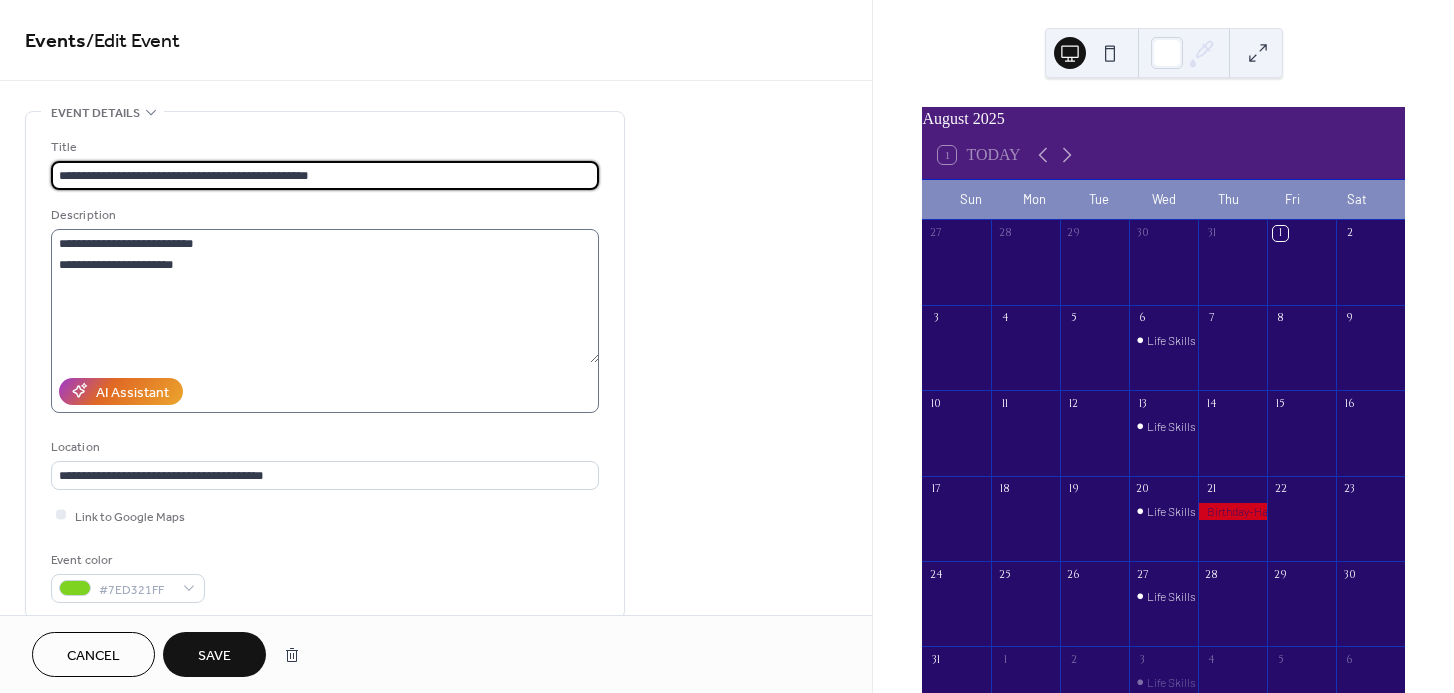 type on "**********" 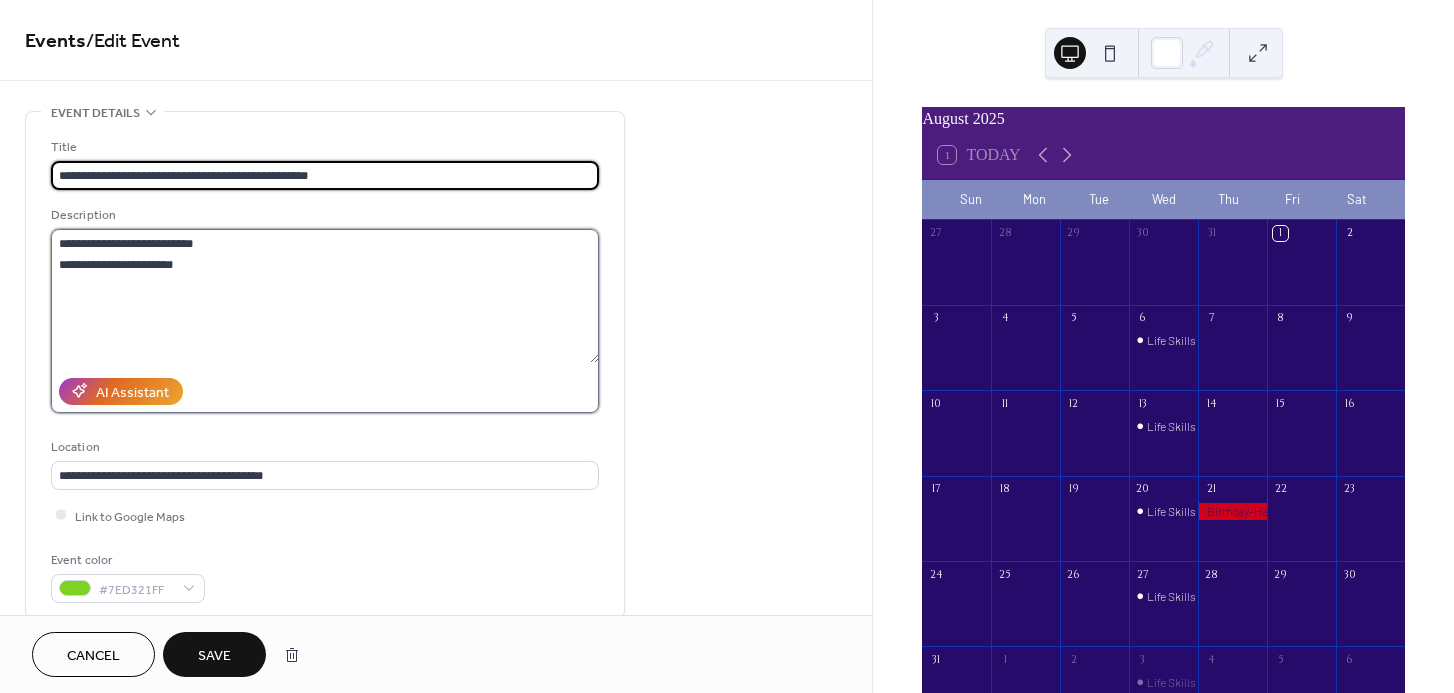 scroll, scrollTop: 0, scrollLeft: 0, axis: both 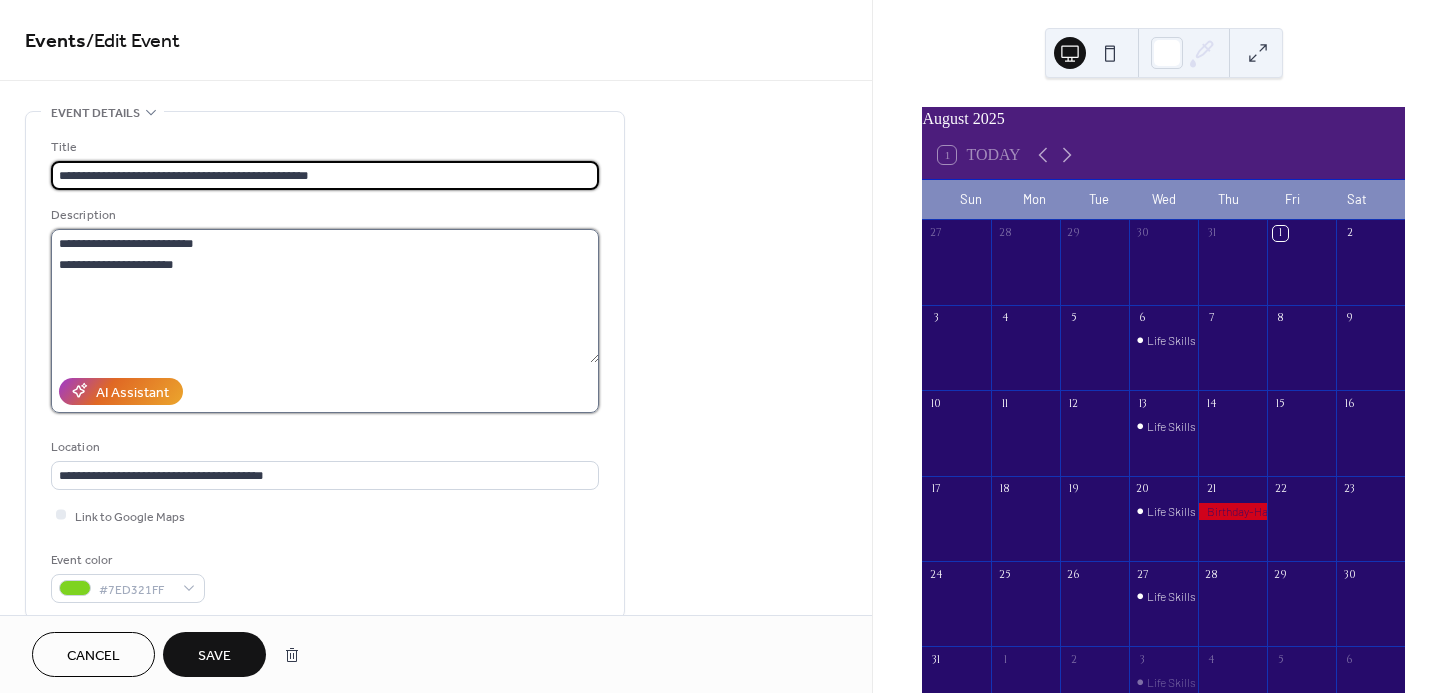 click on "**********" at bounding box center [325, 296] 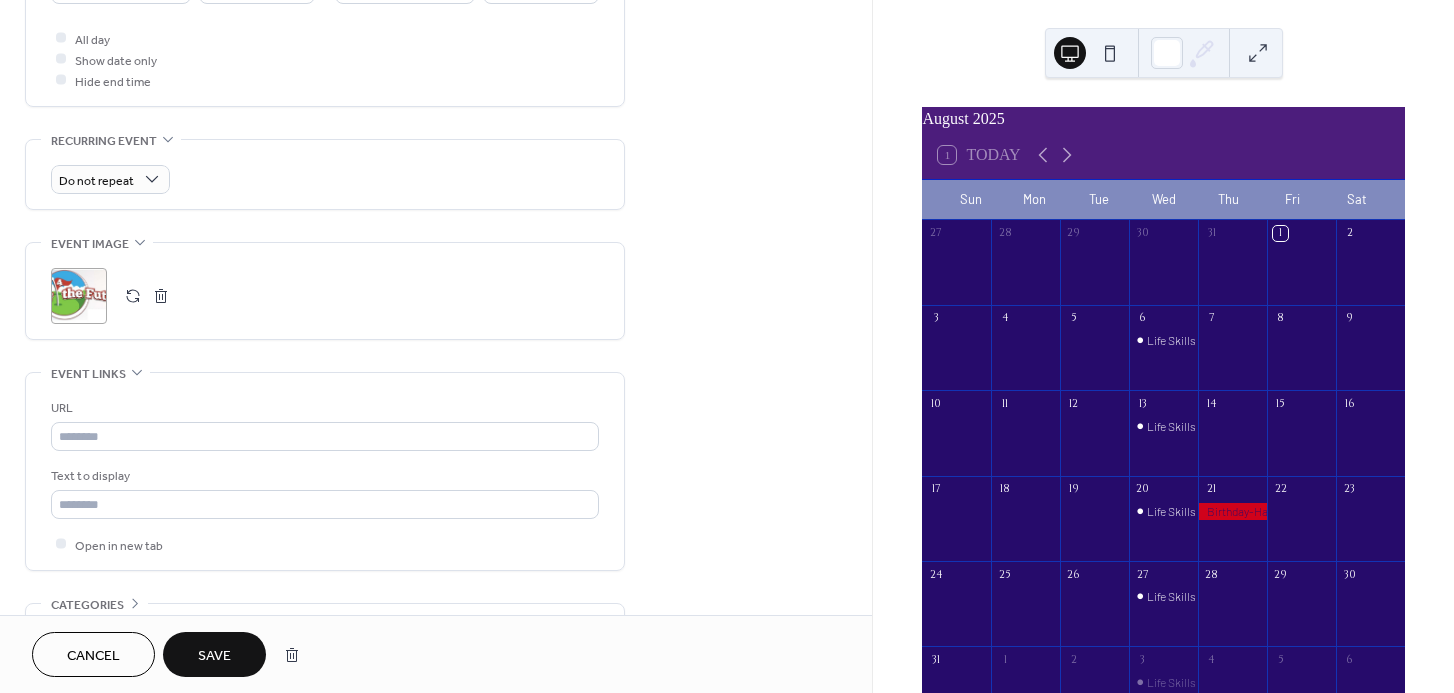 scroll, scrollTop: 869, scrollLeft: 0, axis: vertical 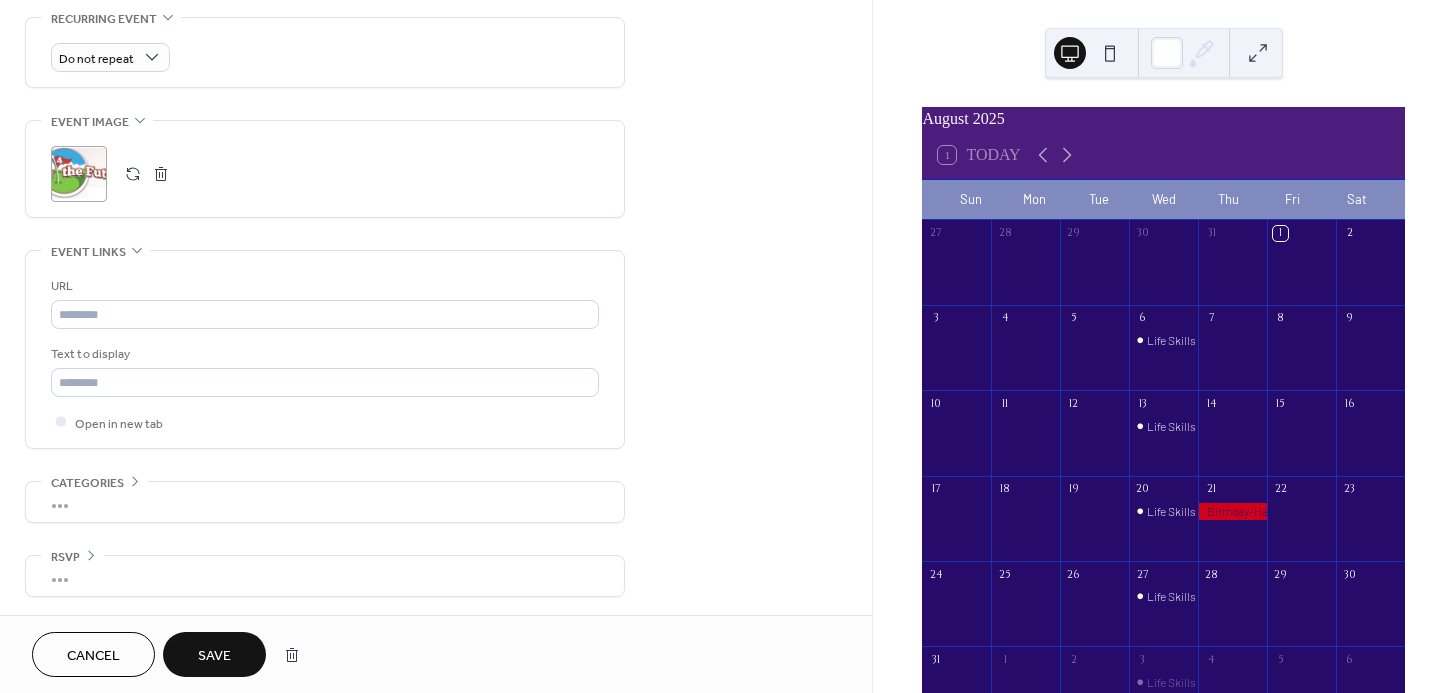 click on "URL Text to display Open in new tab" at bounding box center [325, 354] 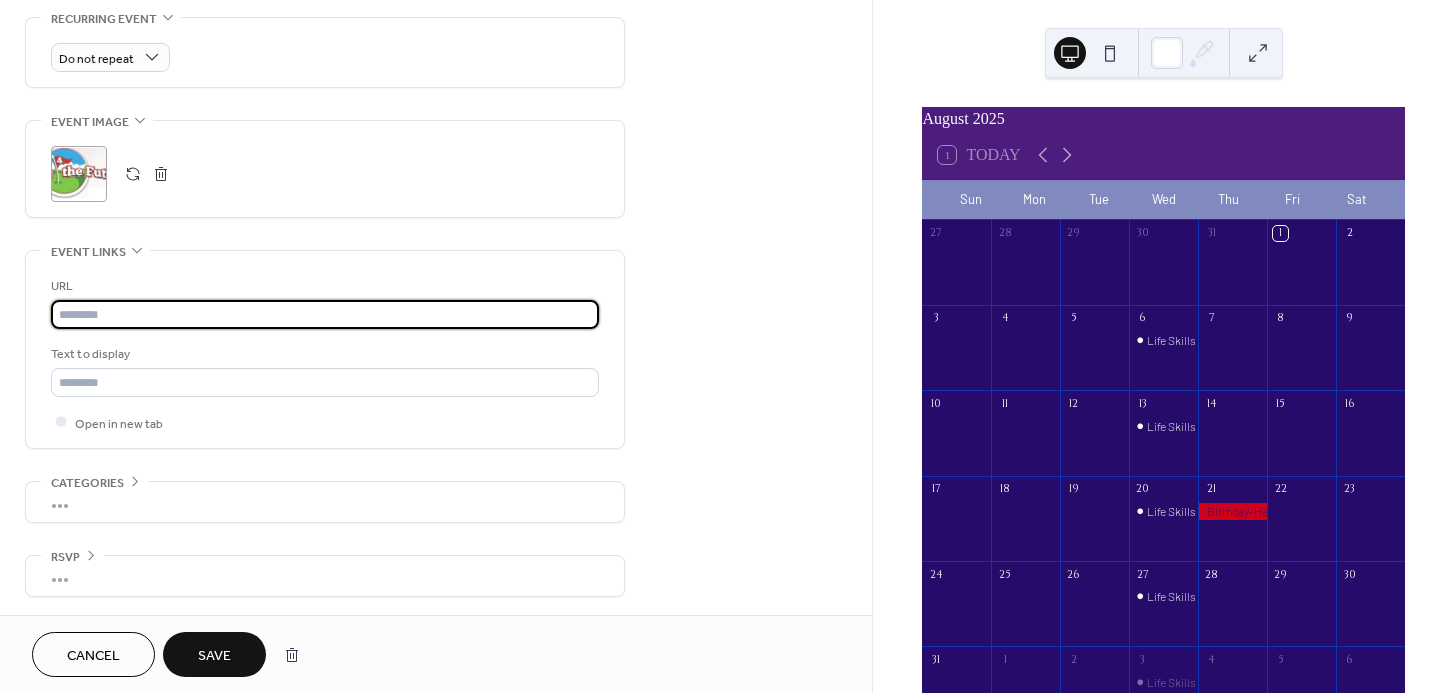drag, startPoint x: 119, startPoint y: 317, endPoint x: 100, endPoint y: 228, distance: 91.00549 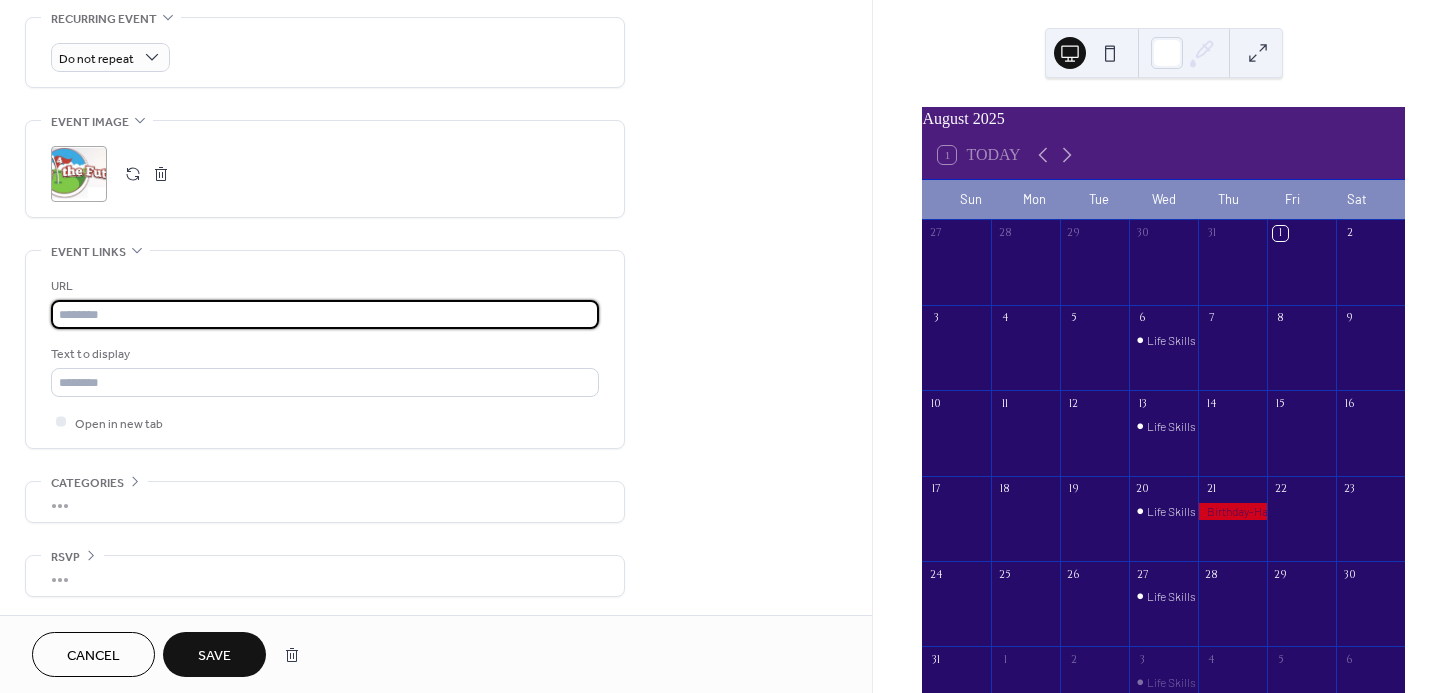 click at bounding box center (325, 314) 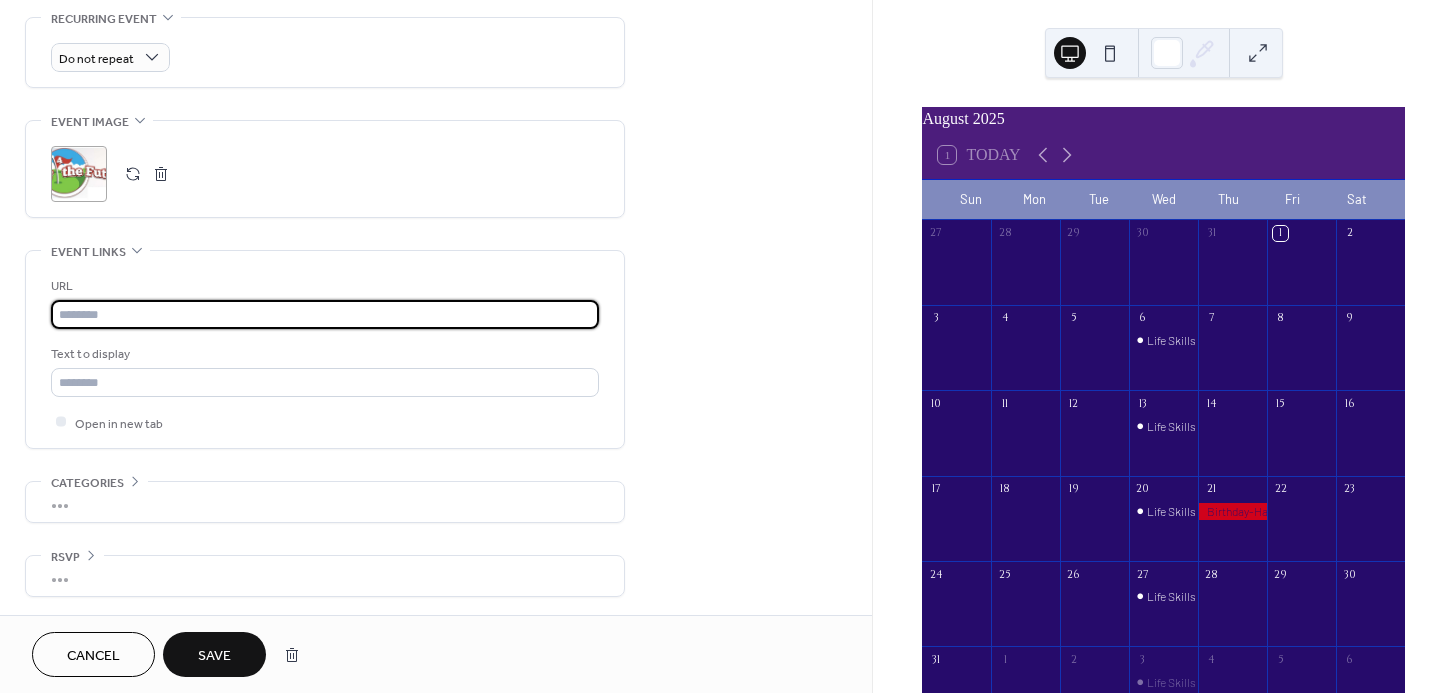 paste on "**********" 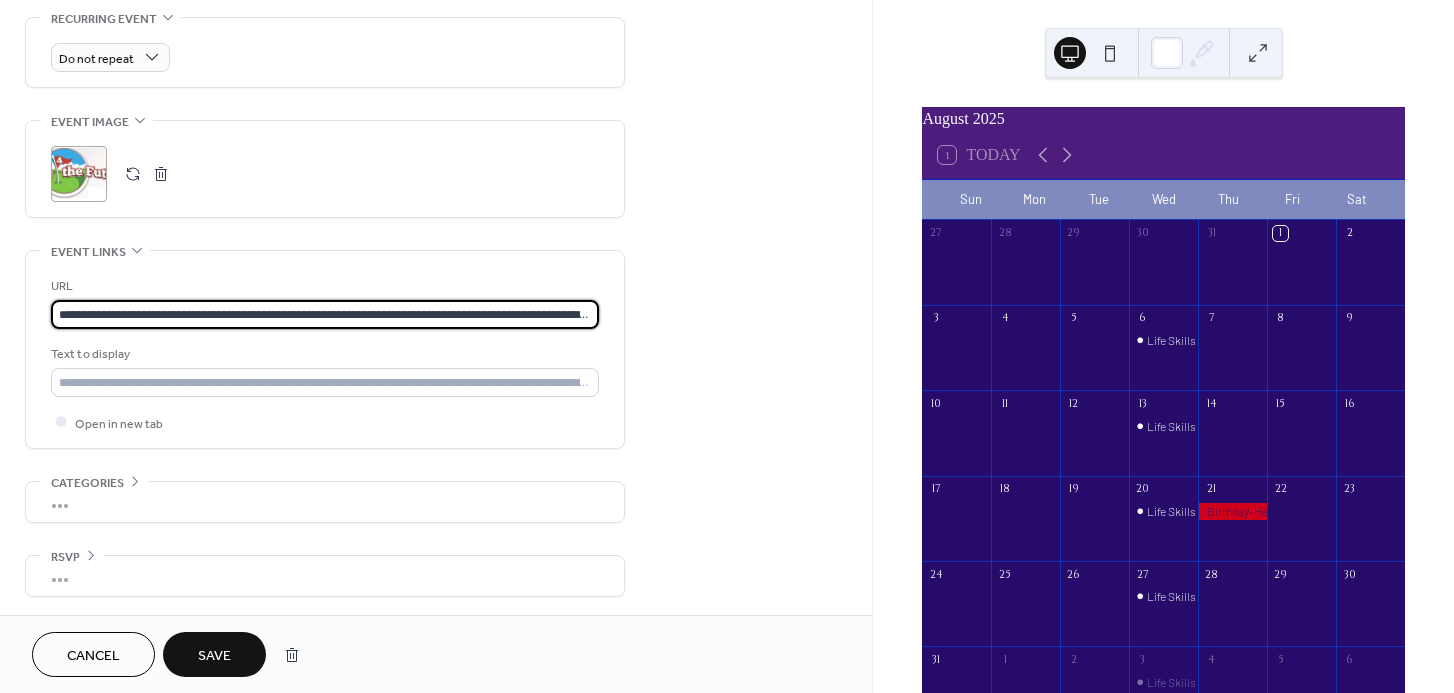 scroll, scrollTop: 0, scrollLeft: 82, axis: horizontal 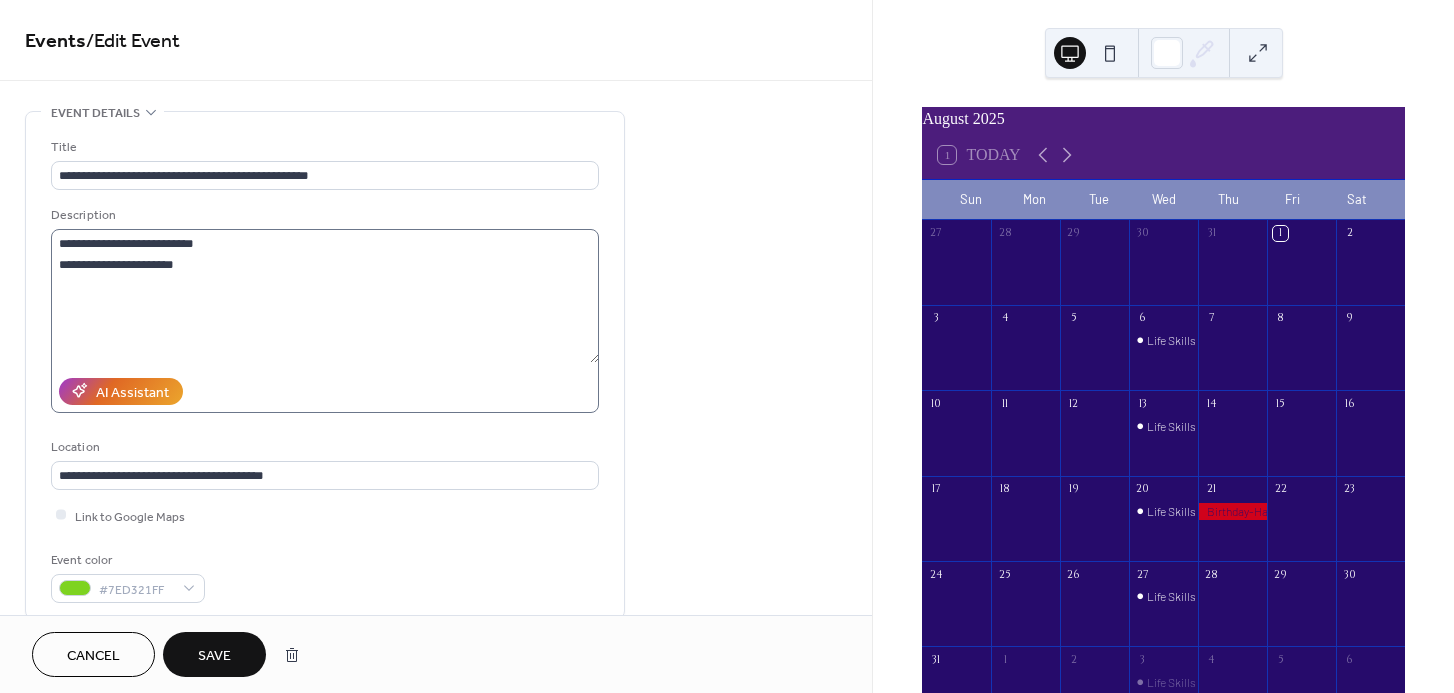 type on "**********" 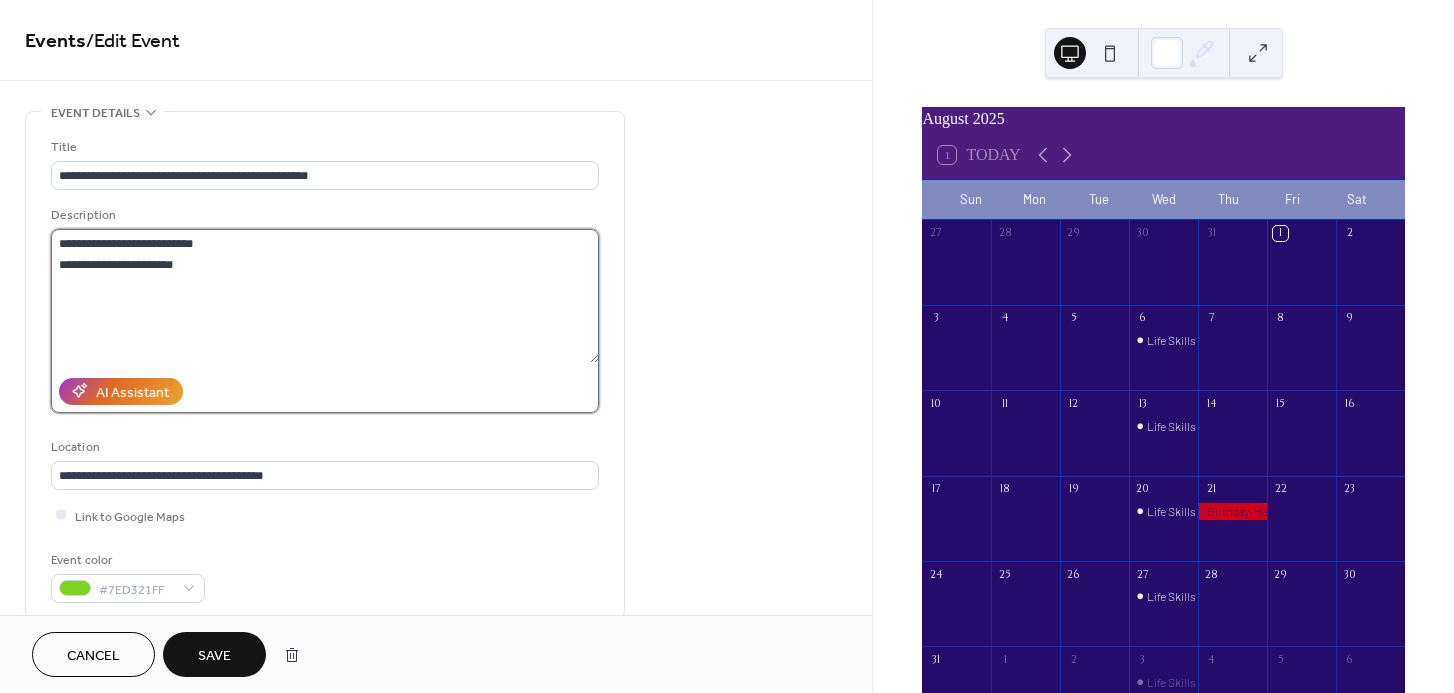 scroll, scrollTop: 0, scrollLeft: 0, axis: both 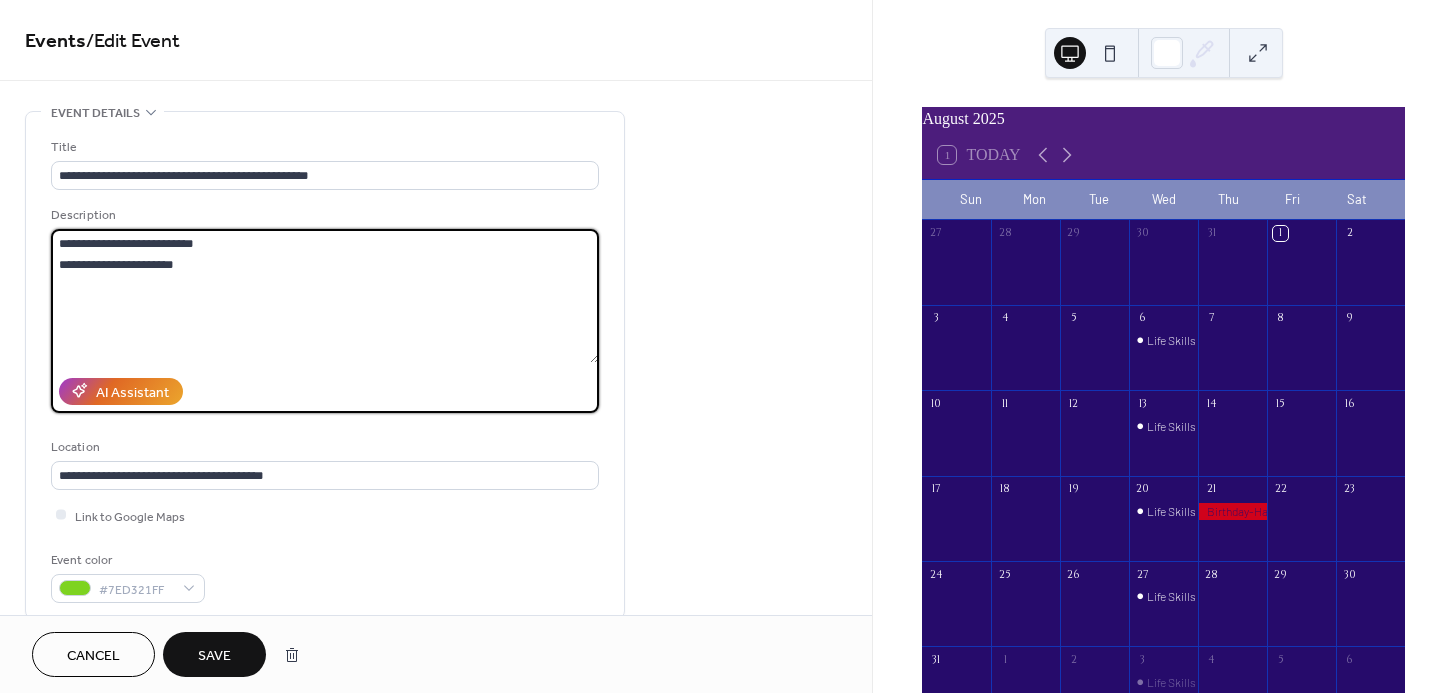 drag, startPoint x: 198, startPoint y: 269, endPoint x: 108, endPoint y: 254, distance: 91.24144 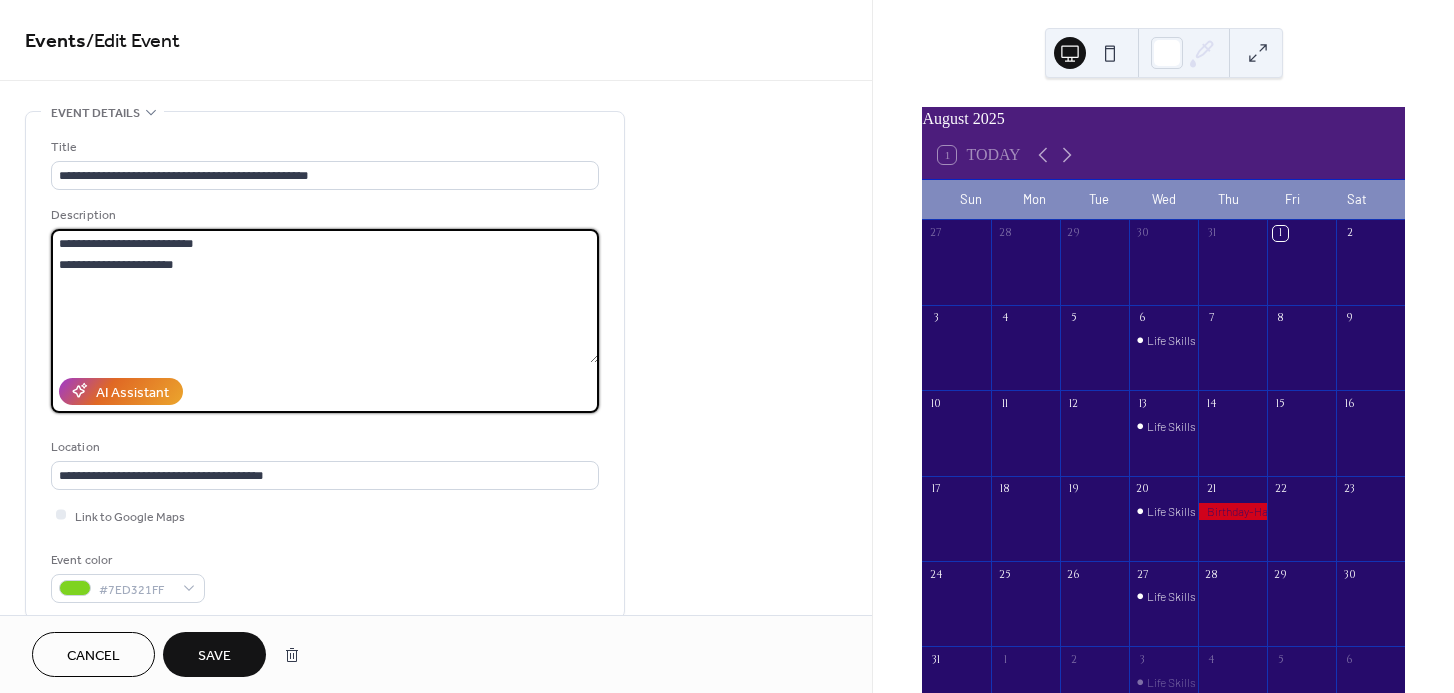 click on "**********" at bounding box center (325, 296) 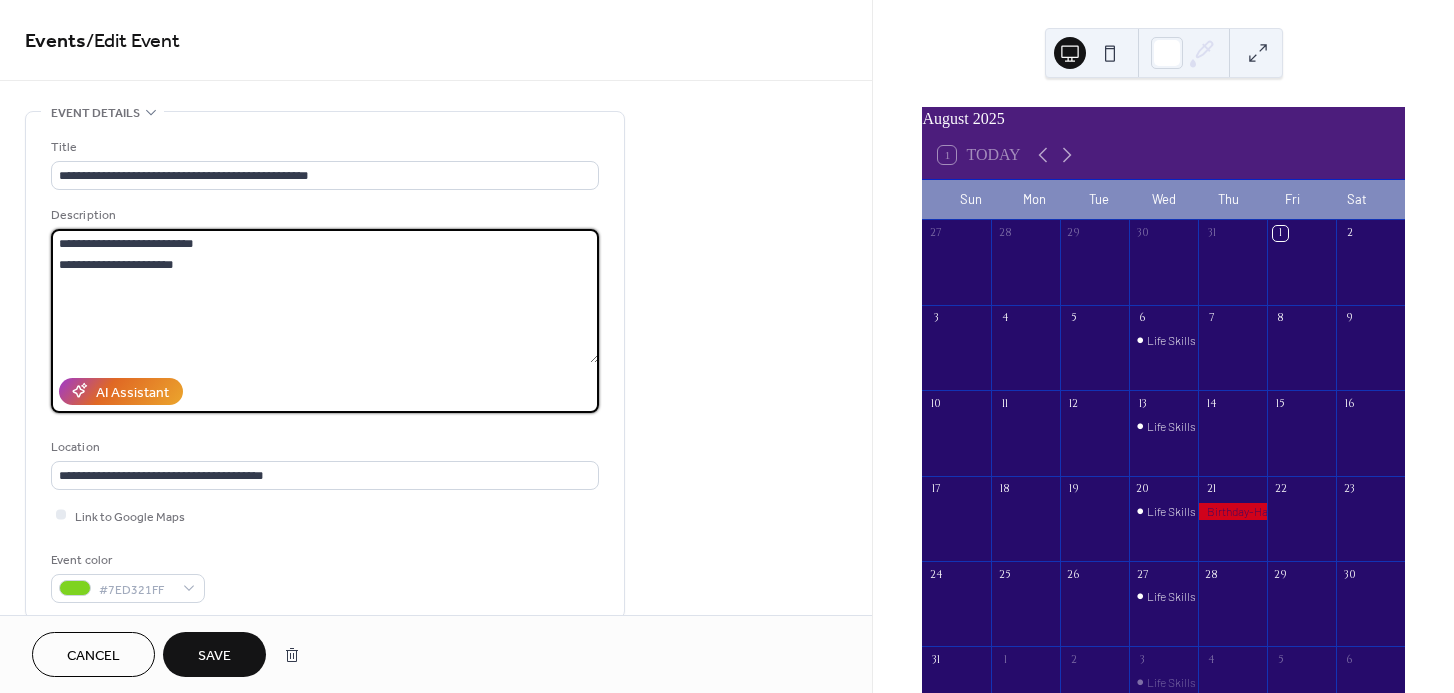 drag, startPoint x: 92, startPoint y: 241, endPoint x: 31, endPoint y: 239, distance: 61.03278 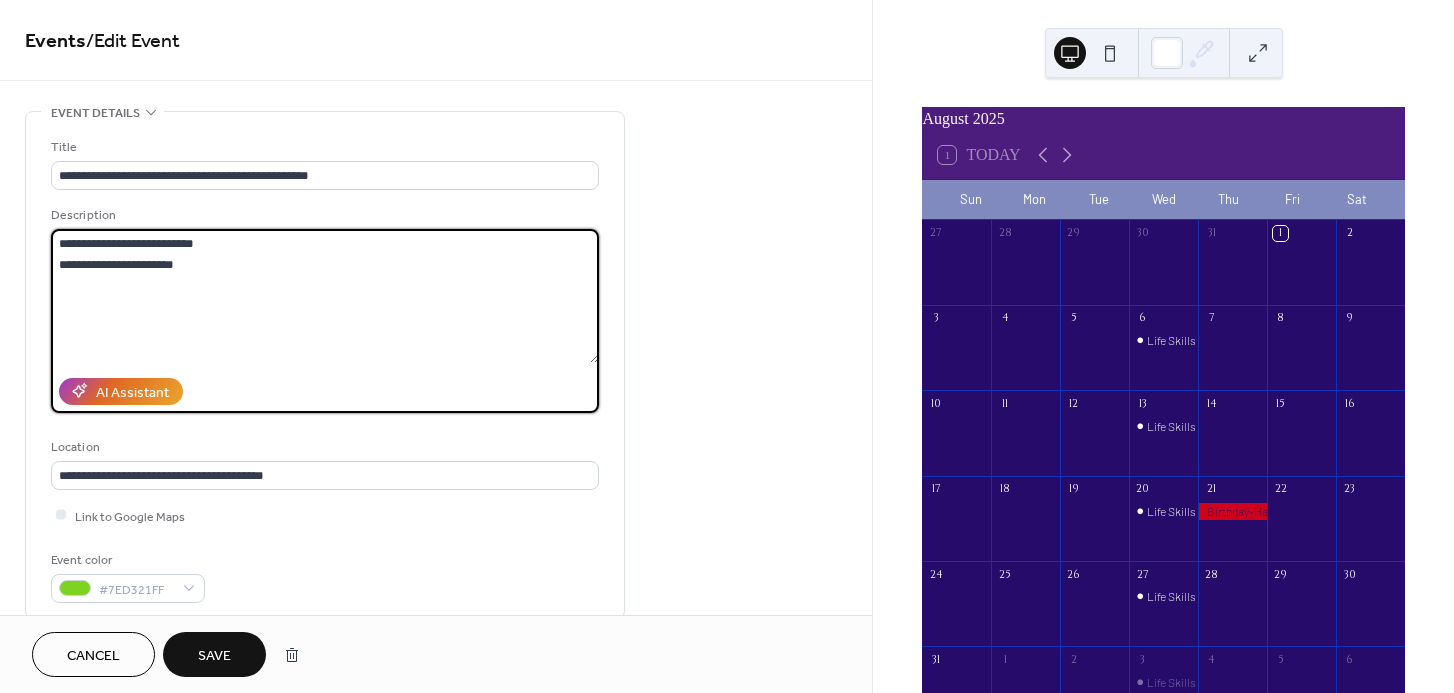 click on "**********" at bounding box center [325, 365] 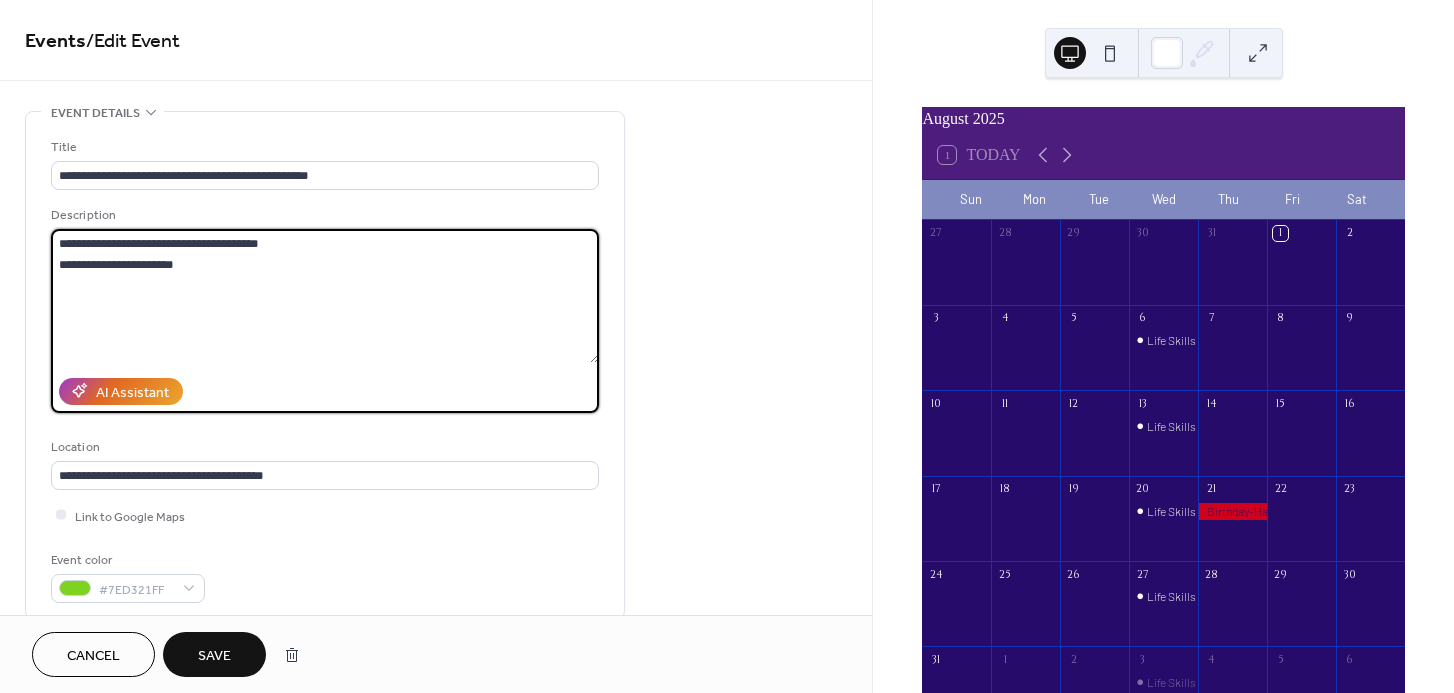 click on "**********" at bounding box center [325, 296] 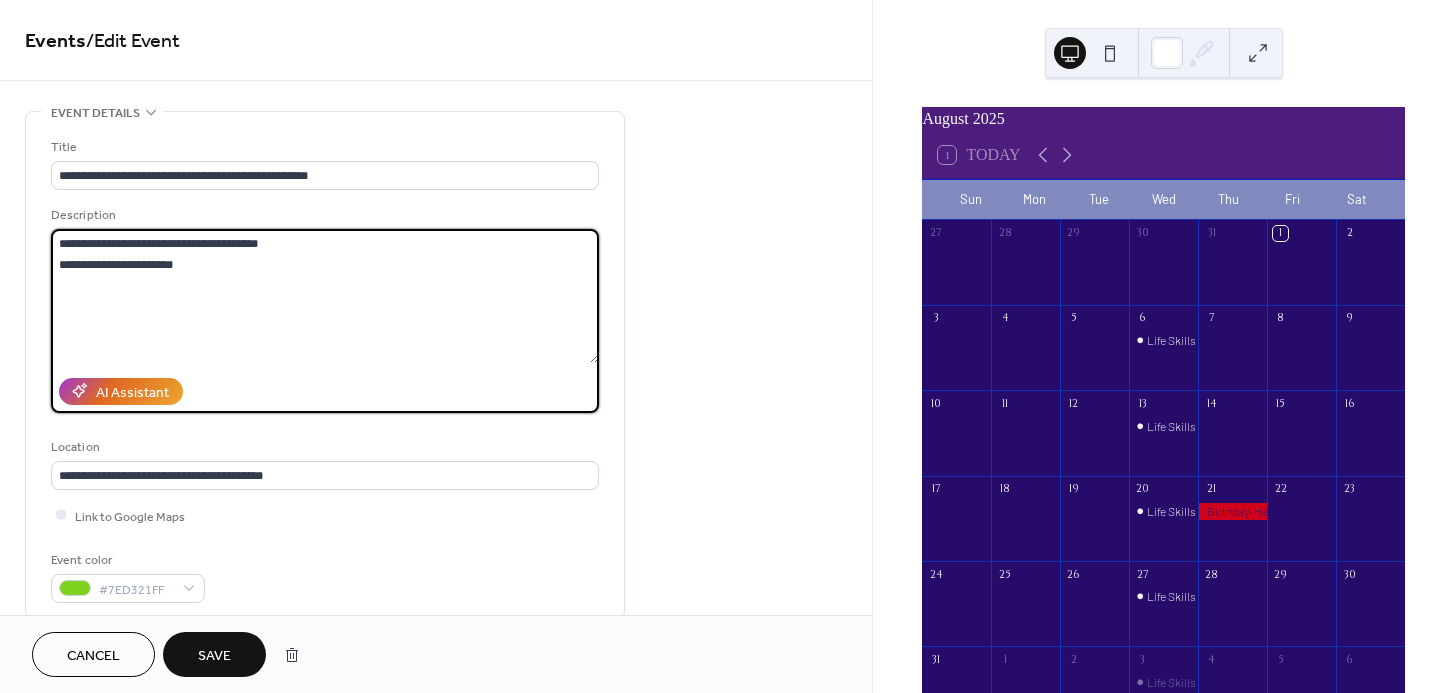 drag, startPoint x: 142, startPoint y: 268, endPoint x: 54, endPoint y: 269, distance: 88.005684 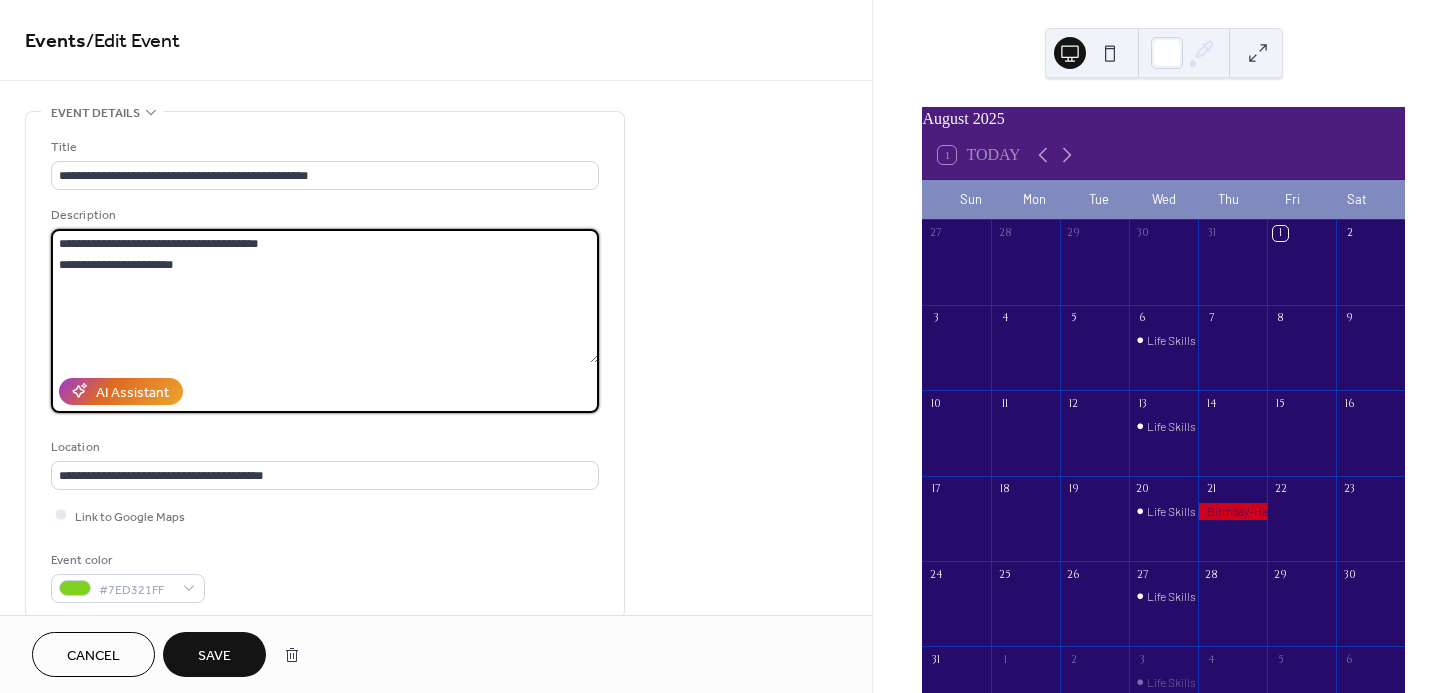 click on "**********" at bounding box center [325, 296] 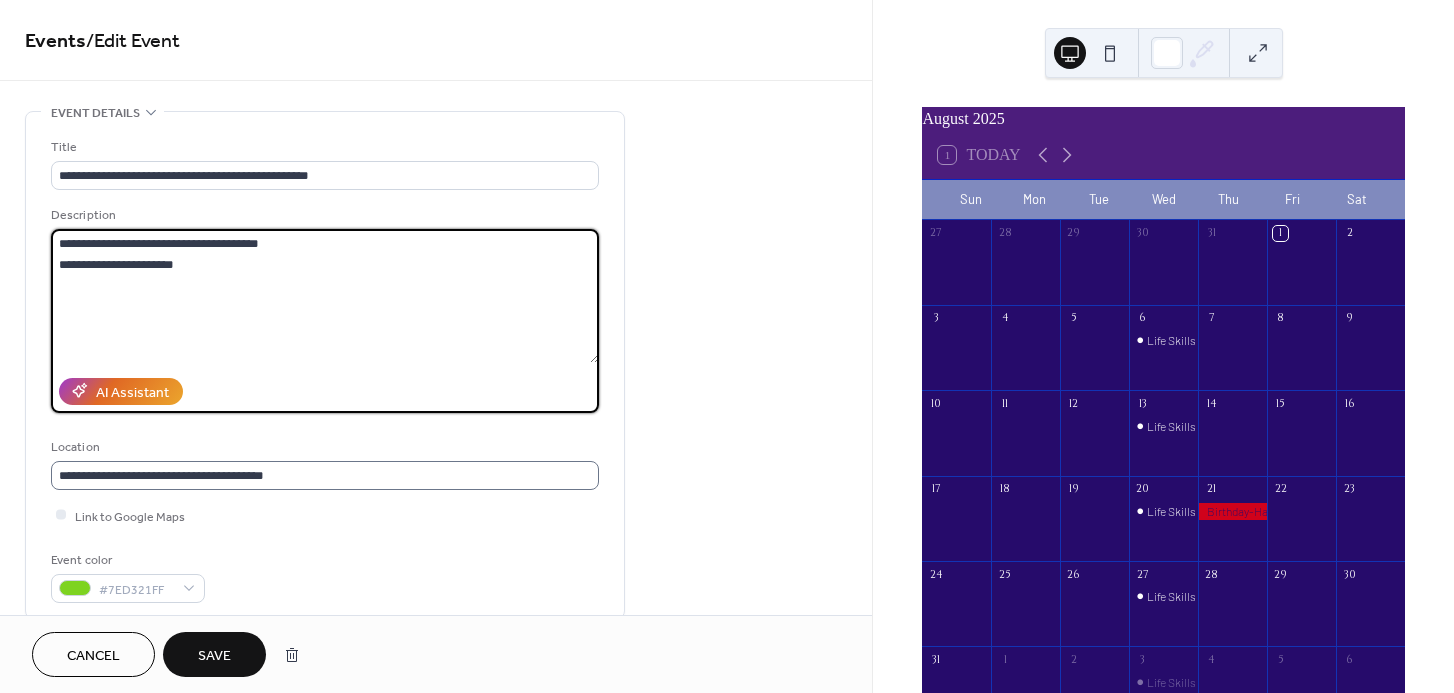 type on "**********" 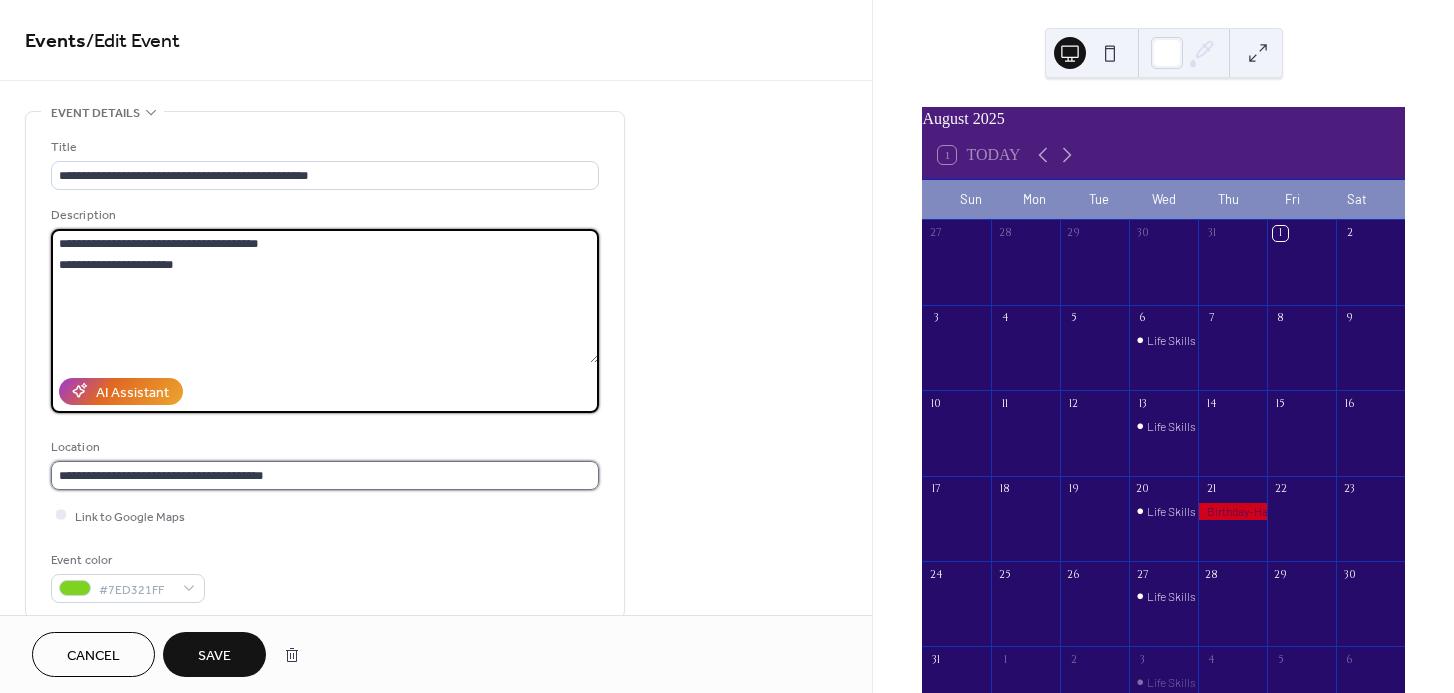 click on "**********" at bounding box center (325, 475) 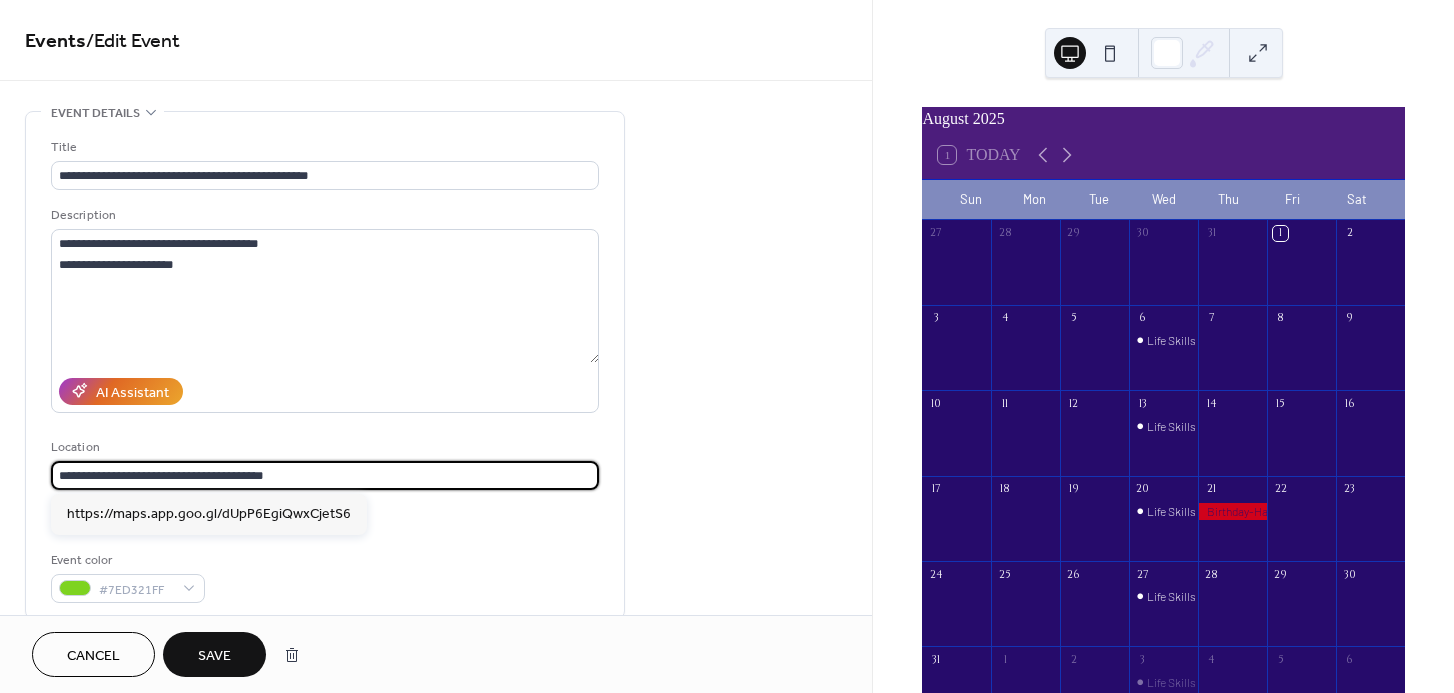 scroll, scrollTop: 0, scrollLeft: 0, axis: both 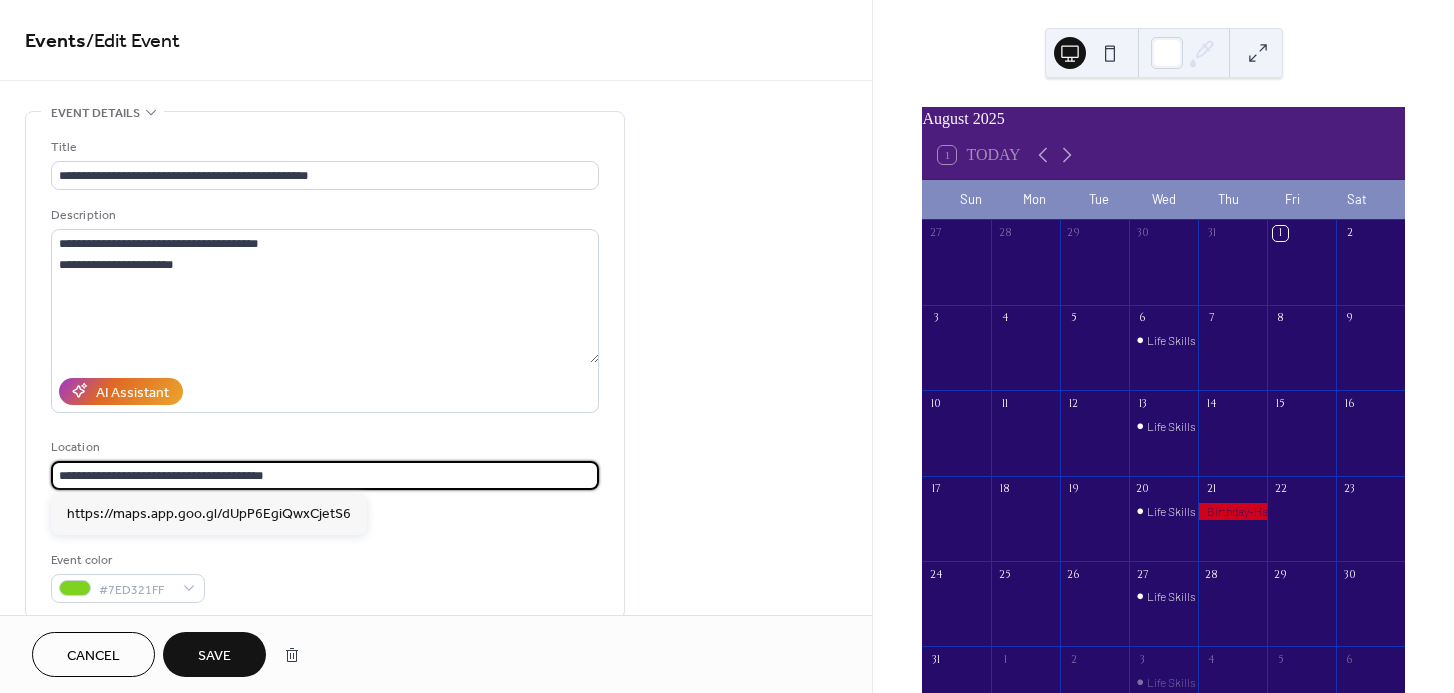 drag, startPoint x: 208, startPoint y: 473, endPoint x: 26, endPoint y: 483, distance: 182.27452 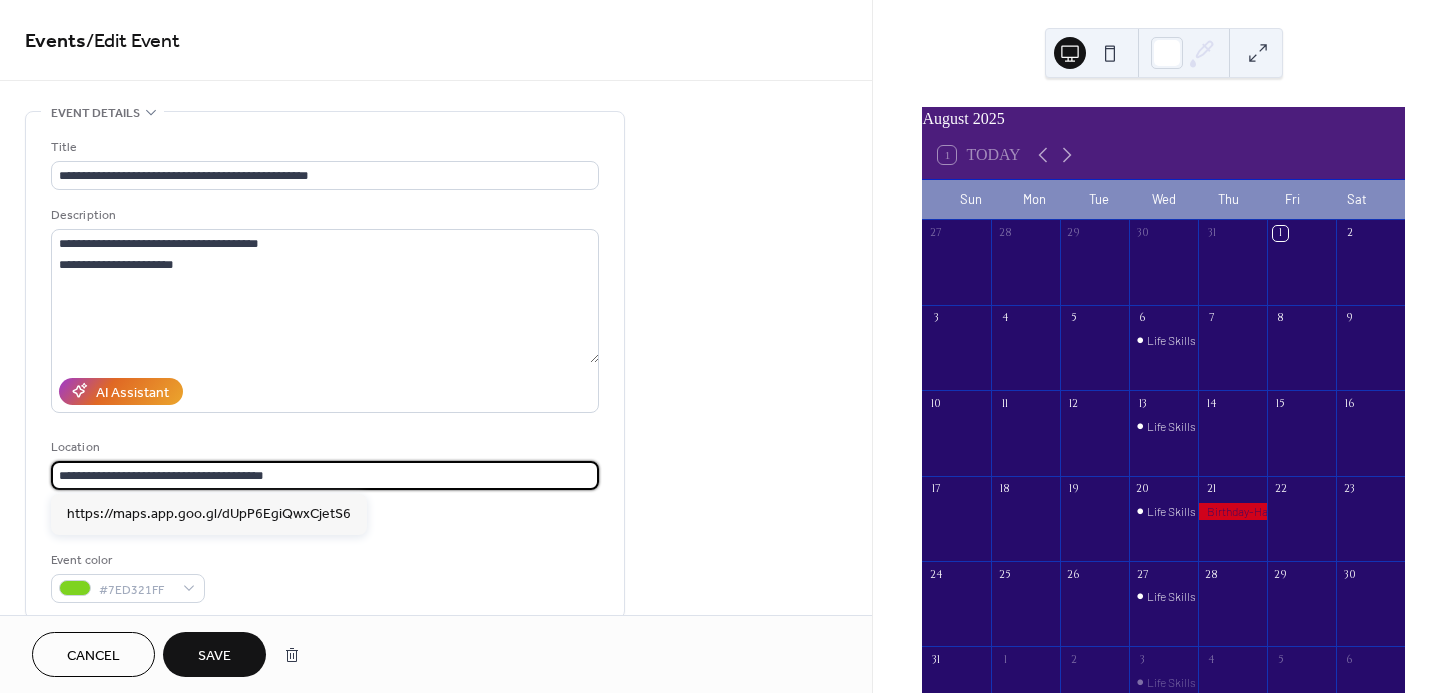 click on "**********" at bounding box center [325, 365] 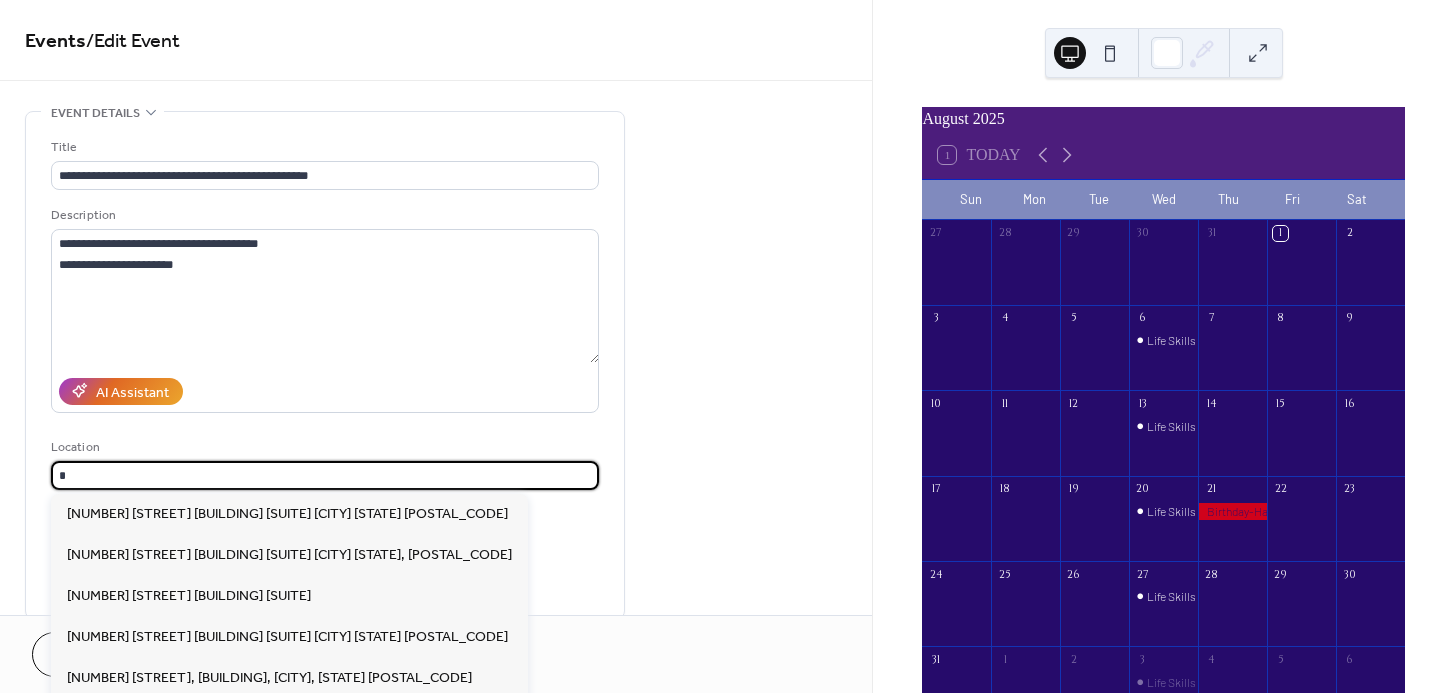 click on "*" at bounding box center [325, 475] 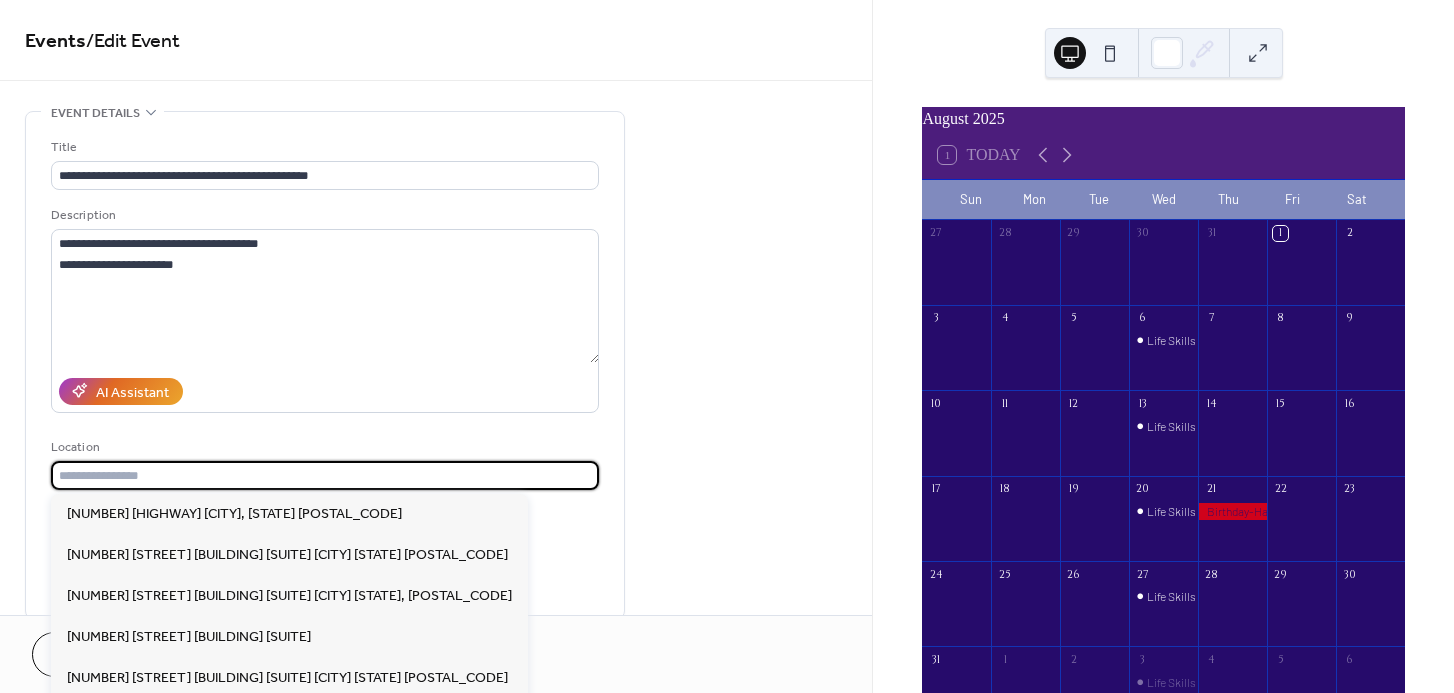 scroll, scrollTop: 0, scrollLeft: 0, axis: both 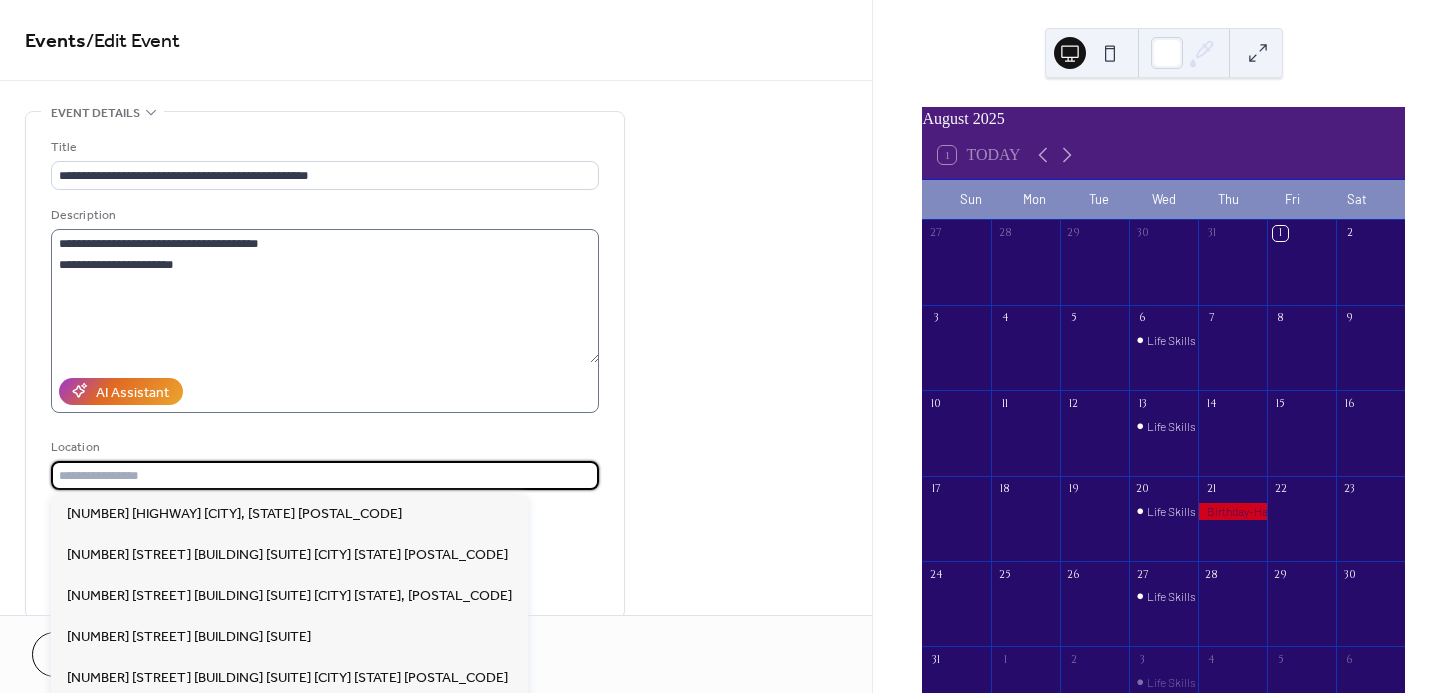 type 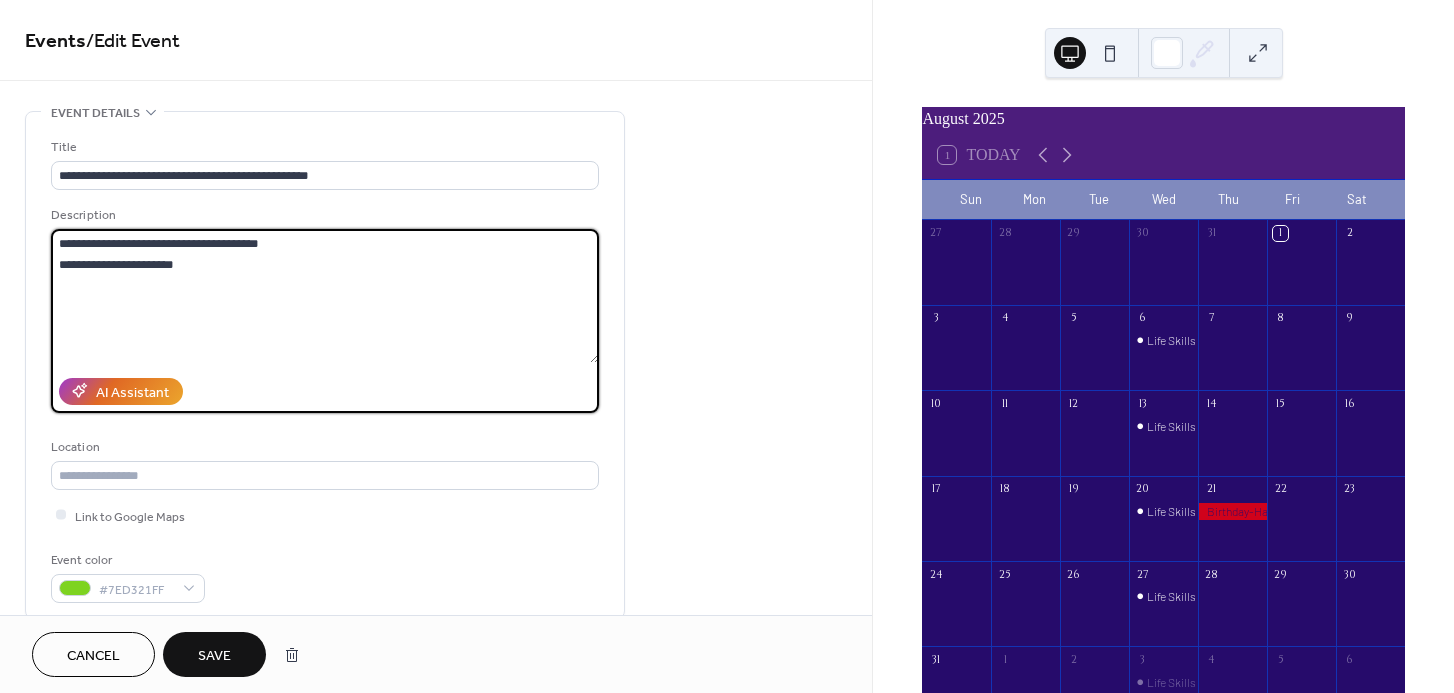 drag, startPoint x: 194, startPoint y: 249, endPoint x: 183, endPoint y: 263, distance: 17.804493 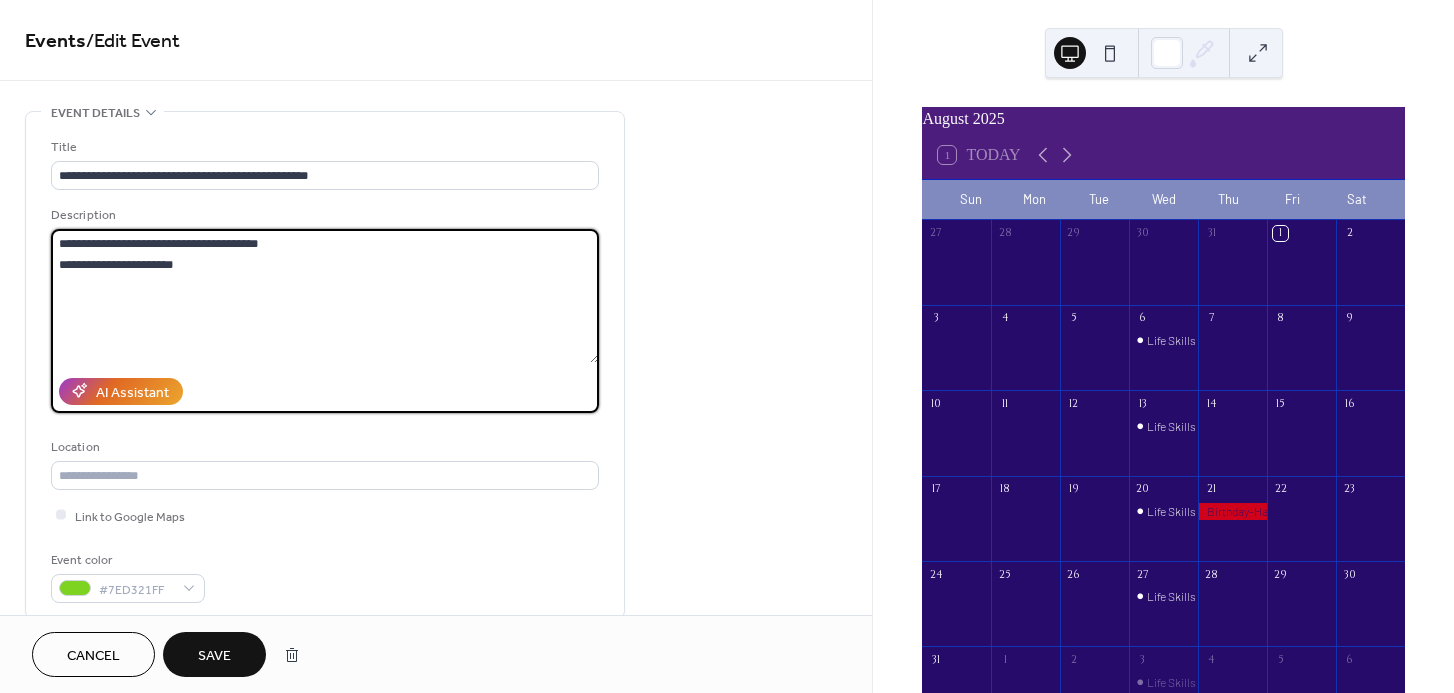 click on "**********" at bounding box center (325, 296) 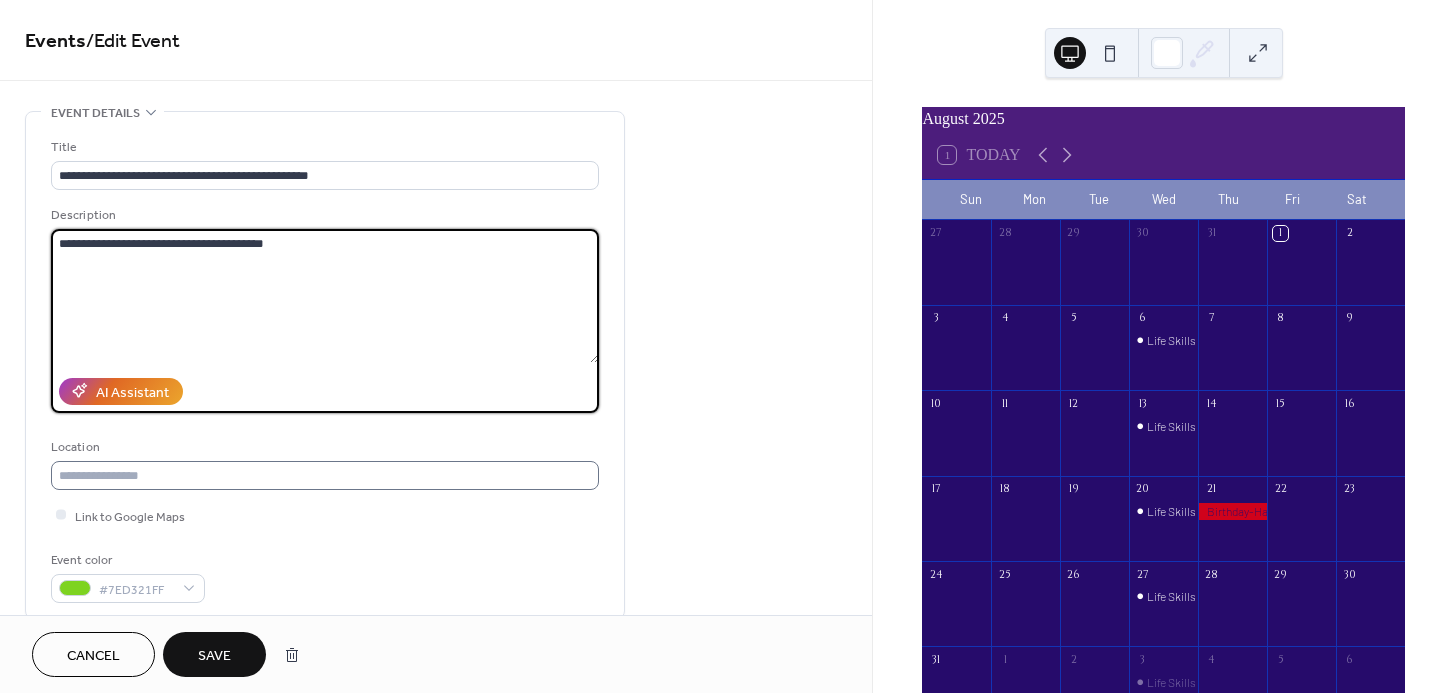 type on "**********" 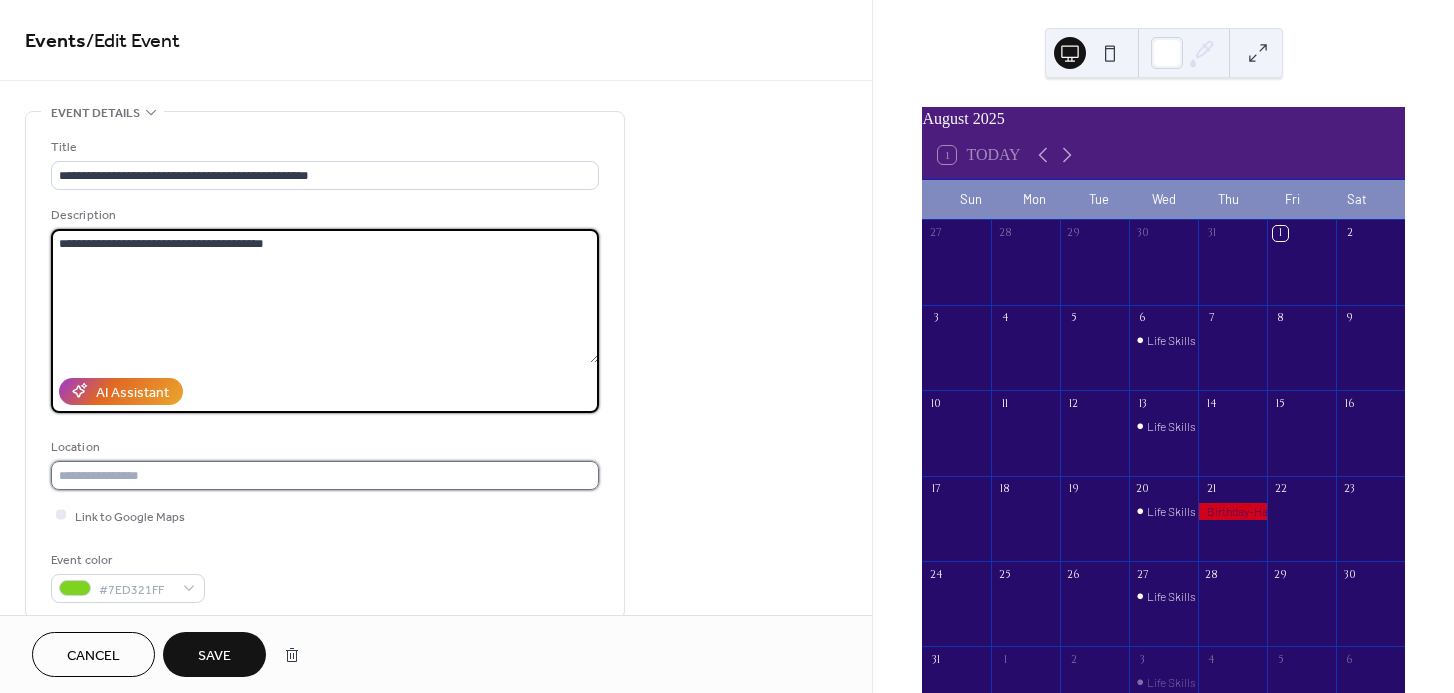 click at bounding box center [325, 475] 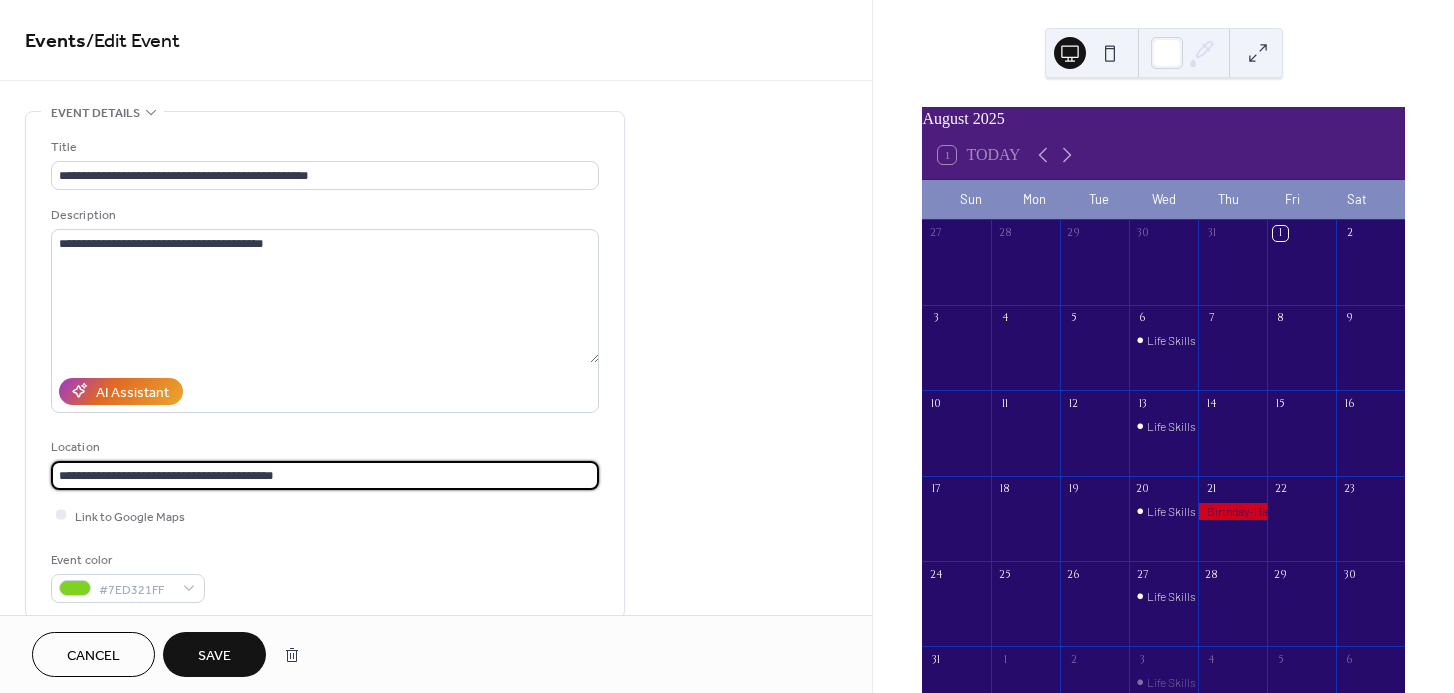 type on "**********" 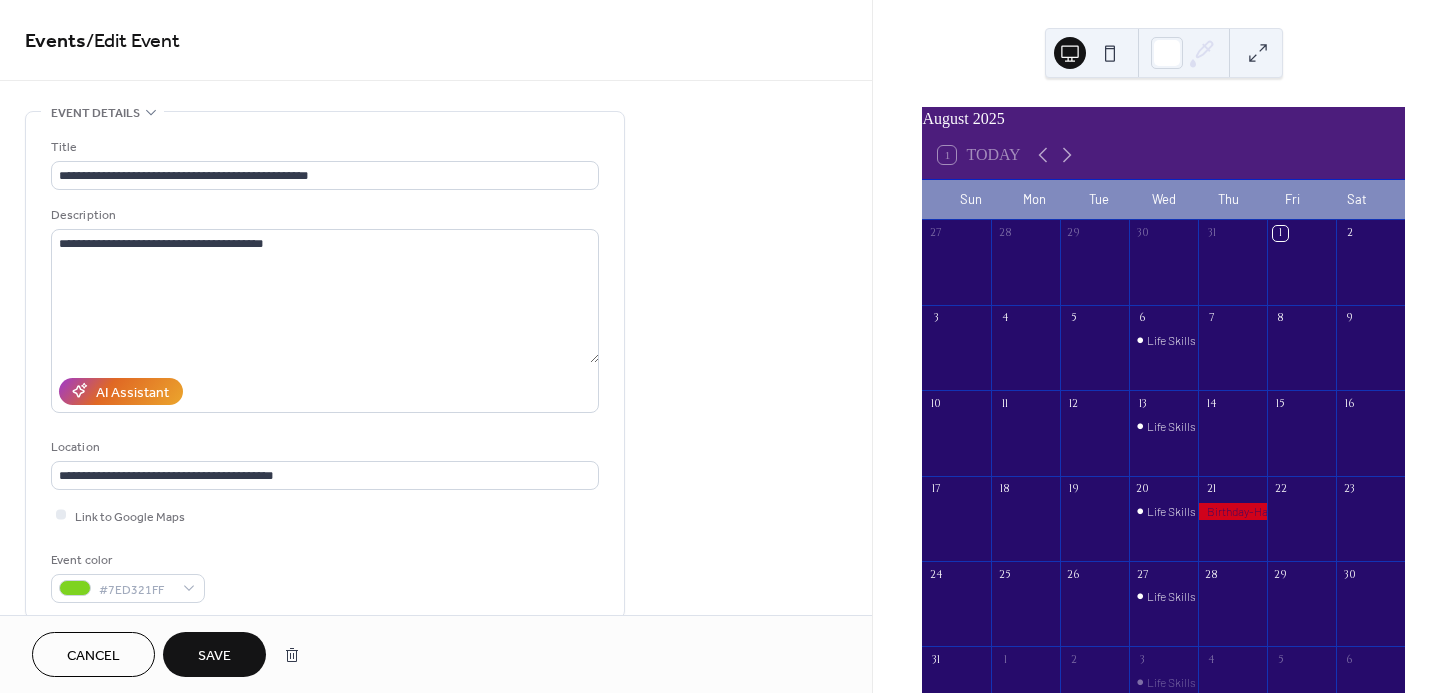 click on "Save" at bounding box center [214, 656] 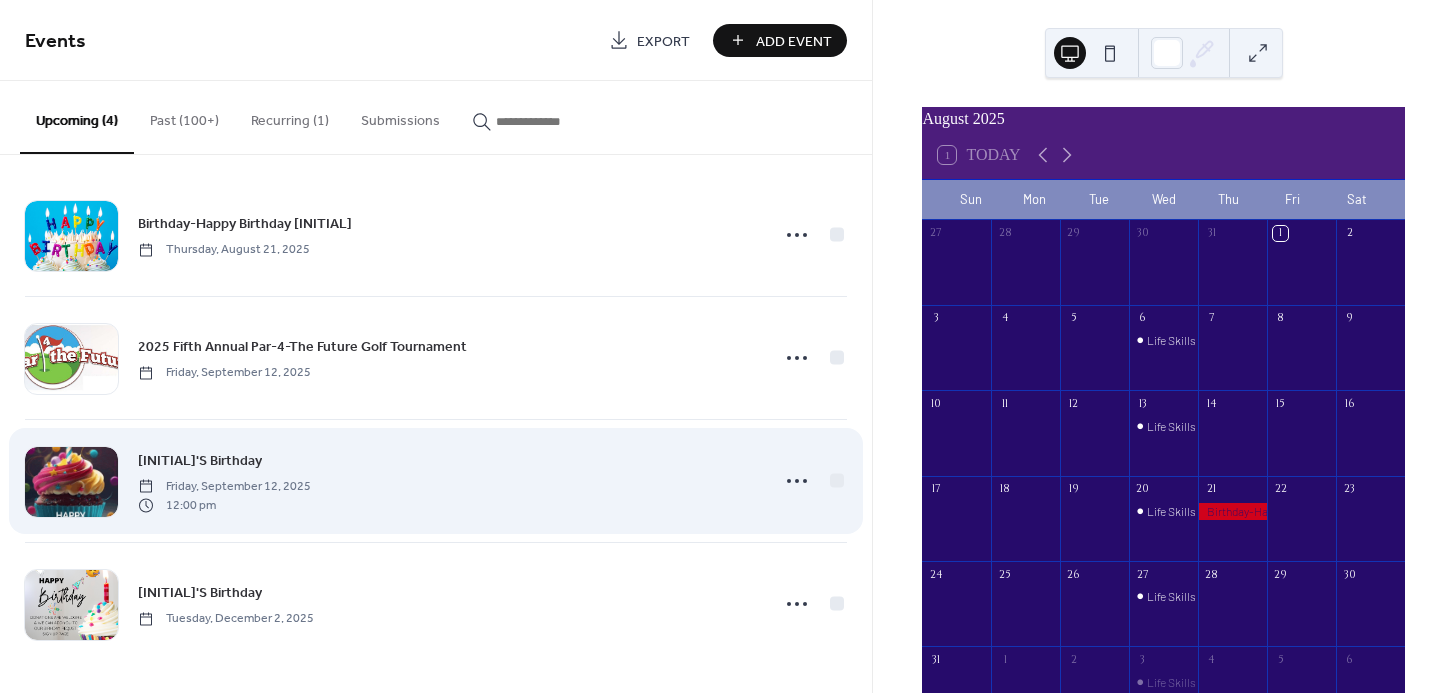 scroll, scrollTop: 0, scrollLeft: 0, axis: both 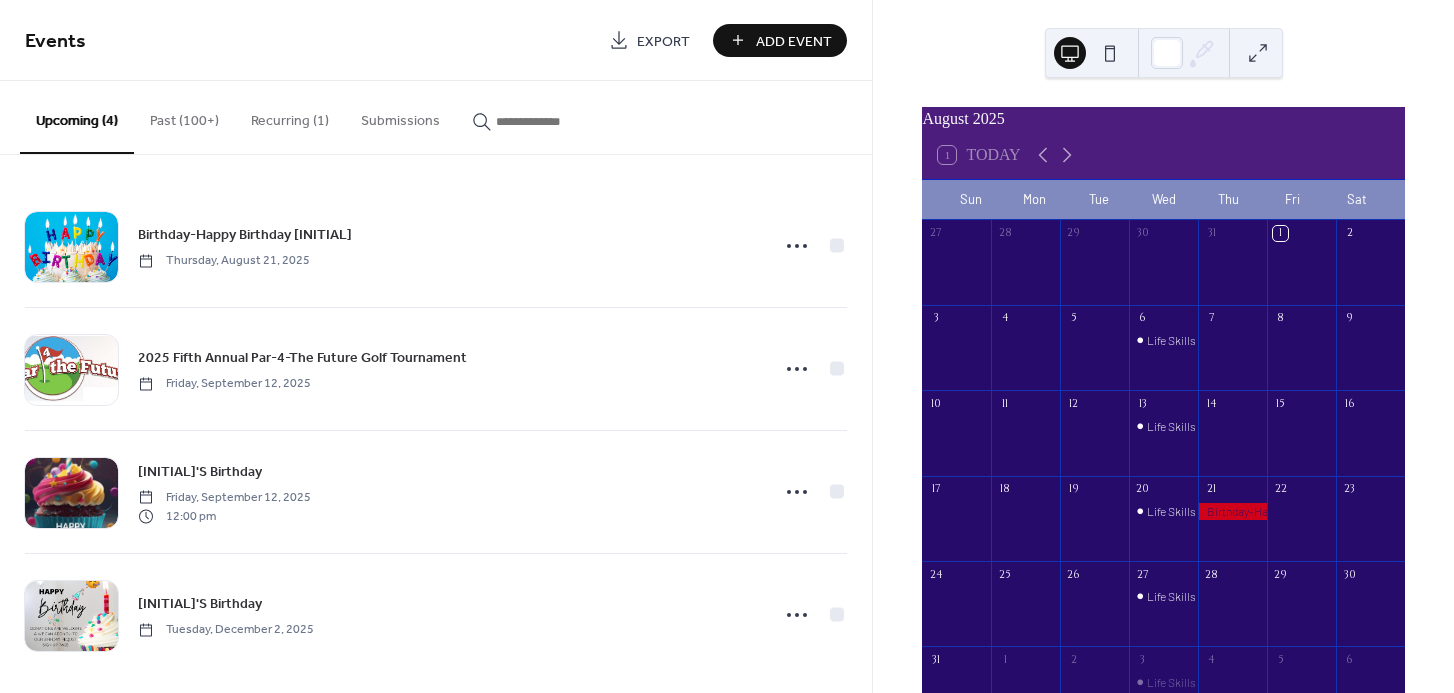 click on "Add Event" at bounding box center (780, 40) 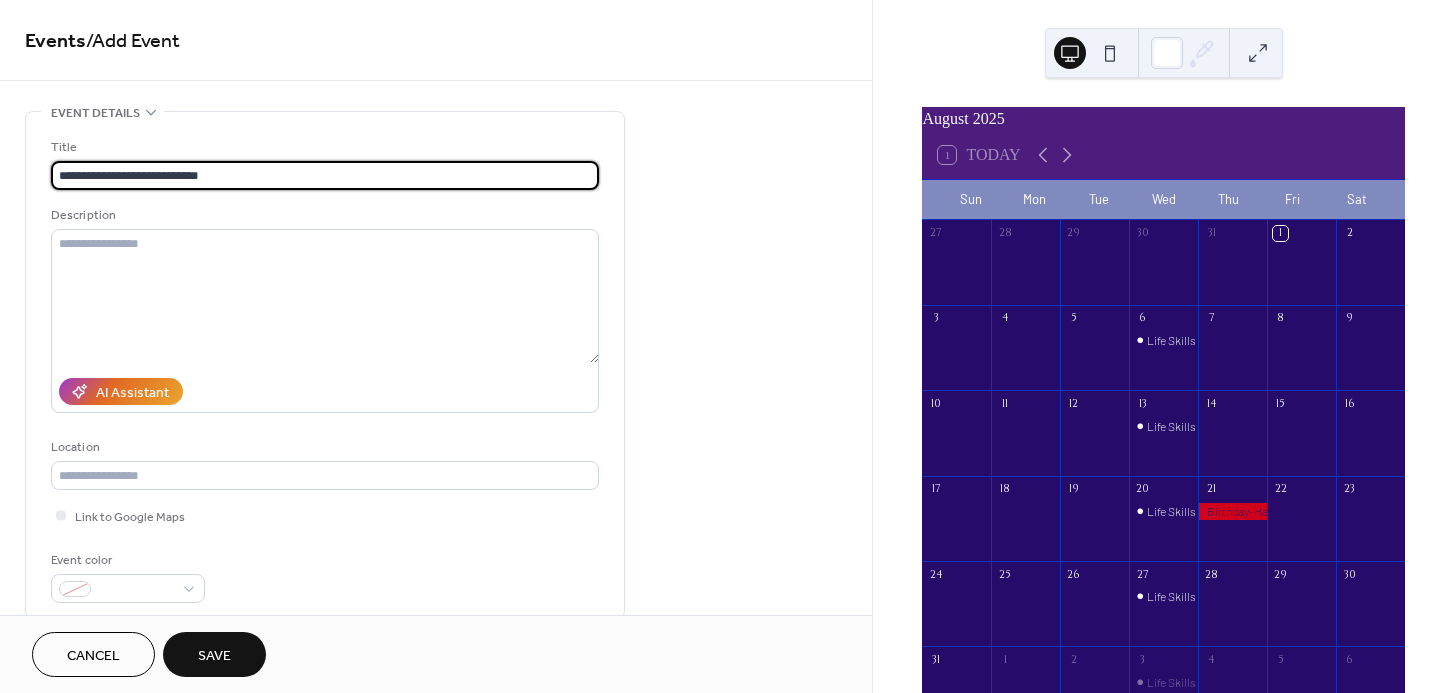 type on "**********" 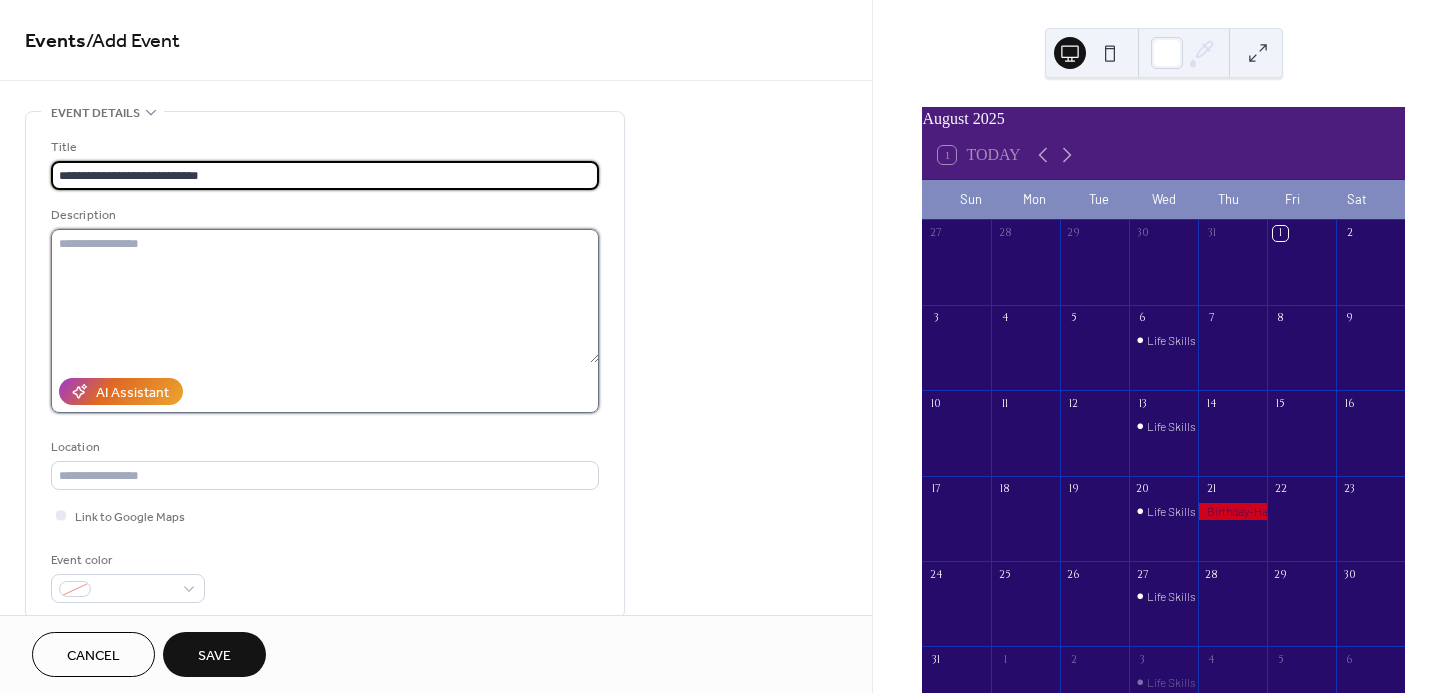 click at bounding box center [325, 296] 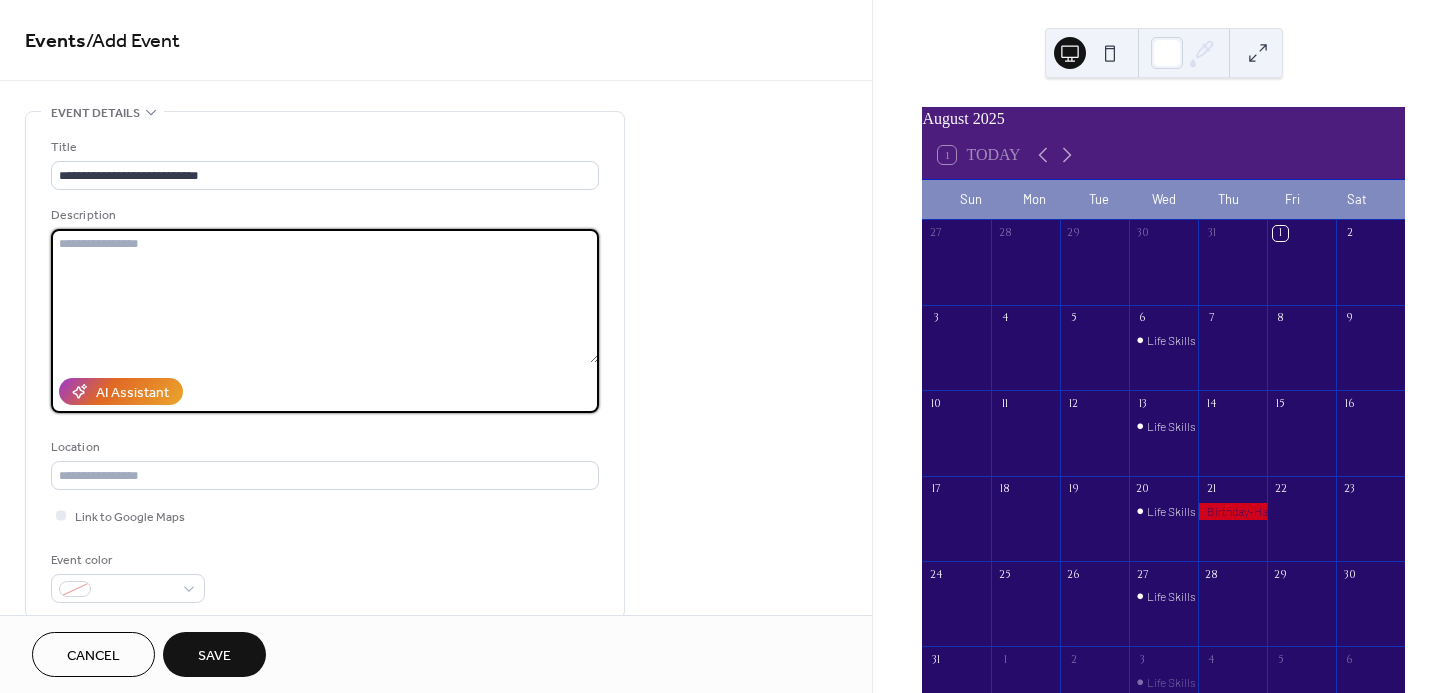 paste on "**********" 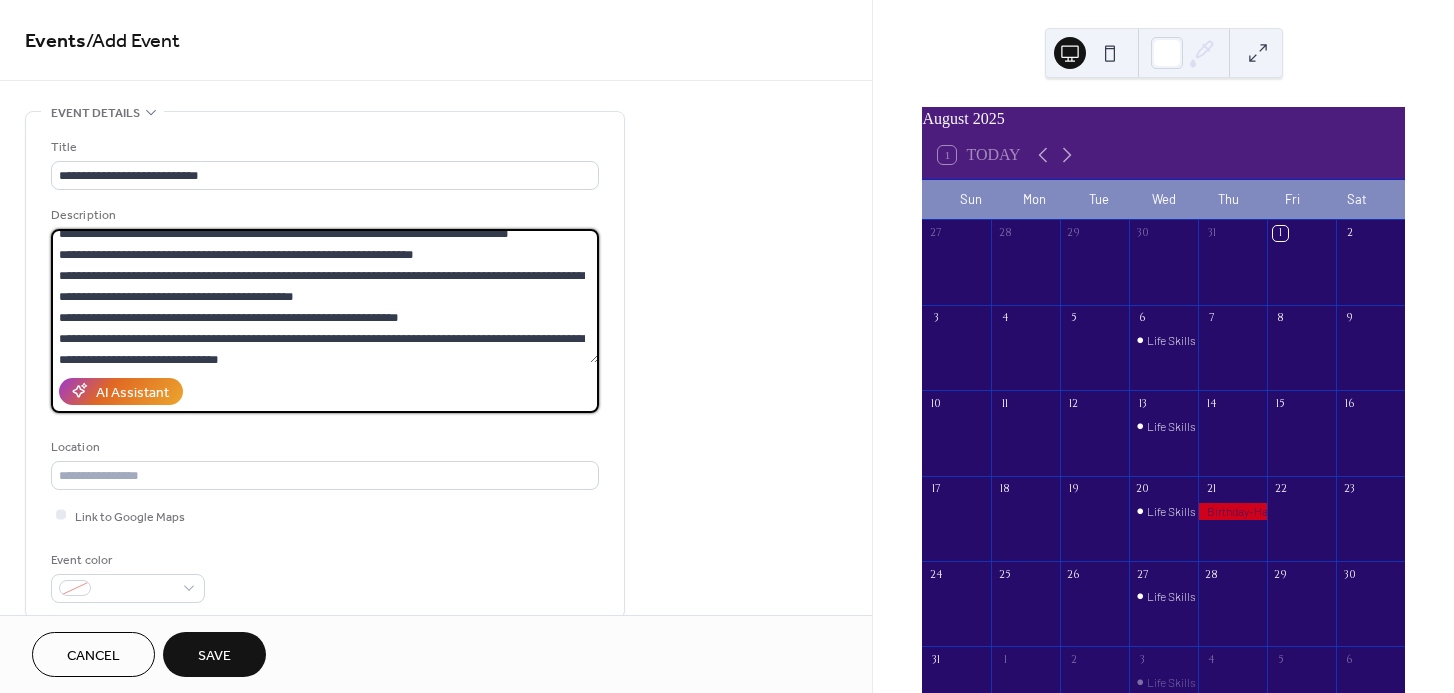 scroll, scrollTop: 0, scrollLeft: 0, axis: both 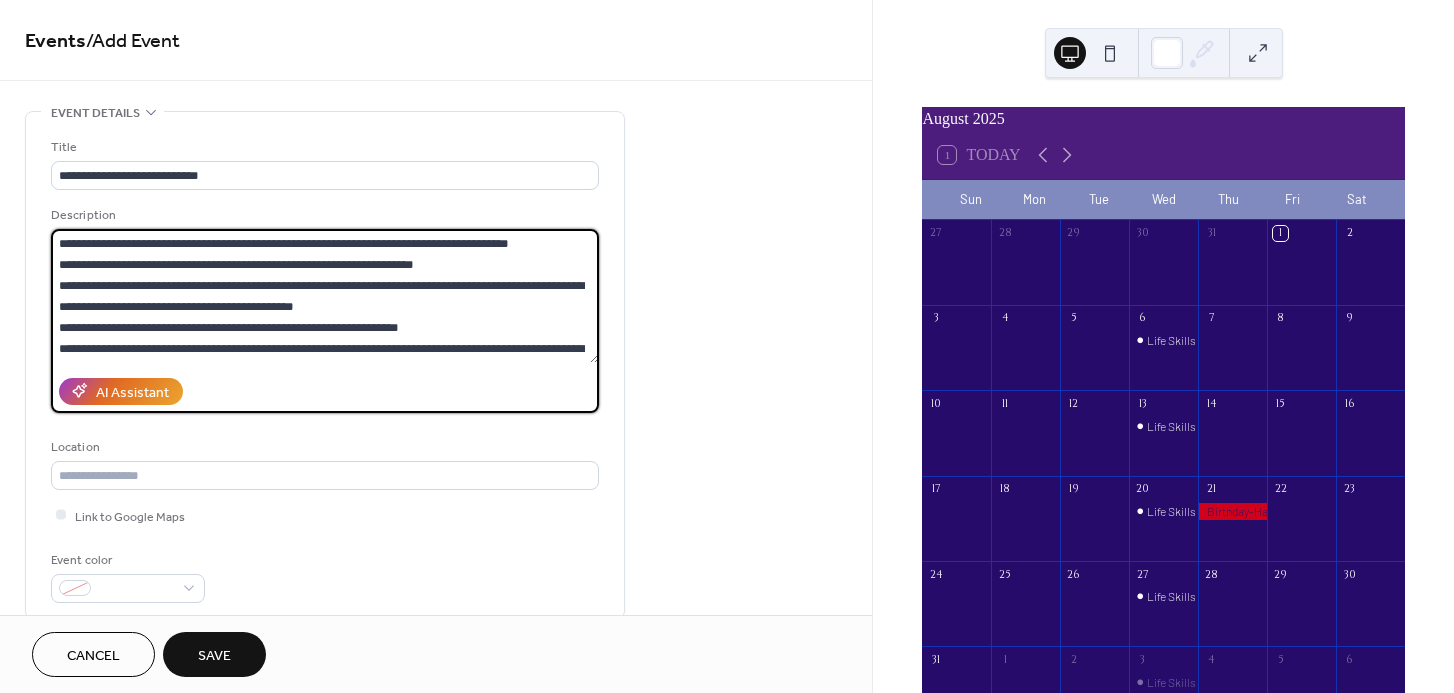 click at bounding box center (325, 296) 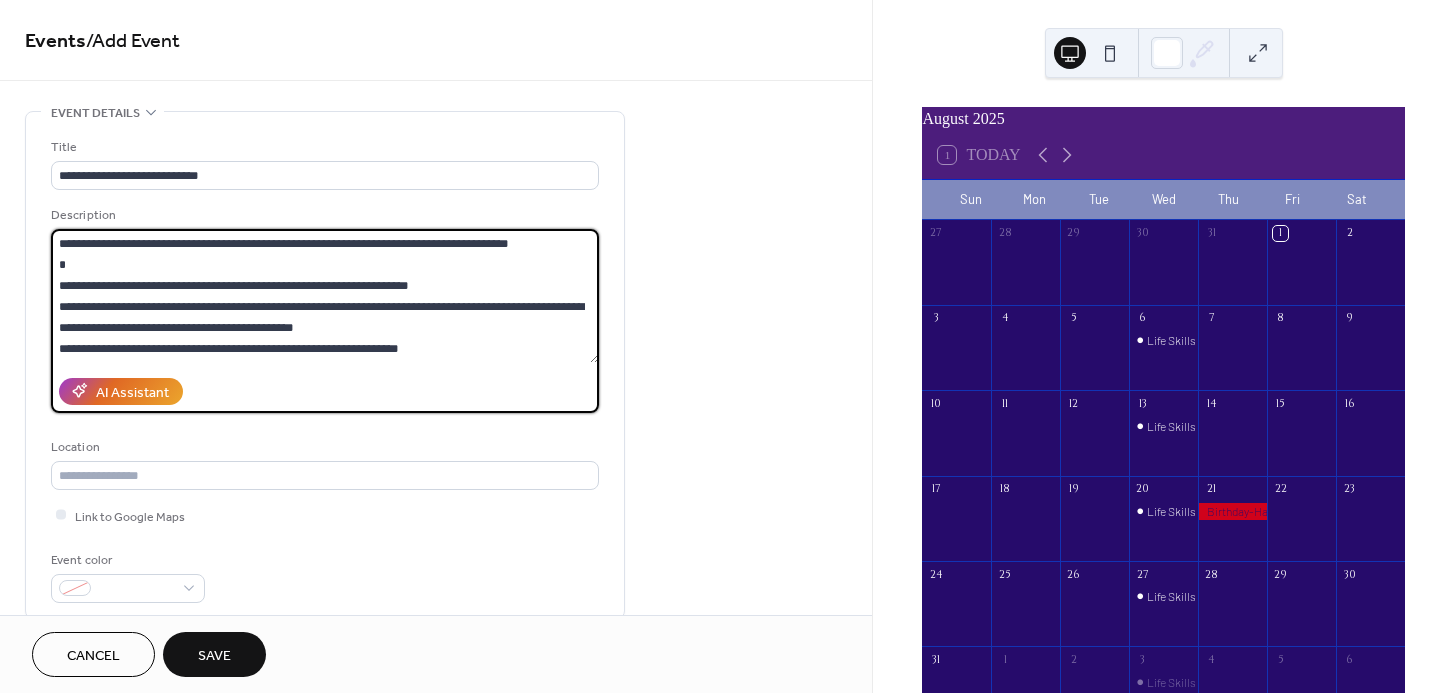 click at bounding box center (325, 296) 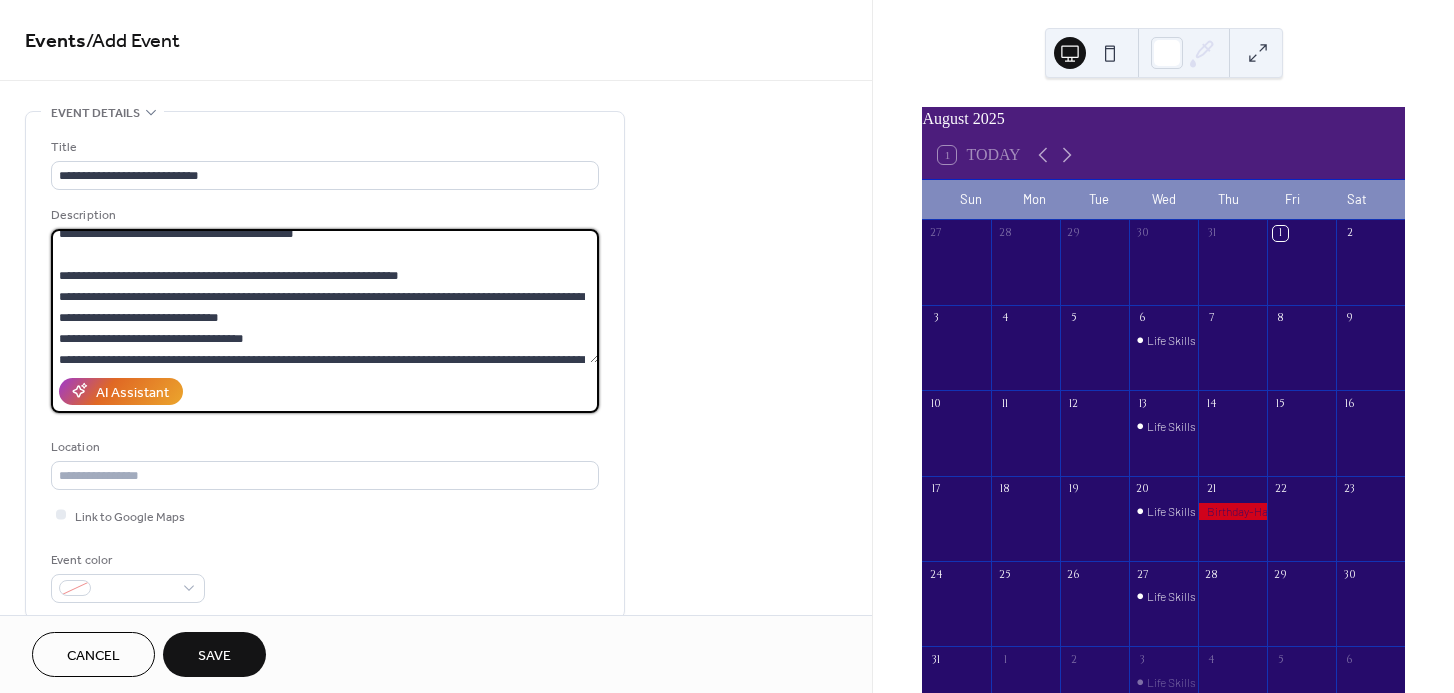 scroll, scrollTop: 99, scrollLeft: 0, axis: vertical 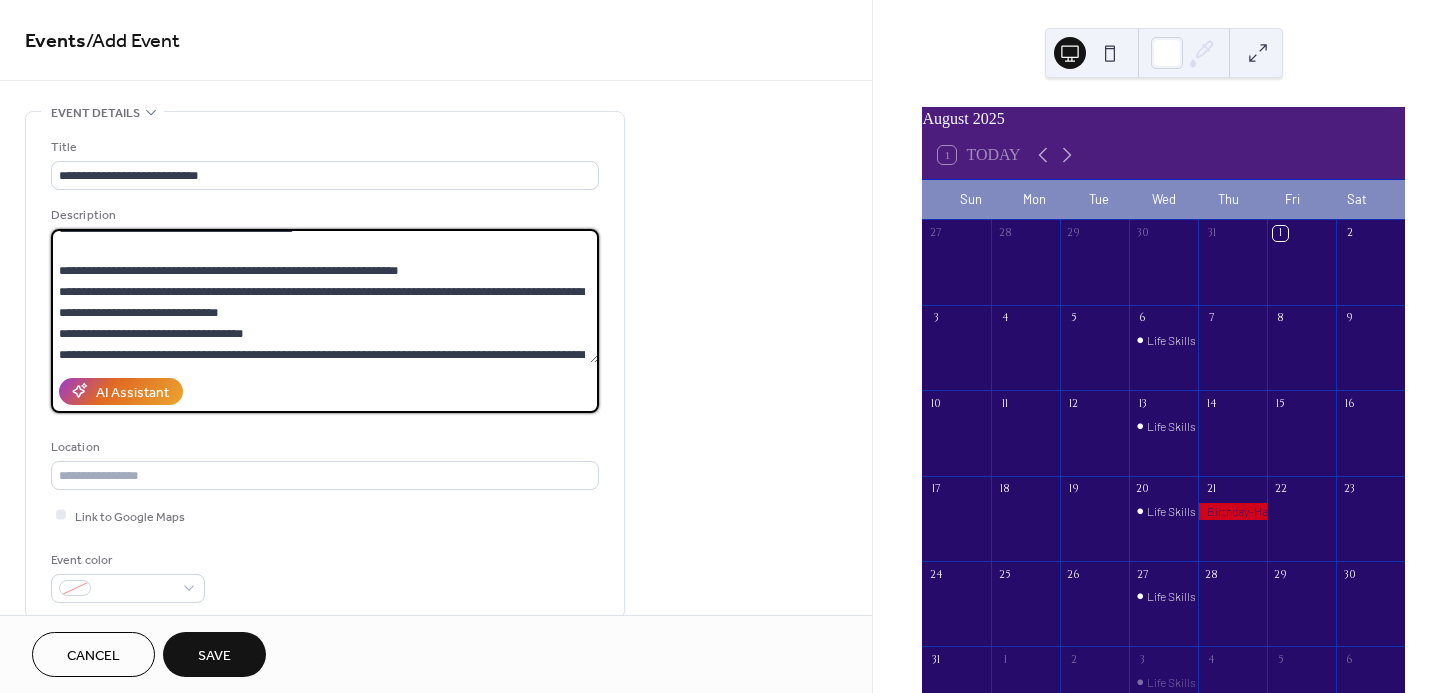 click at bounding box center (325, 296) 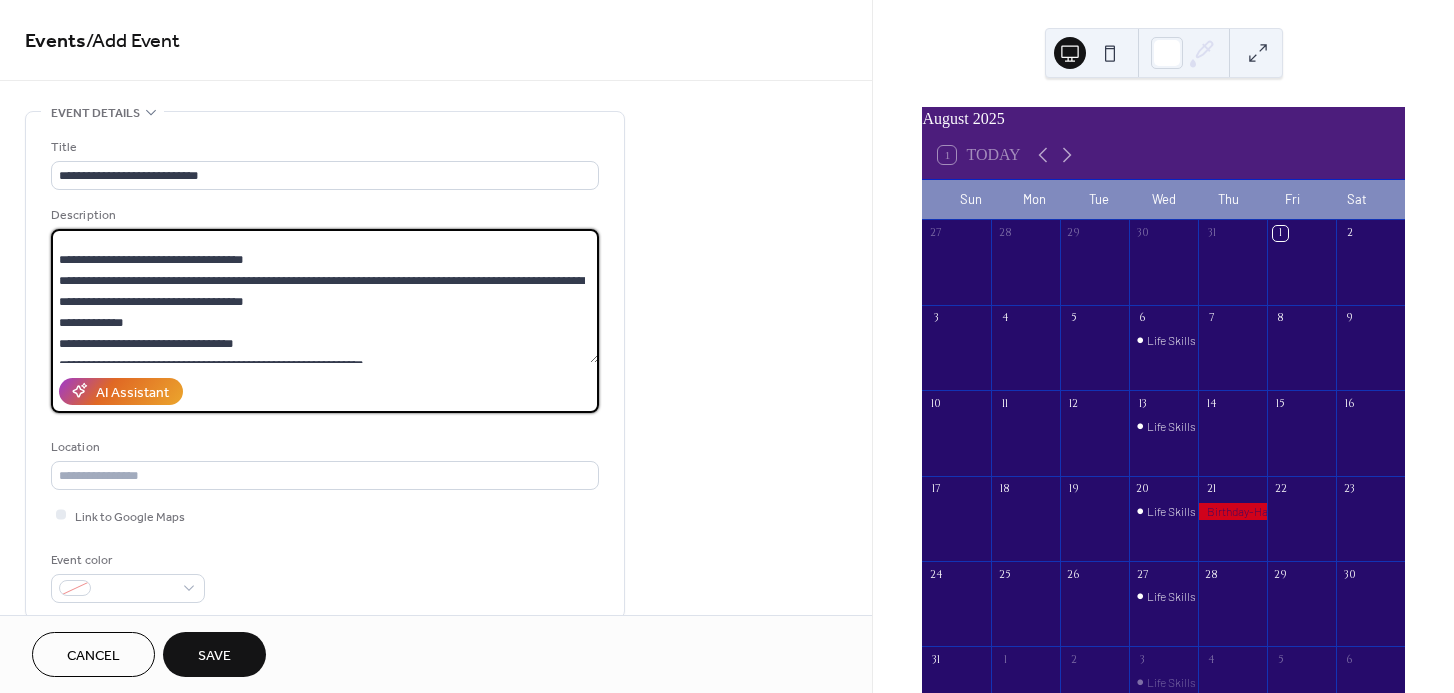 scroll, scrollTop: 199, scrollLeft: 0, axis: vertical 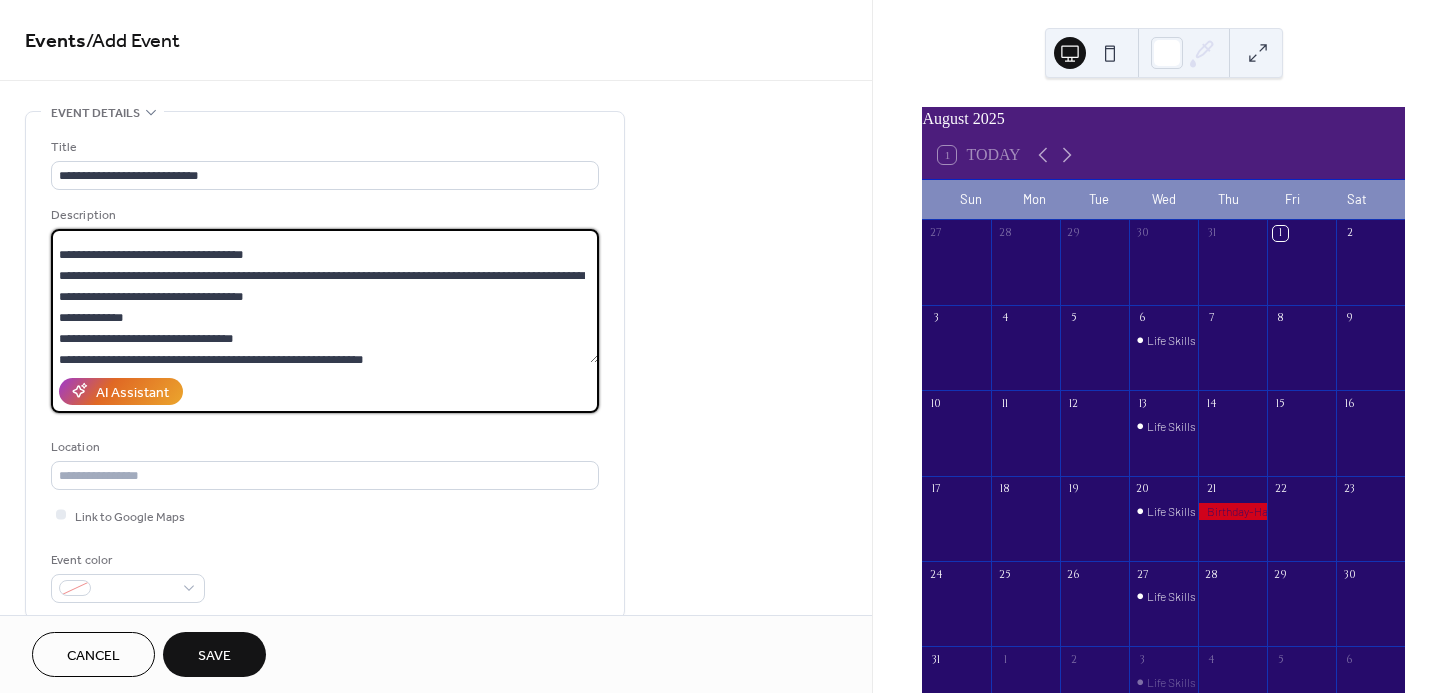 click at bounding box center [325, 296] 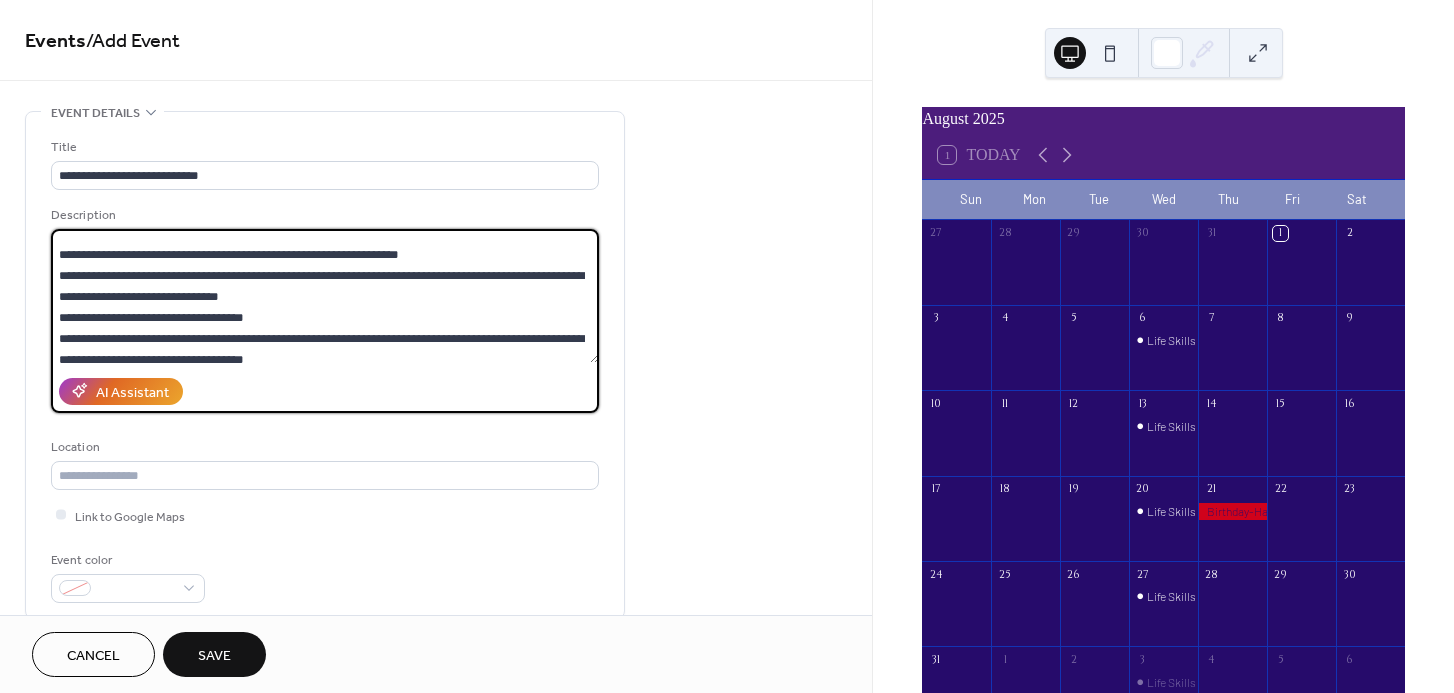 scroll, scrollTop: 78, scrollLeft: 0, axis: vertical 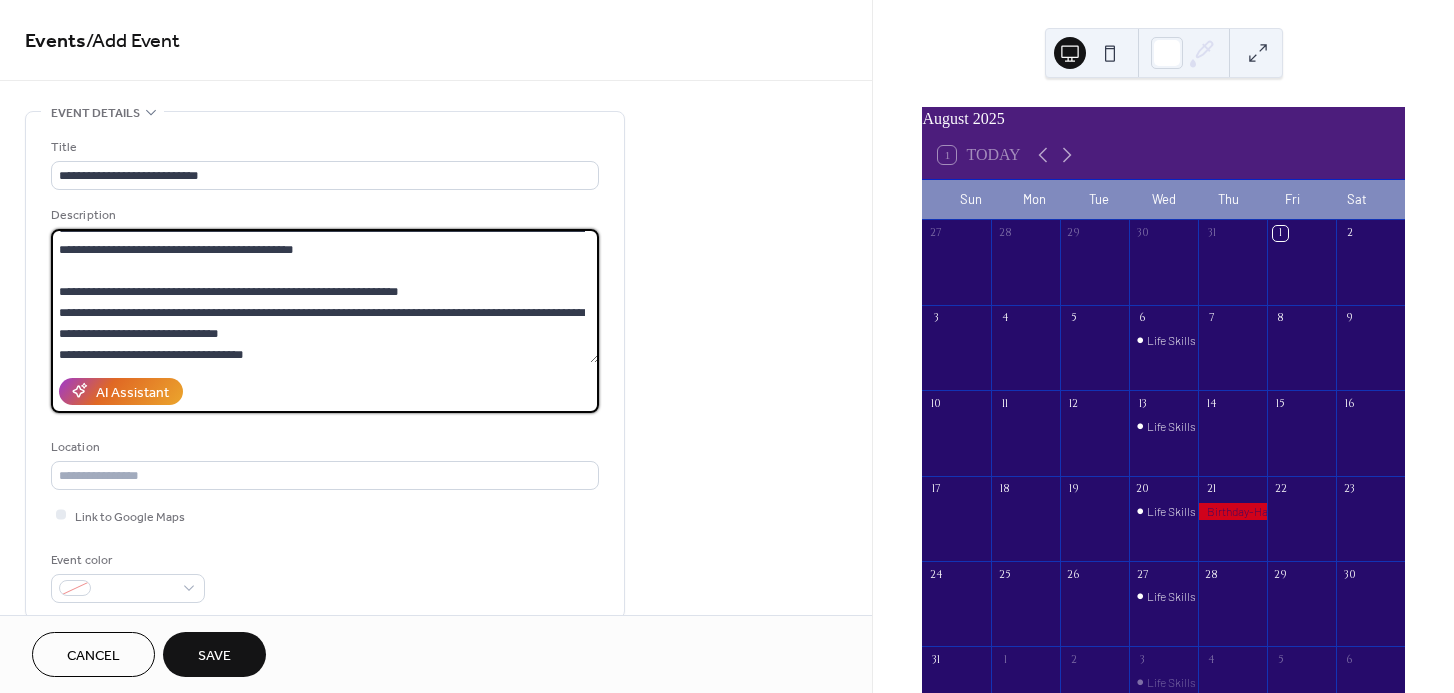 click at bounding box center (325, 296) 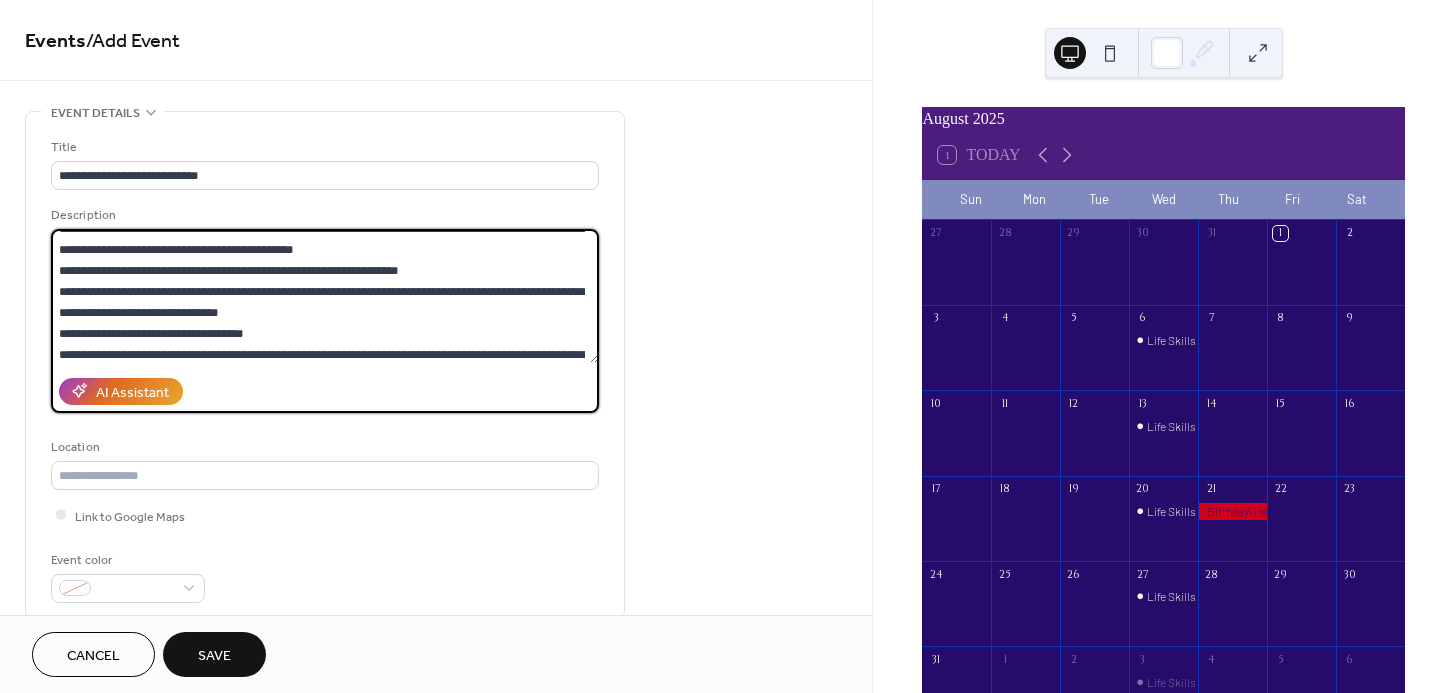 click at bounding box center (325, 296) 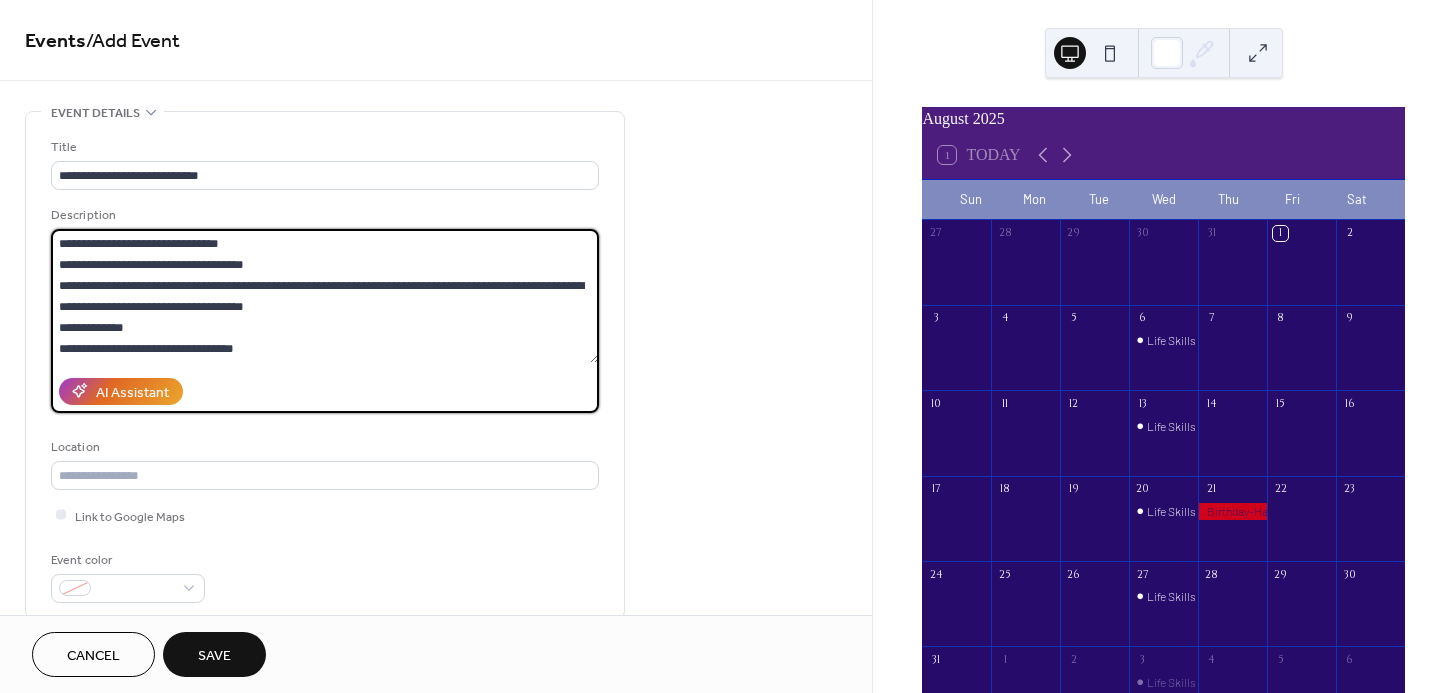 scroll, scrollTop: 178, scrollLeft: 0, axis: vertical 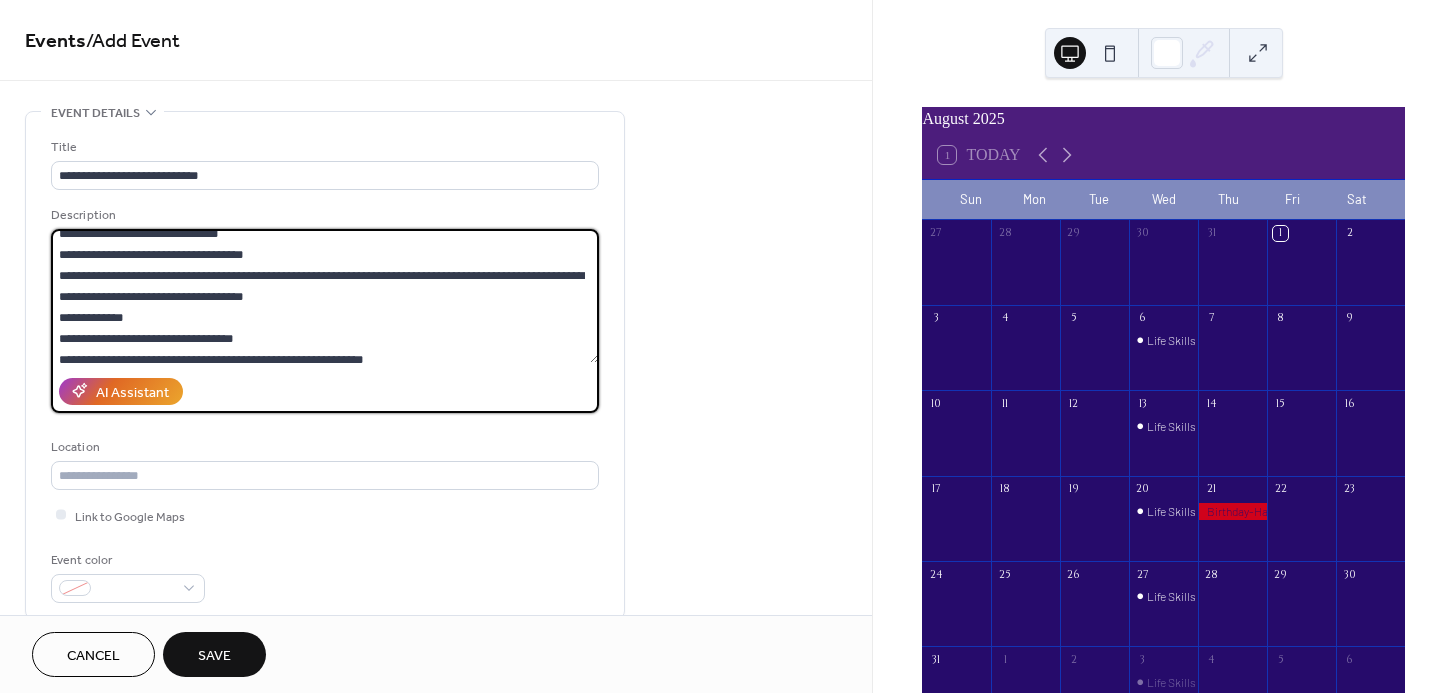 click at bounding box center [325, 296] 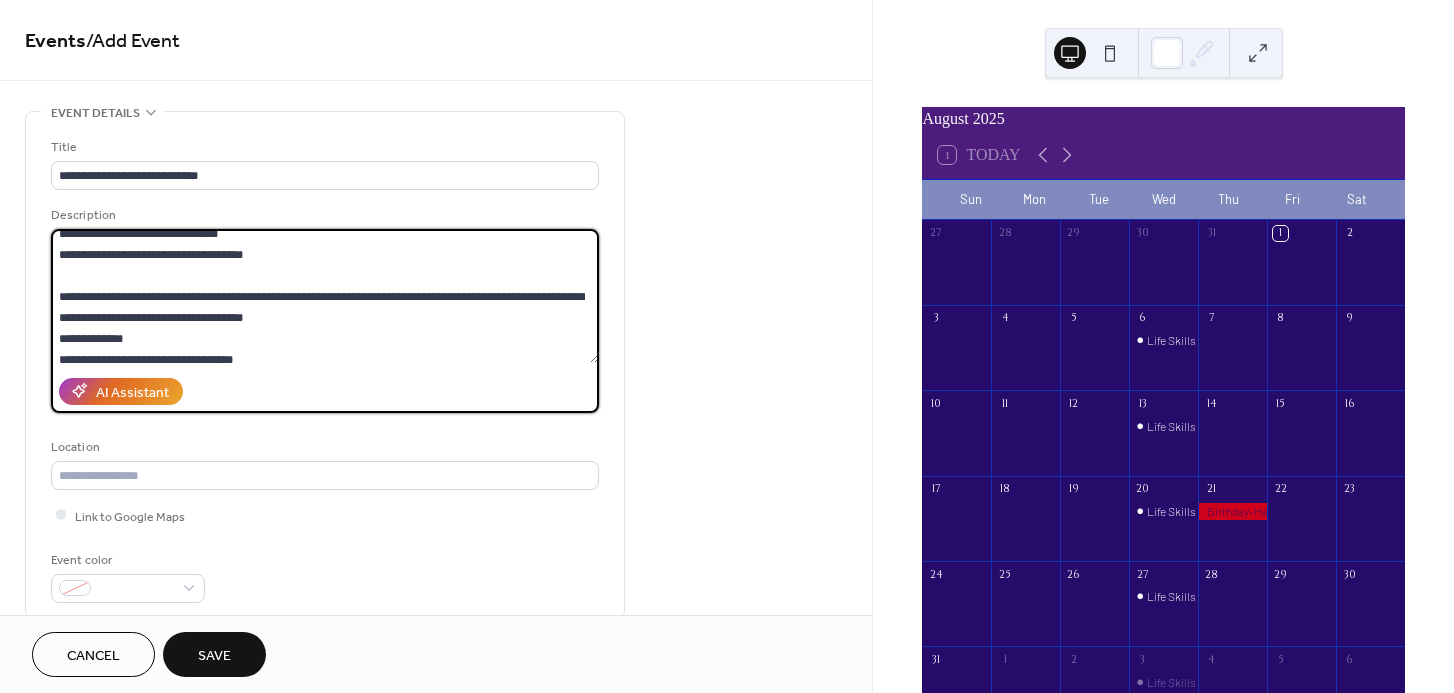 click at bounding box center [325, 296] 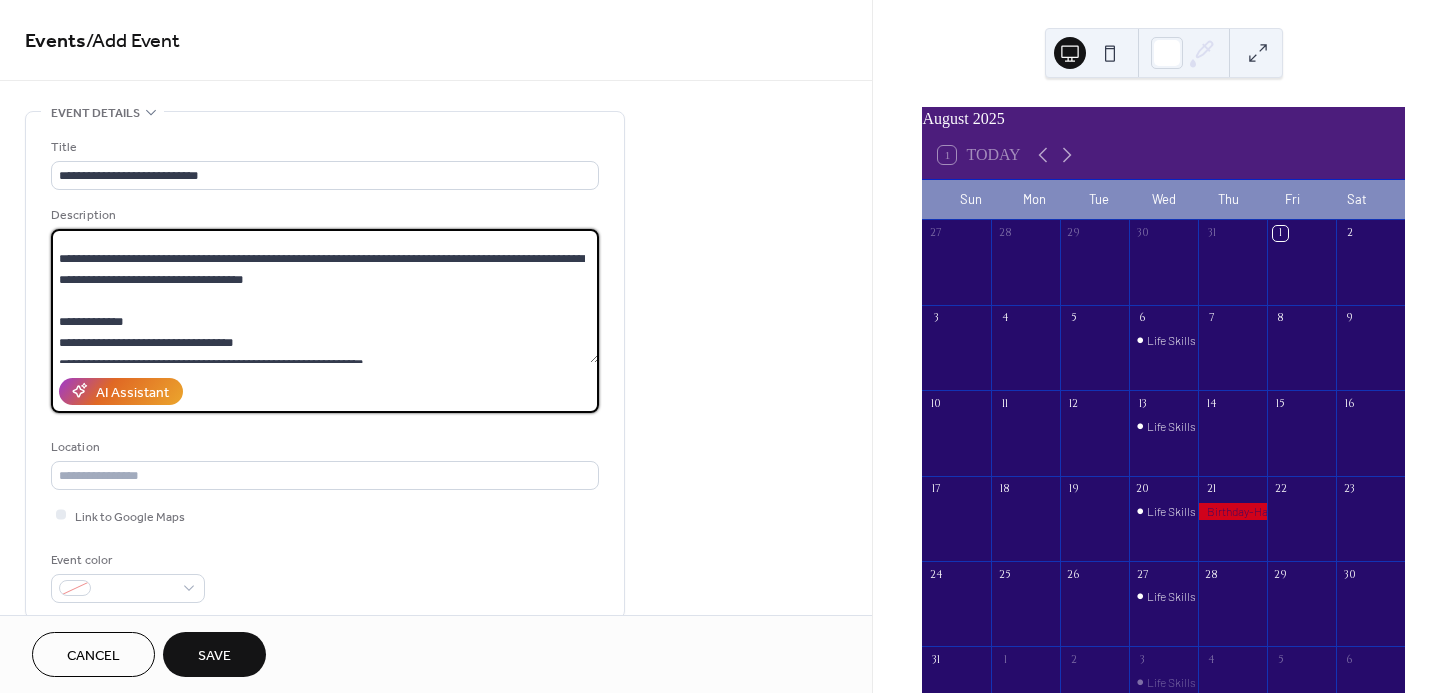 scroll, scrollTop: 278, scrollLeft: 0, axis: vertical 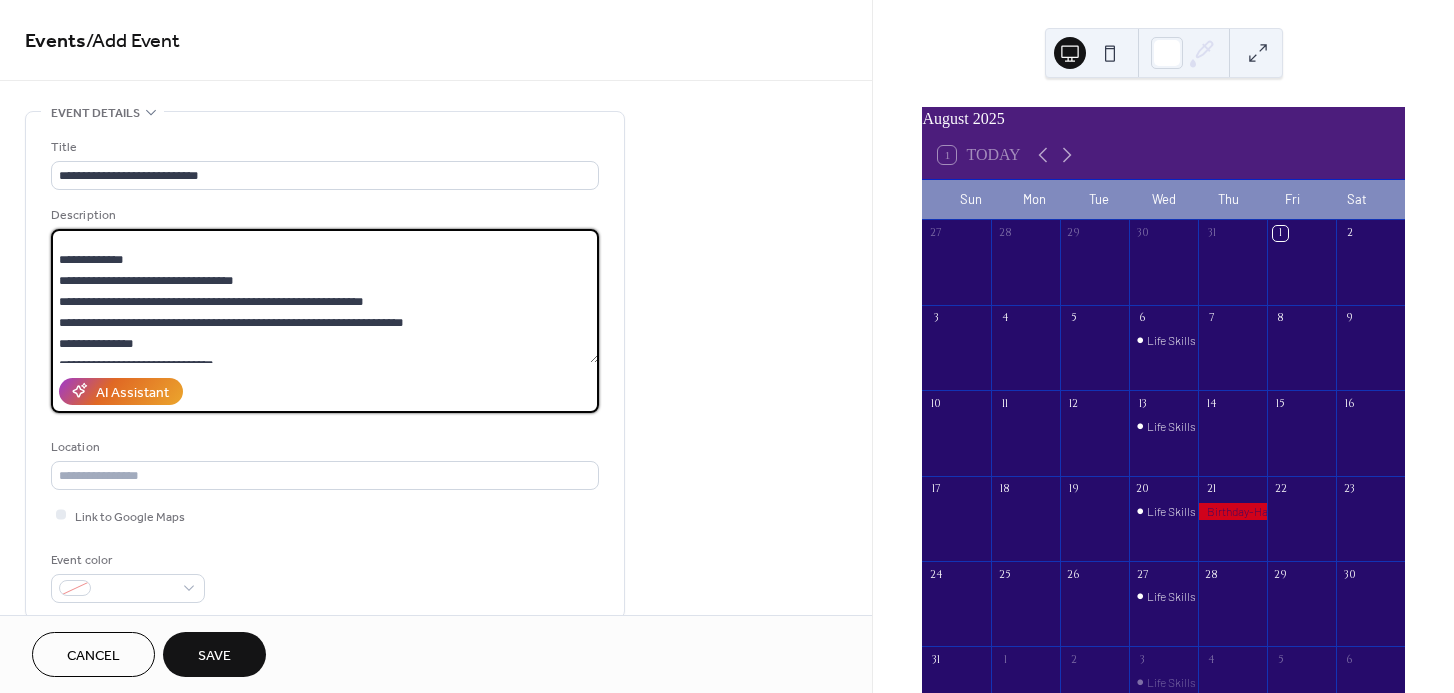 click at bounding box center [325, 296] 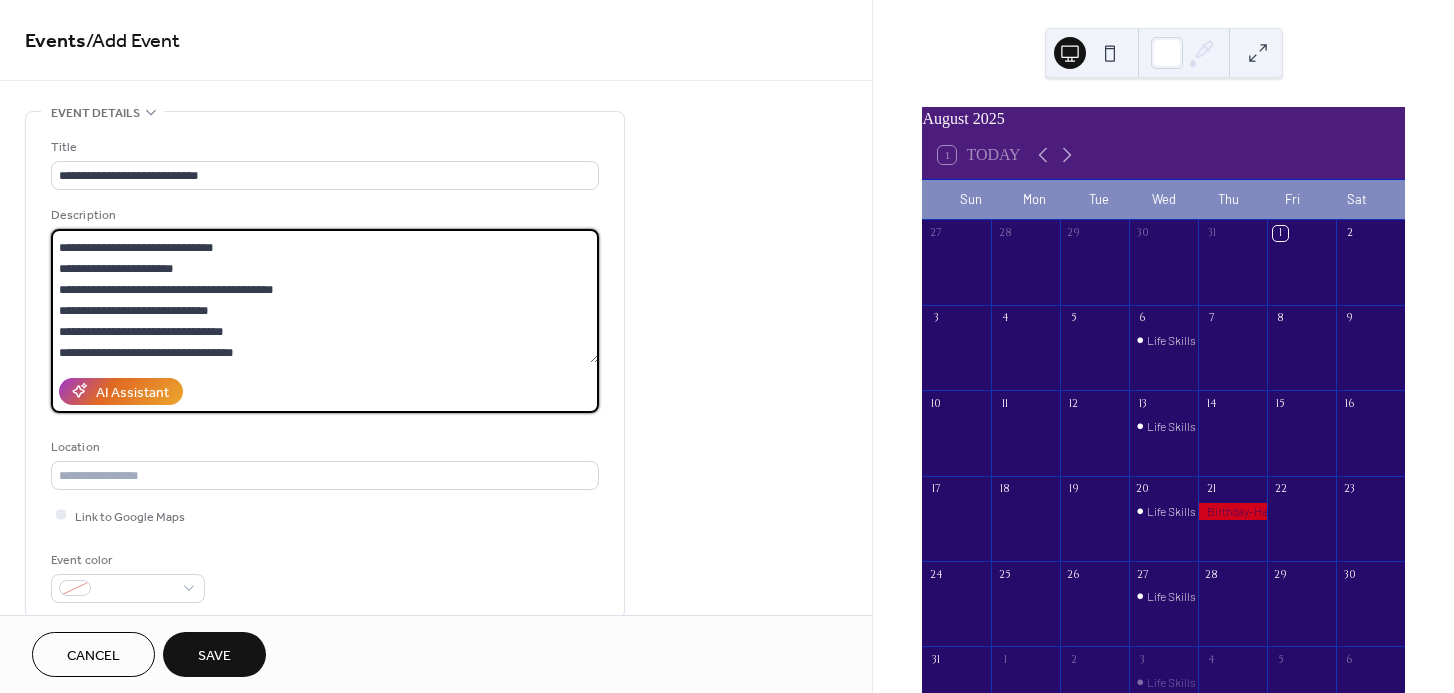 scroll, scrollTop: 478, scrollLeft: 0, axis: vertical 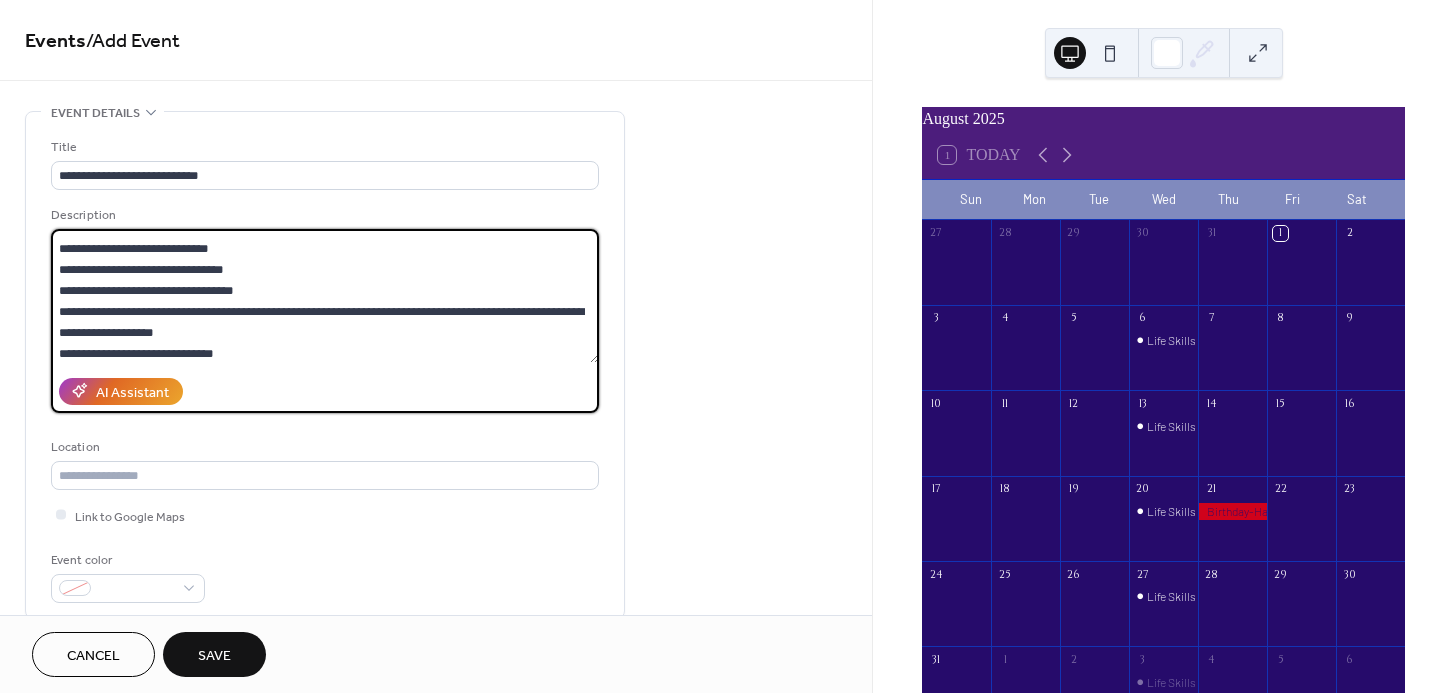 click at bounding box center [325, 296] 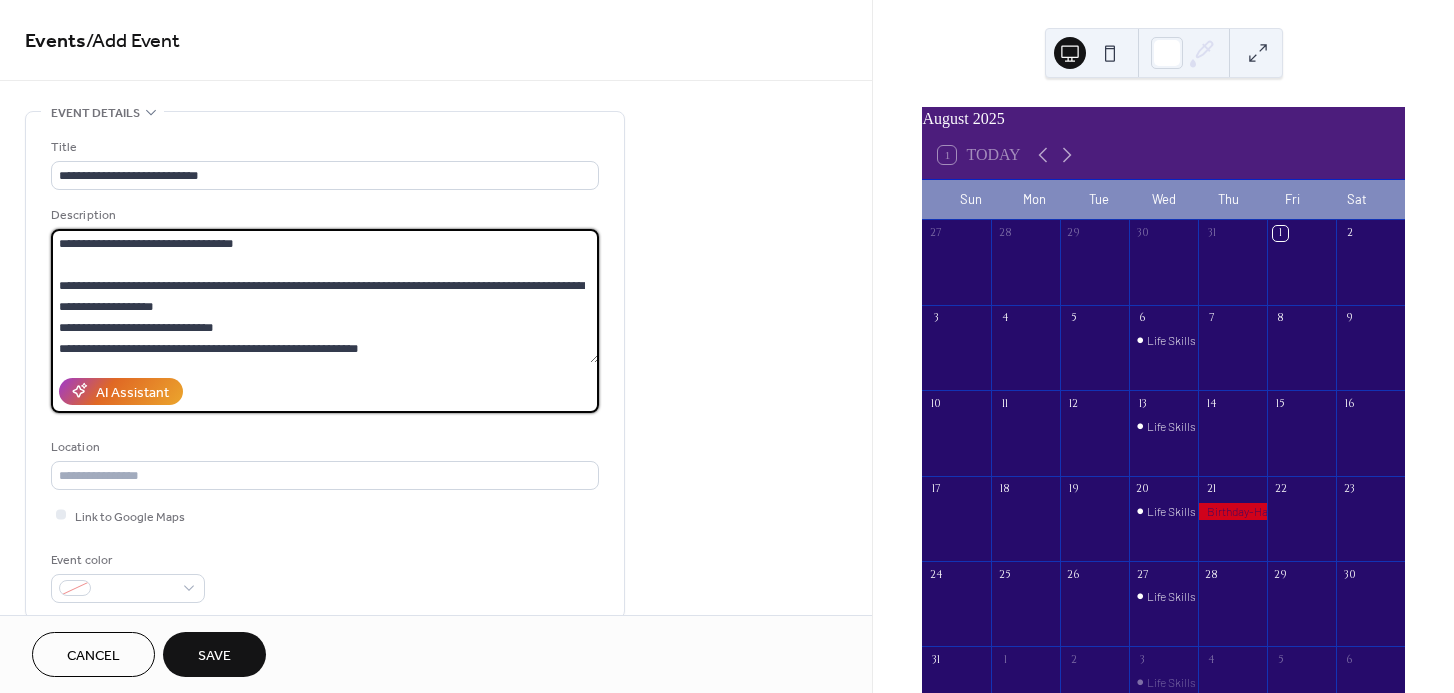 scroll, scrollTop: 546, scrollLeft: 0, axis: vertical 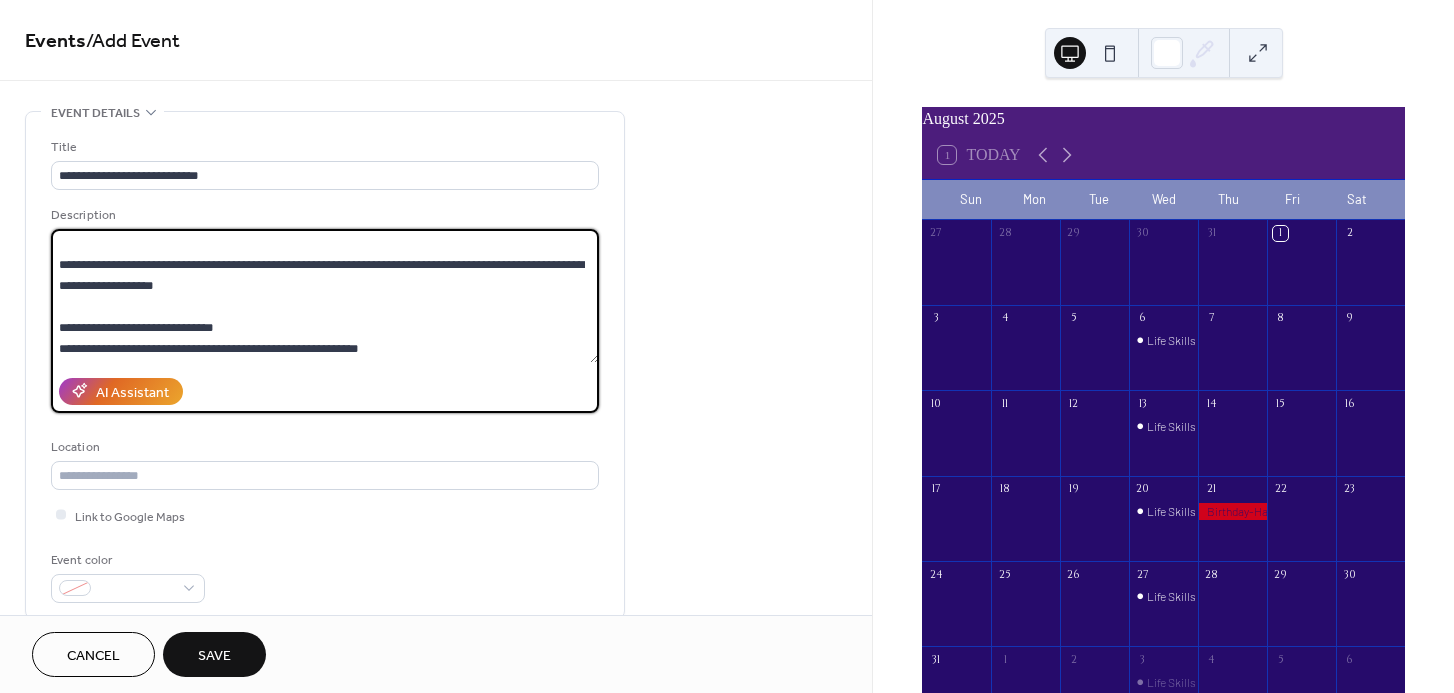 click at bounding box center (325, 296) 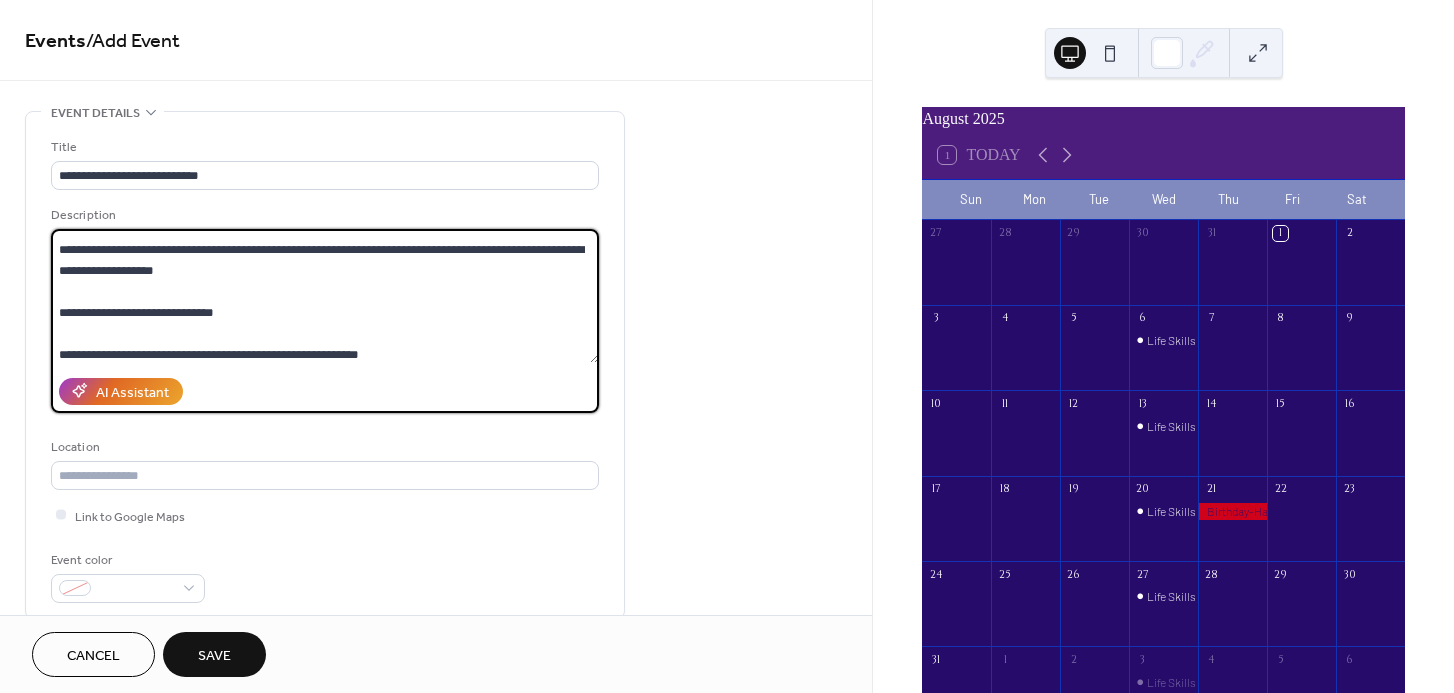 scroll, scrollTop: 588, scrollLeft: 0, axis: vertical 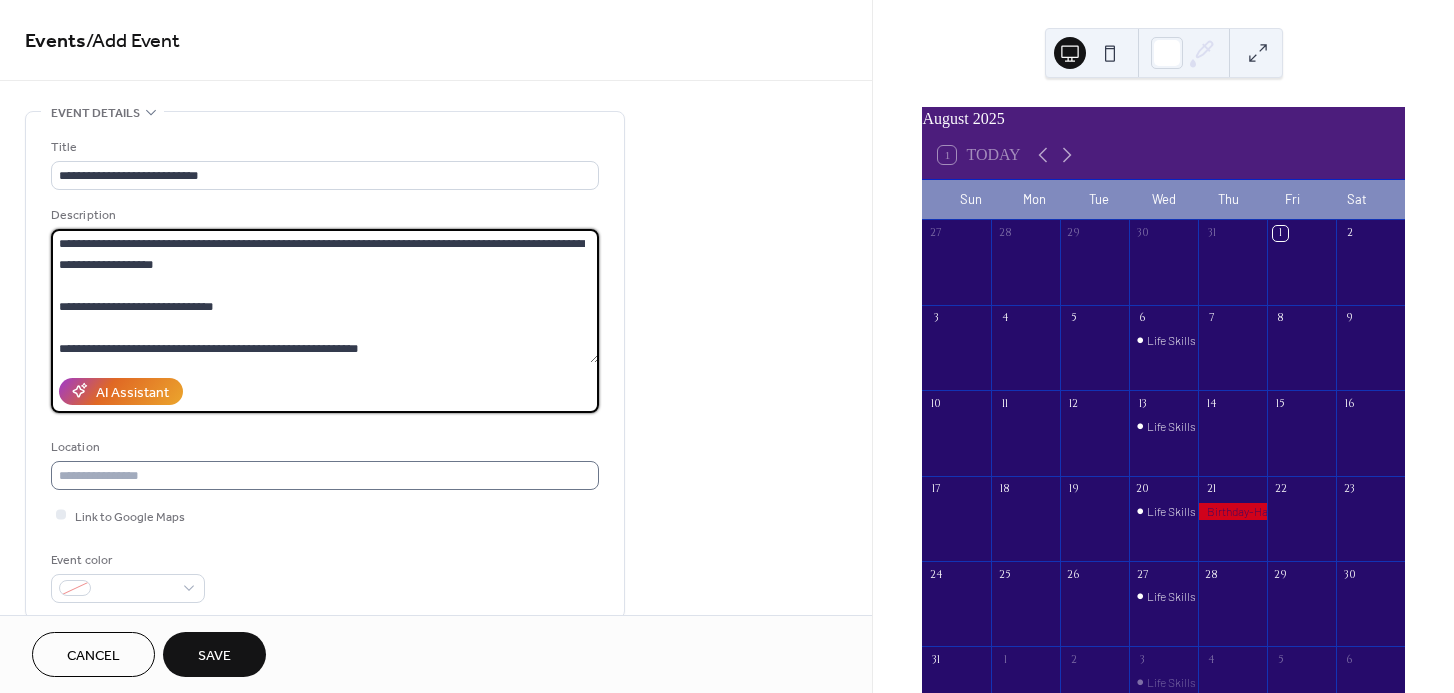 type on "**********" 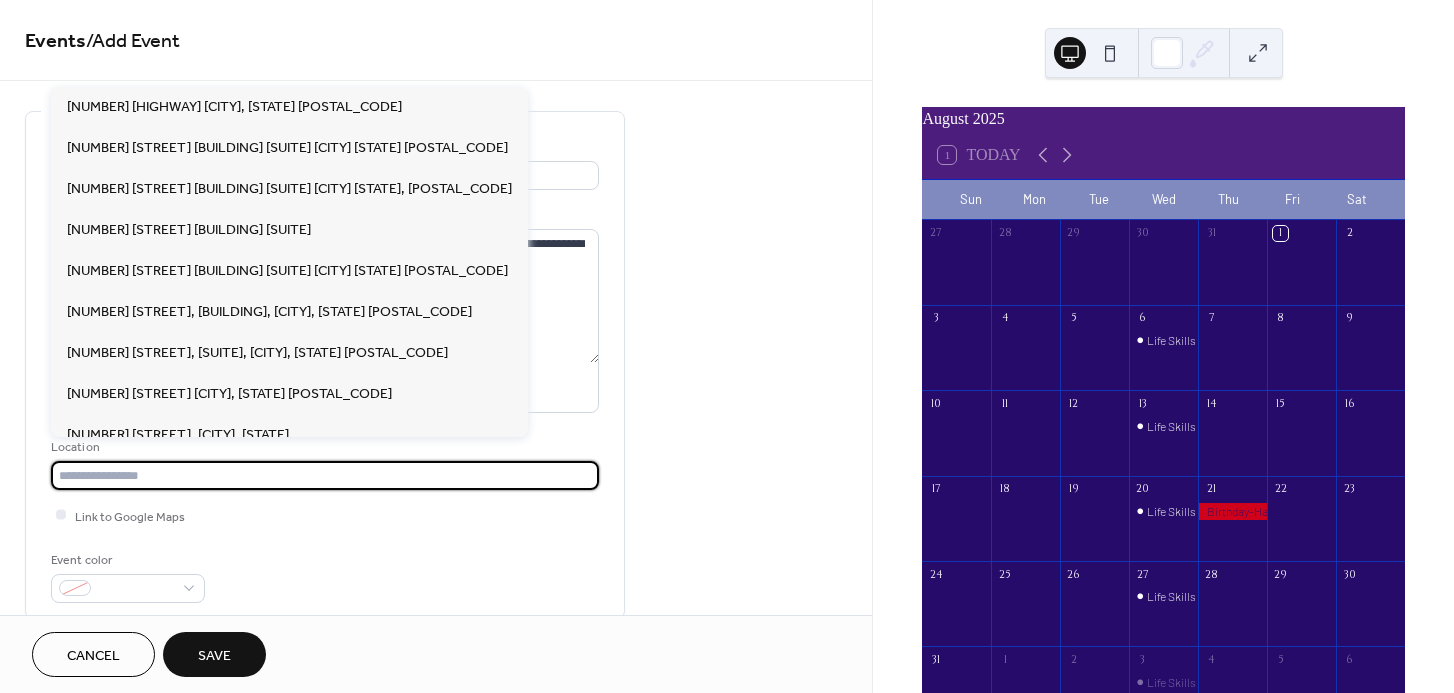click at bounding box center [325, 475] 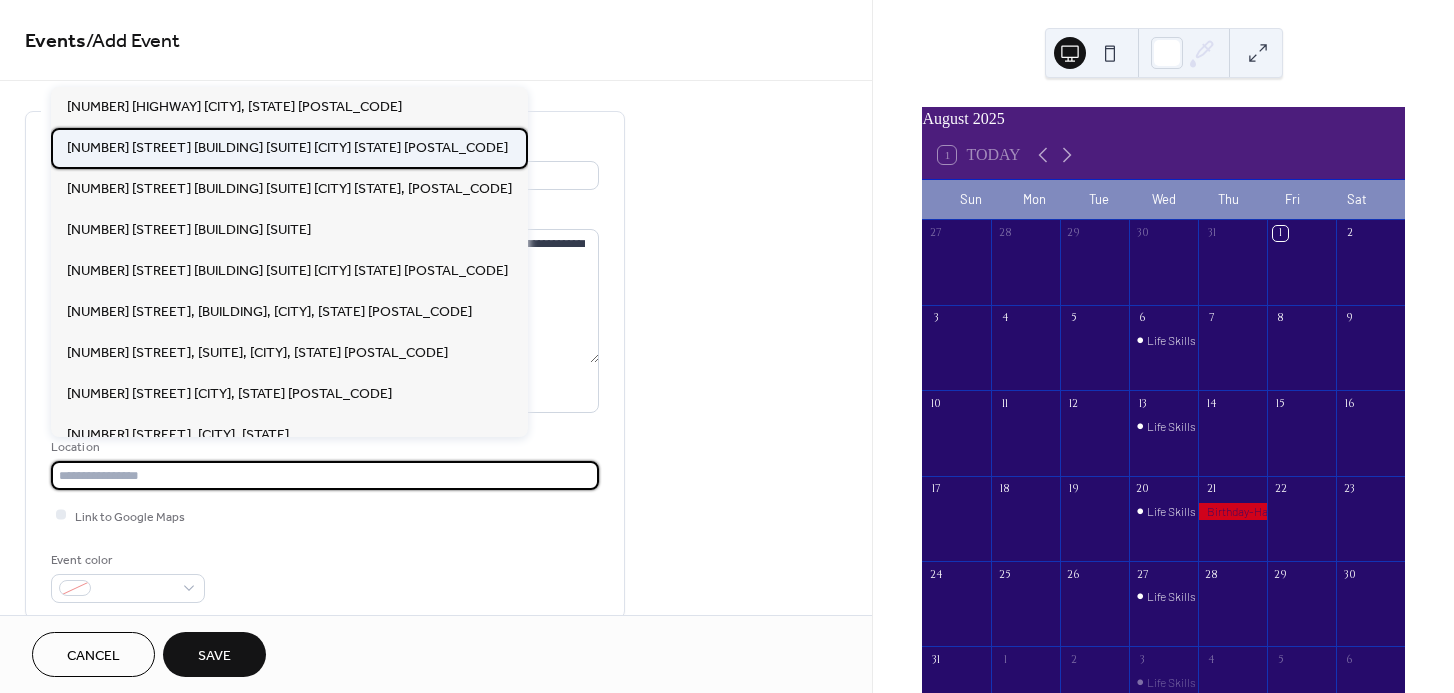 click on "[NUMBER] [STREET] [BUILDING] [SUITE] [CITY] [STATE] [POSTAL_CODE]" at bounding box center (287, 147) 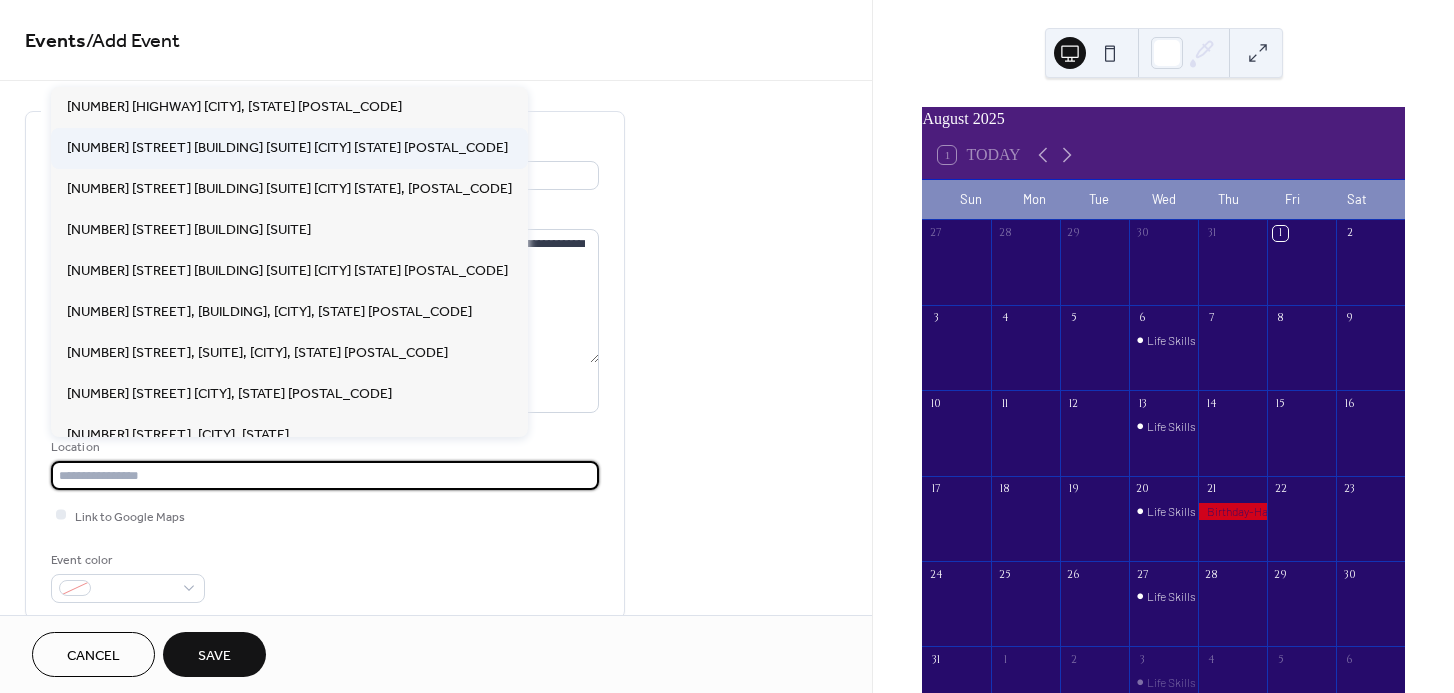 type on "**********" 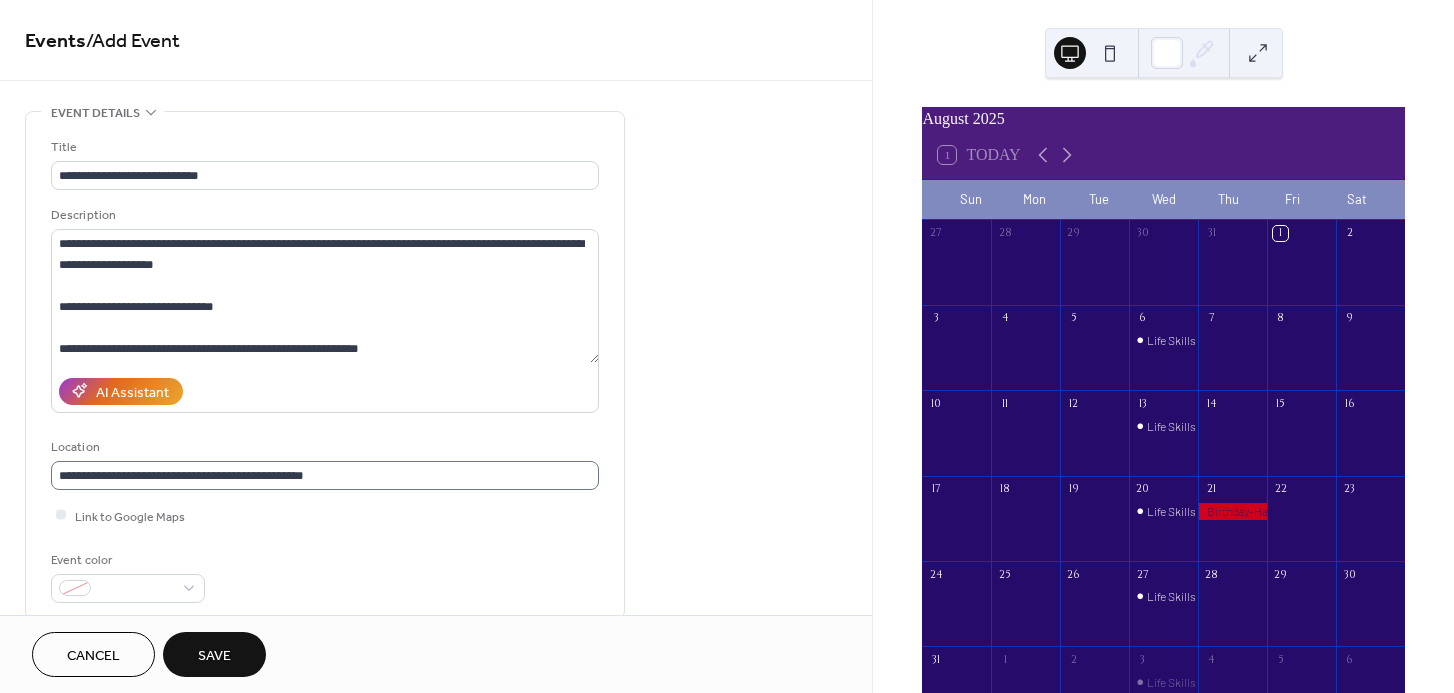 scroll, scrollTop: 0, scrollLeft: 0, axis: both 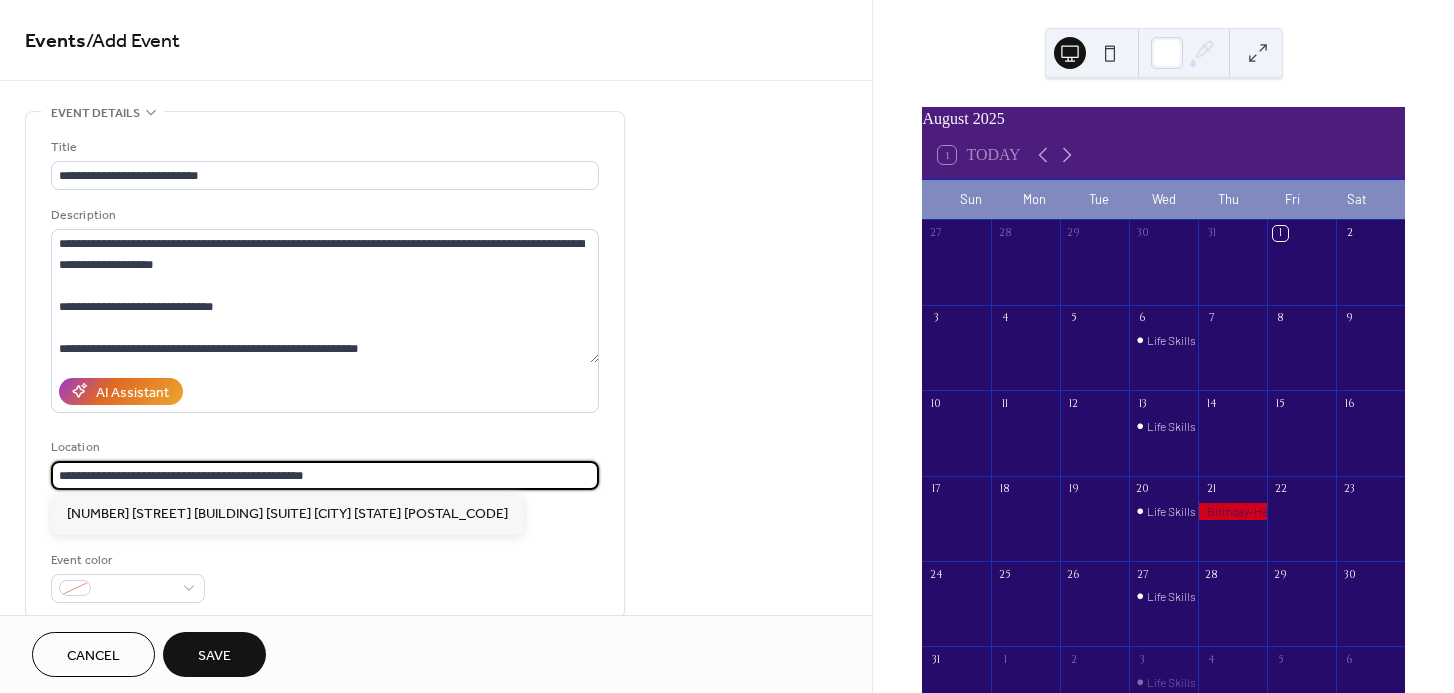 drag, startPoint x: 218, startPoint y: 458, endPoint x: 31, endPoint y: 471, distance: 187.45132 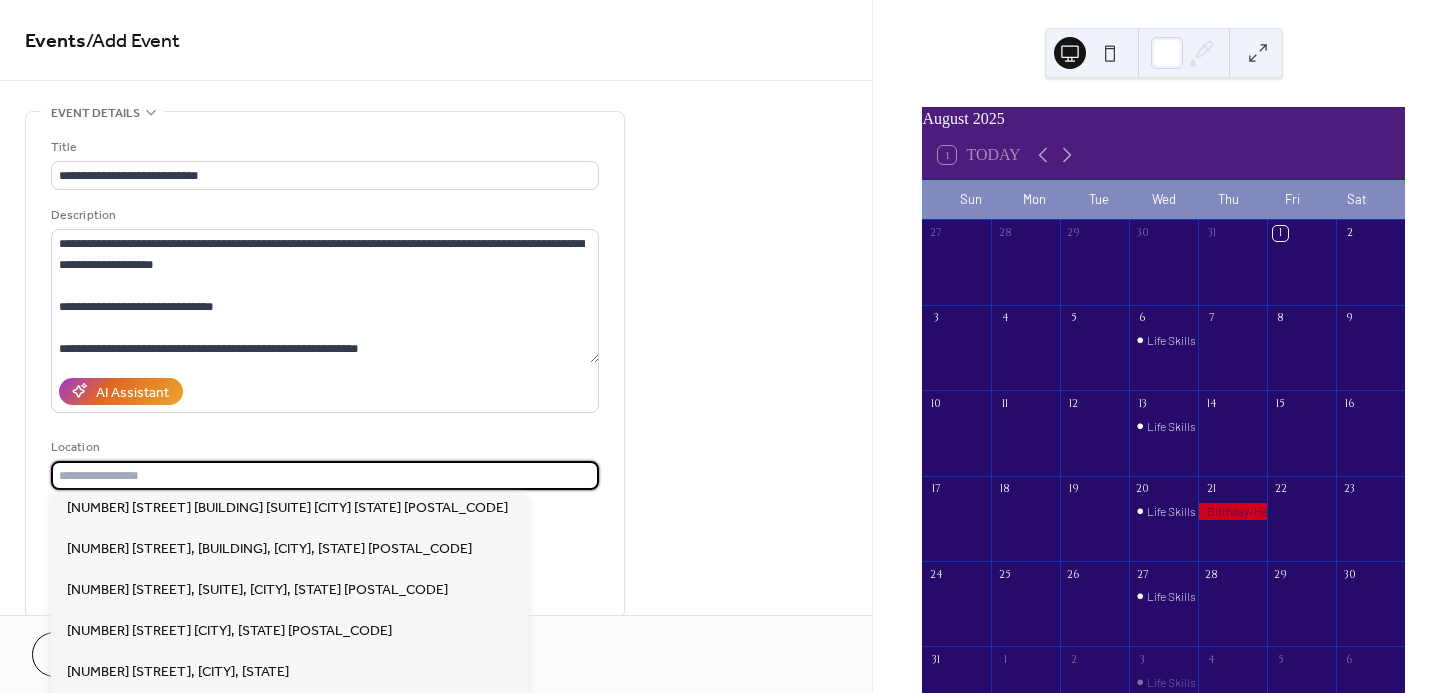 scroll, scrollTop: 199, scrollLeft: 0, axis: vertical 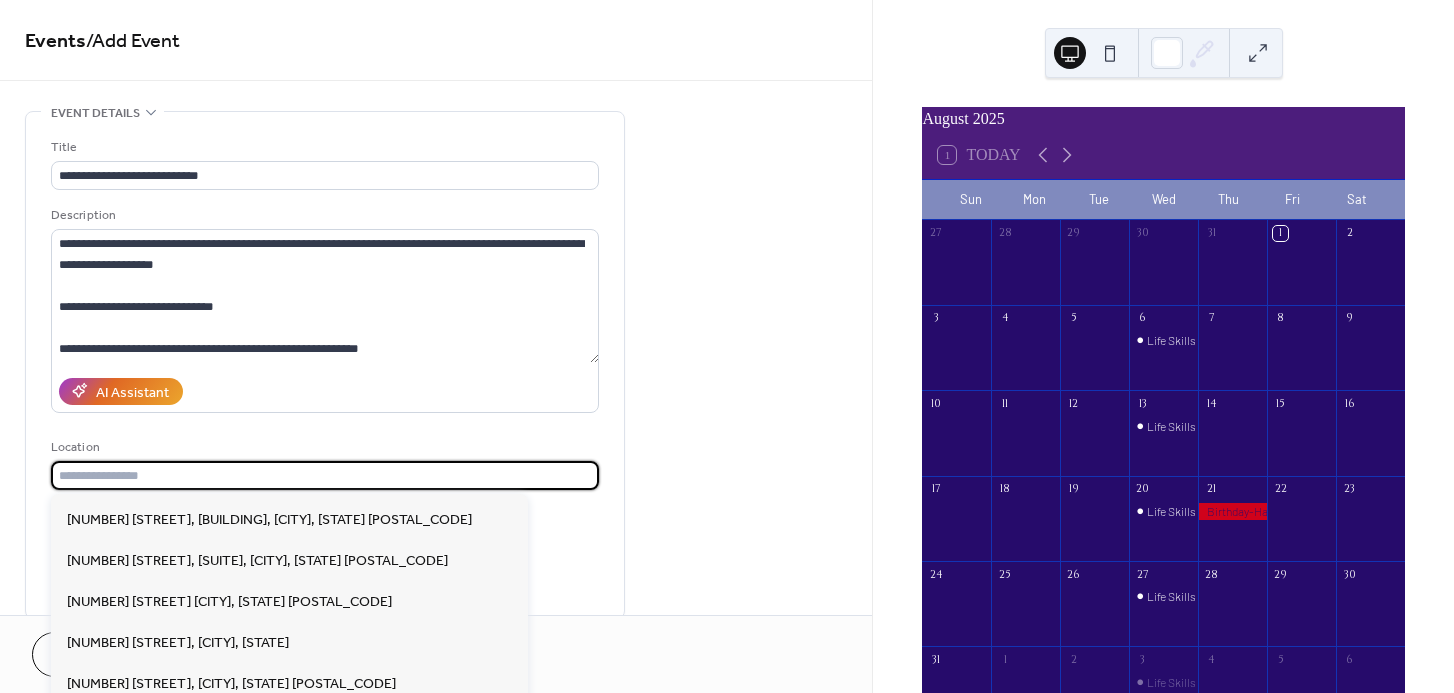 type 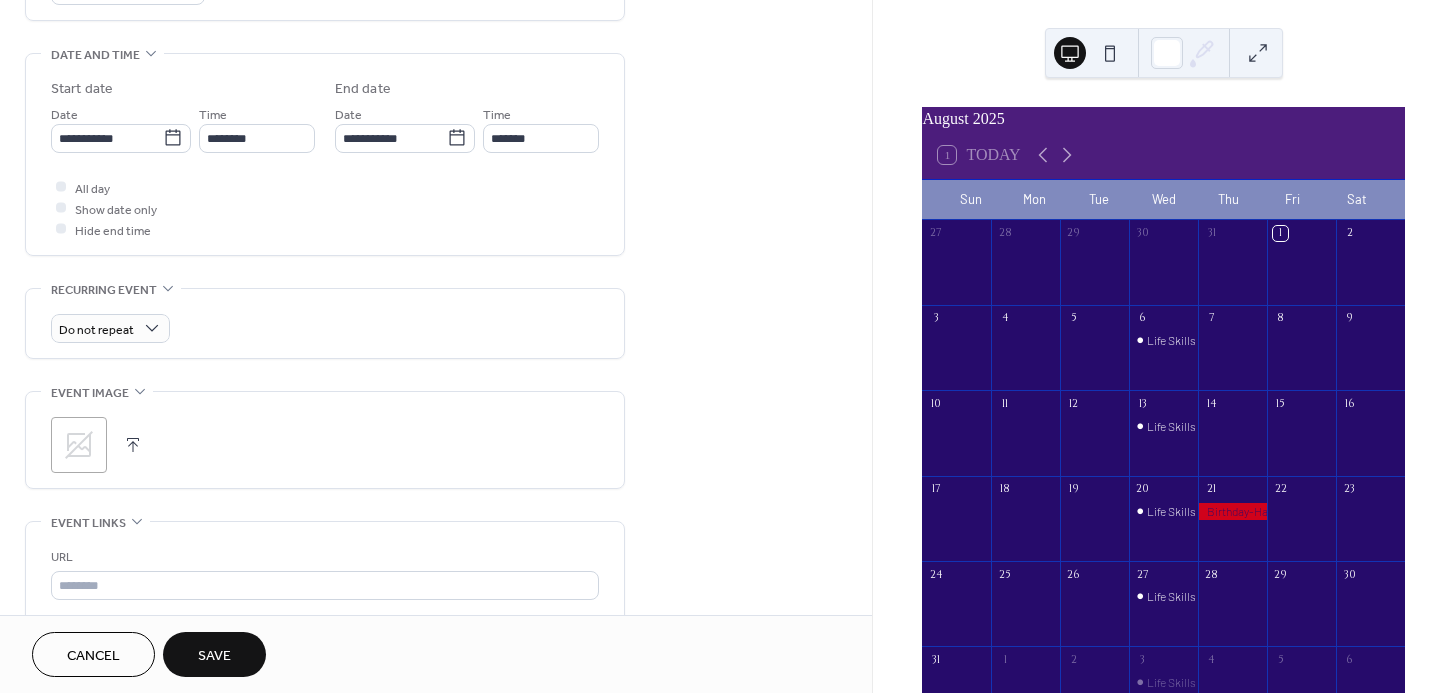 scroll, scrollTop: 600, scrollLeft: 0, axis: vertical 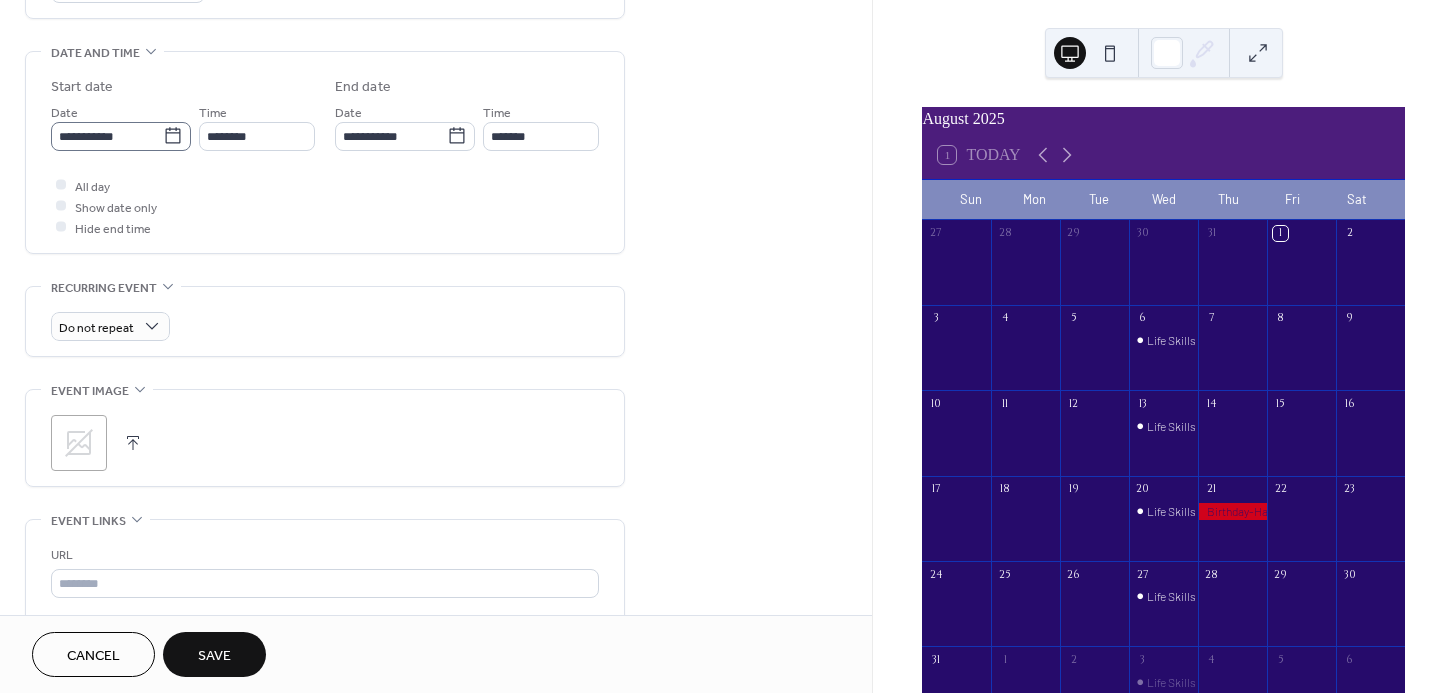 click 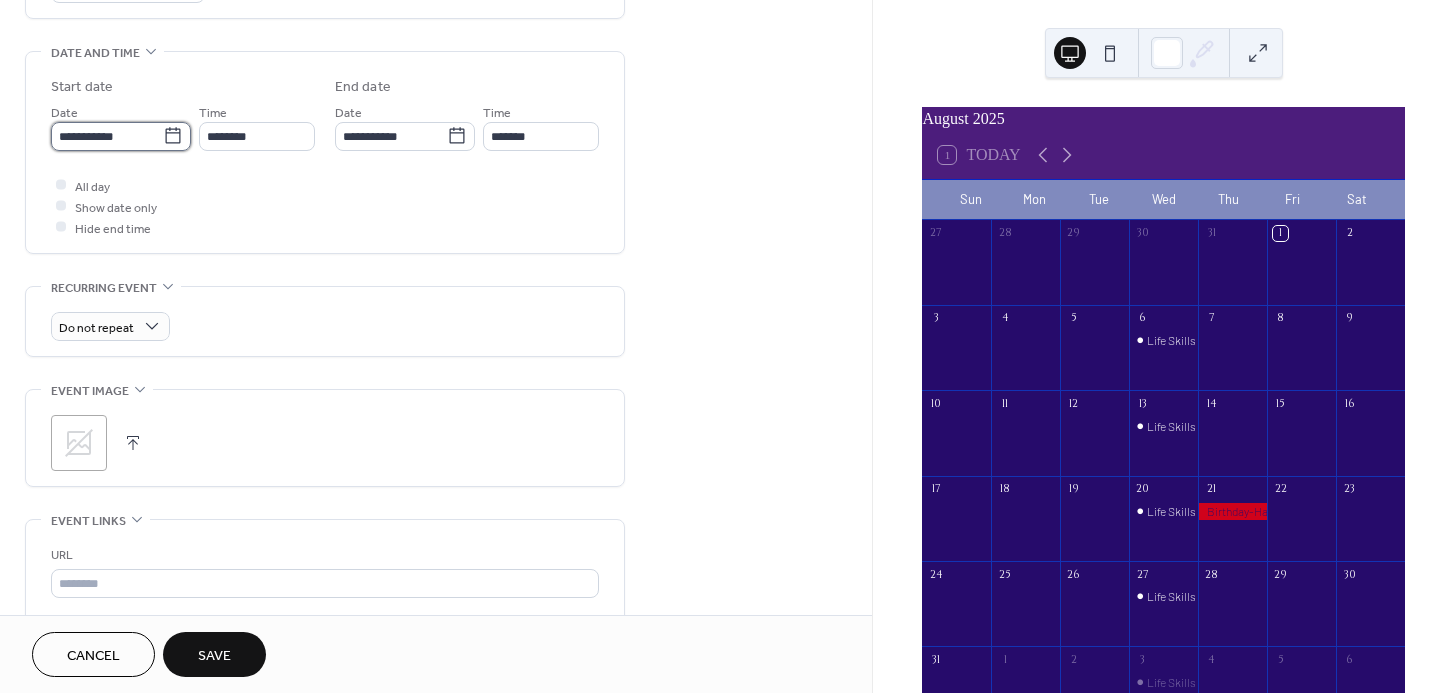 click on "**********" at bounding box center (107, 136) 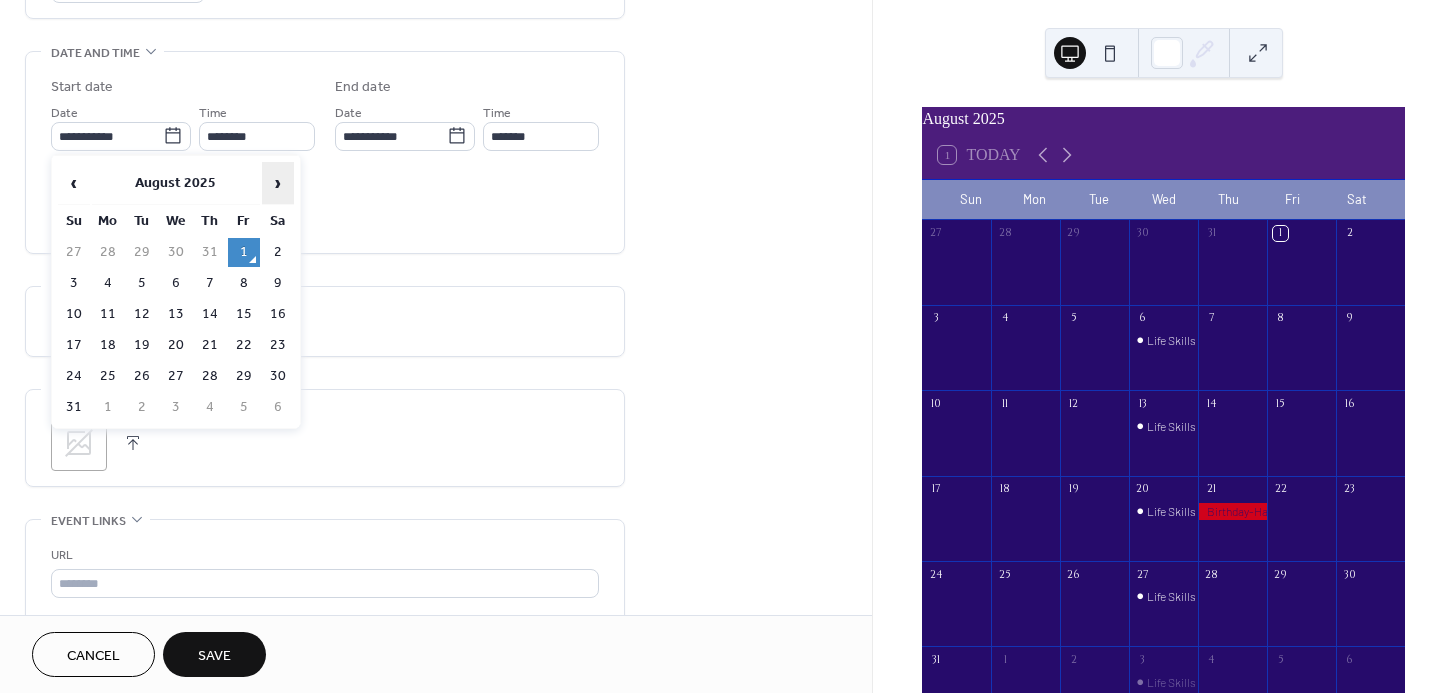 click on "›" at bounding box center [278, 183] 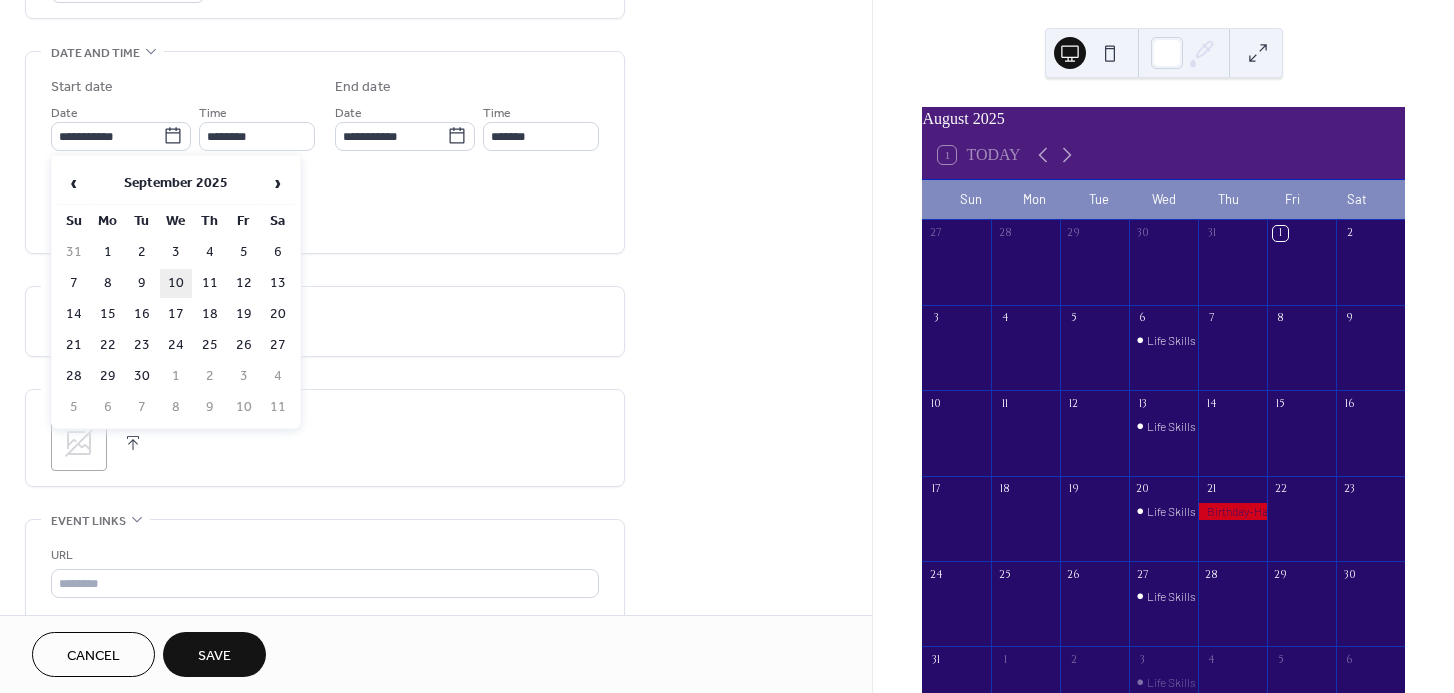 click on "10" at bounding box center [176, 283] 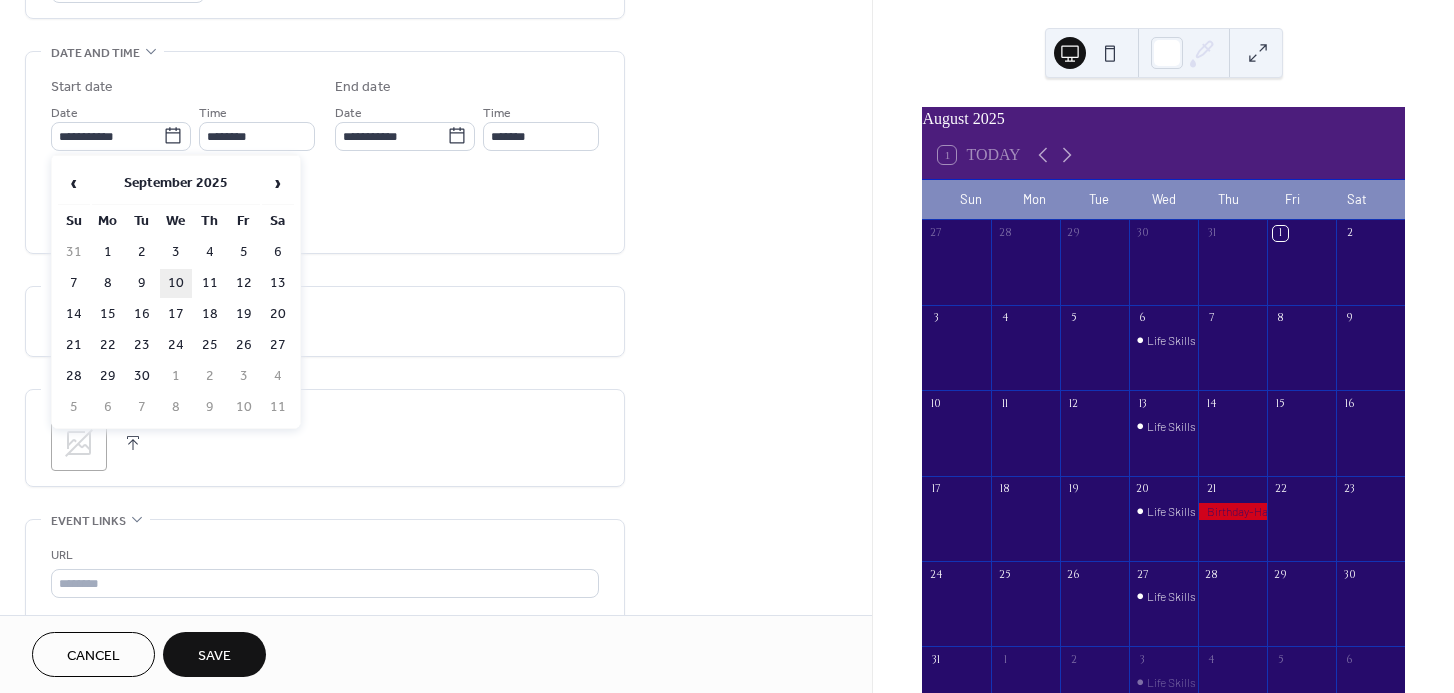 type on "**********" 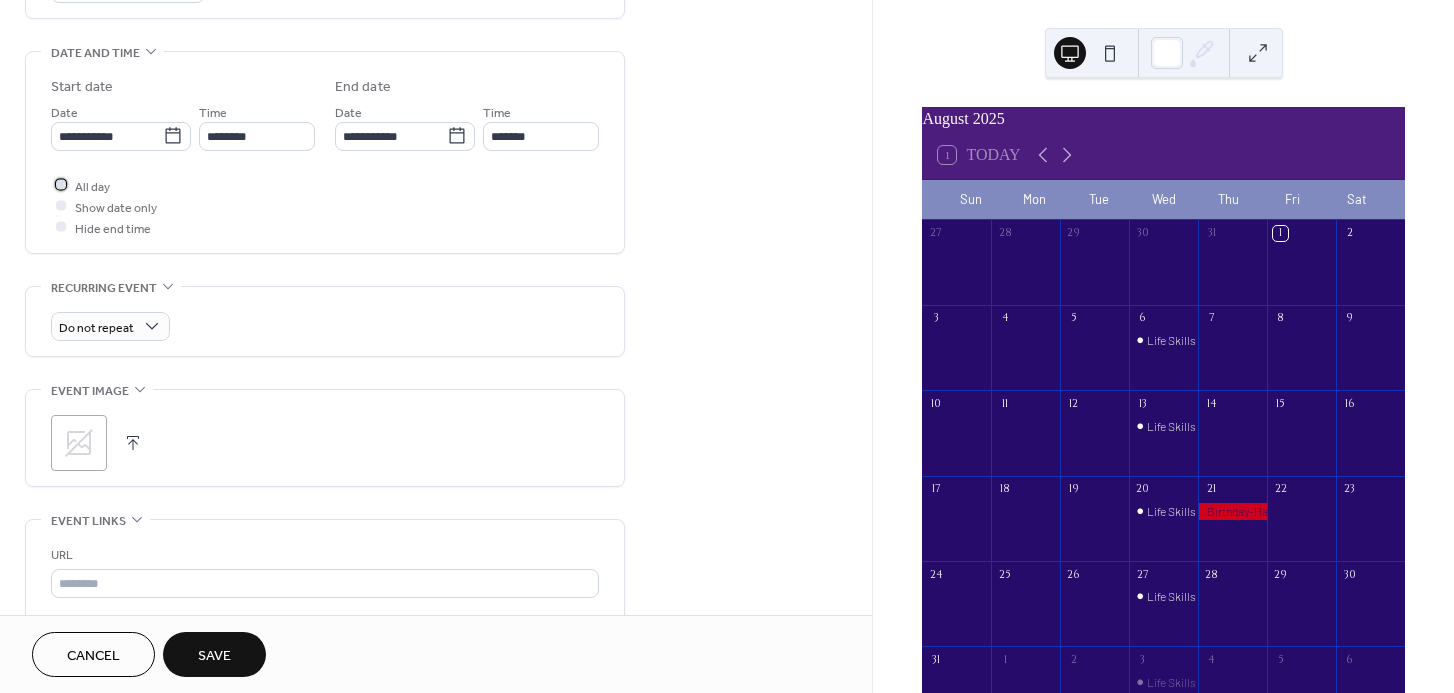 click at bounding box center (61, 185) 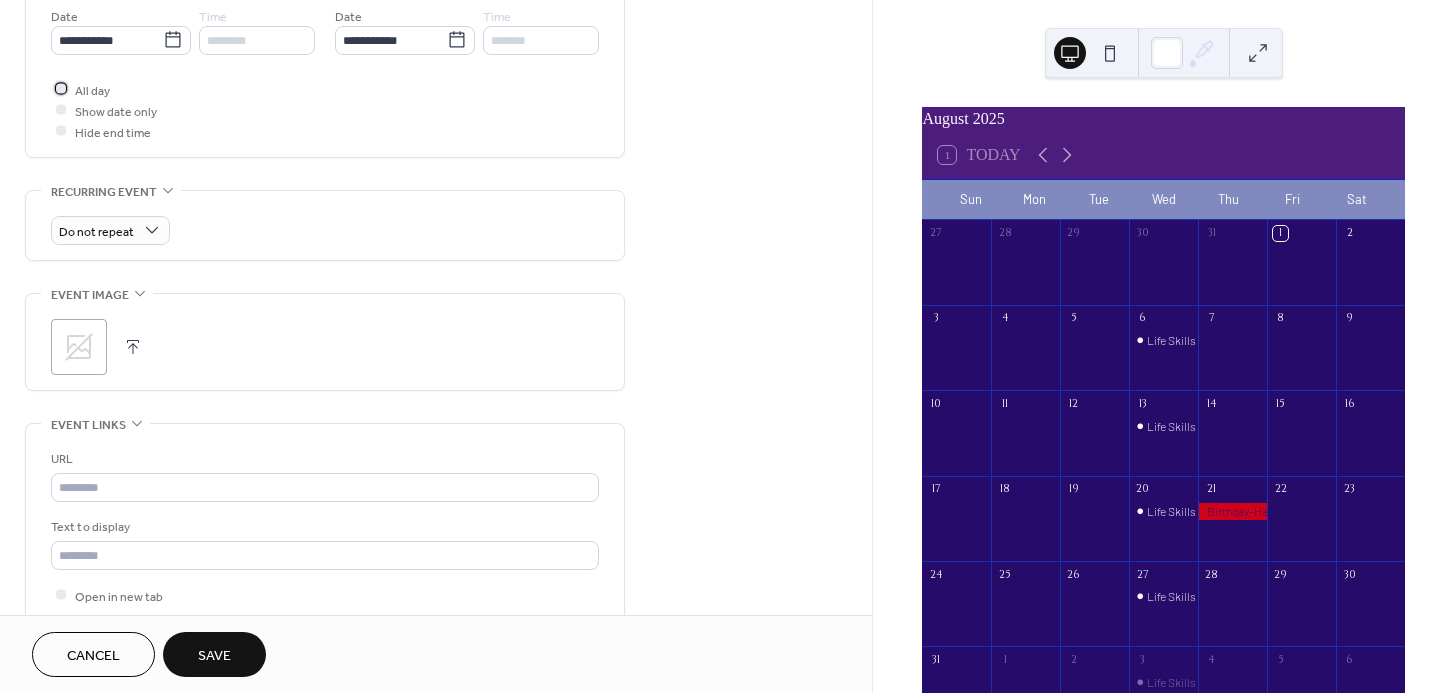 scroll, scrollTop: 699, scrollLeft: 0, axis: vertical 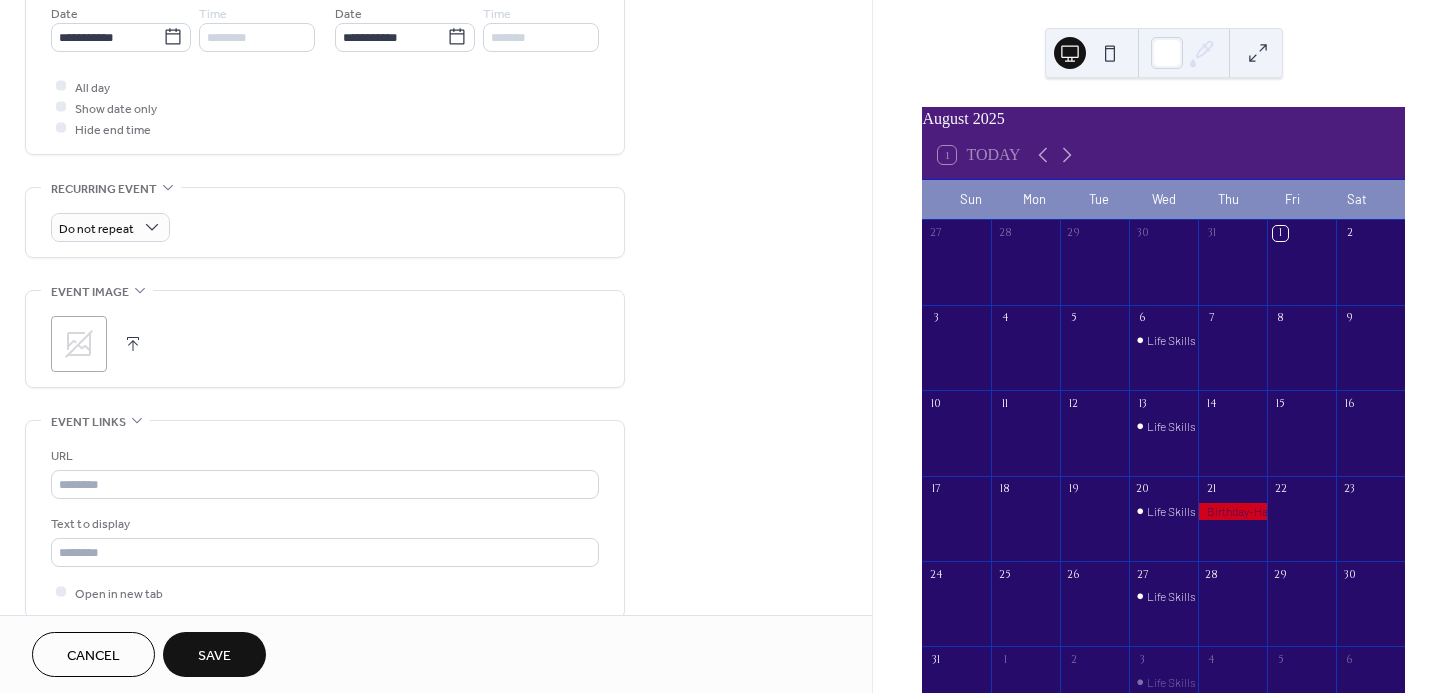click 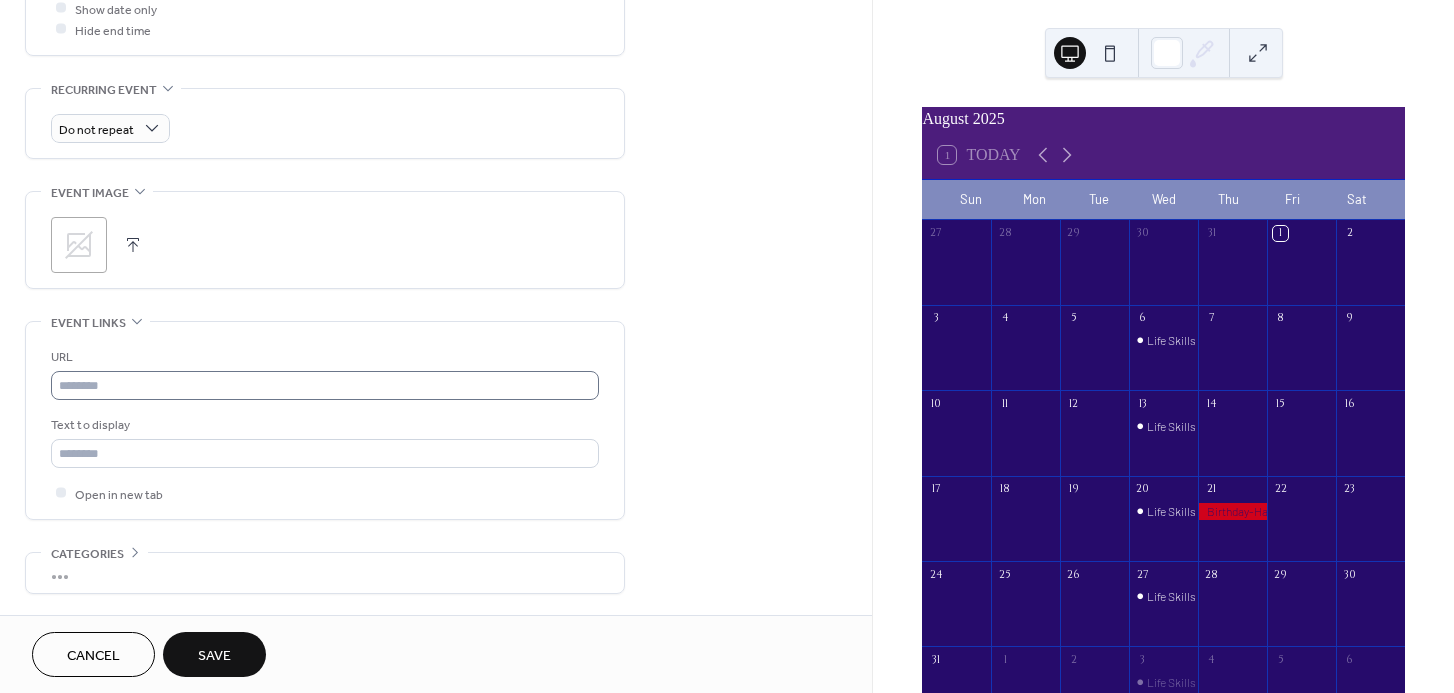 scroll, scrollTop: 799, scrollLeft: 0, axis: vertical 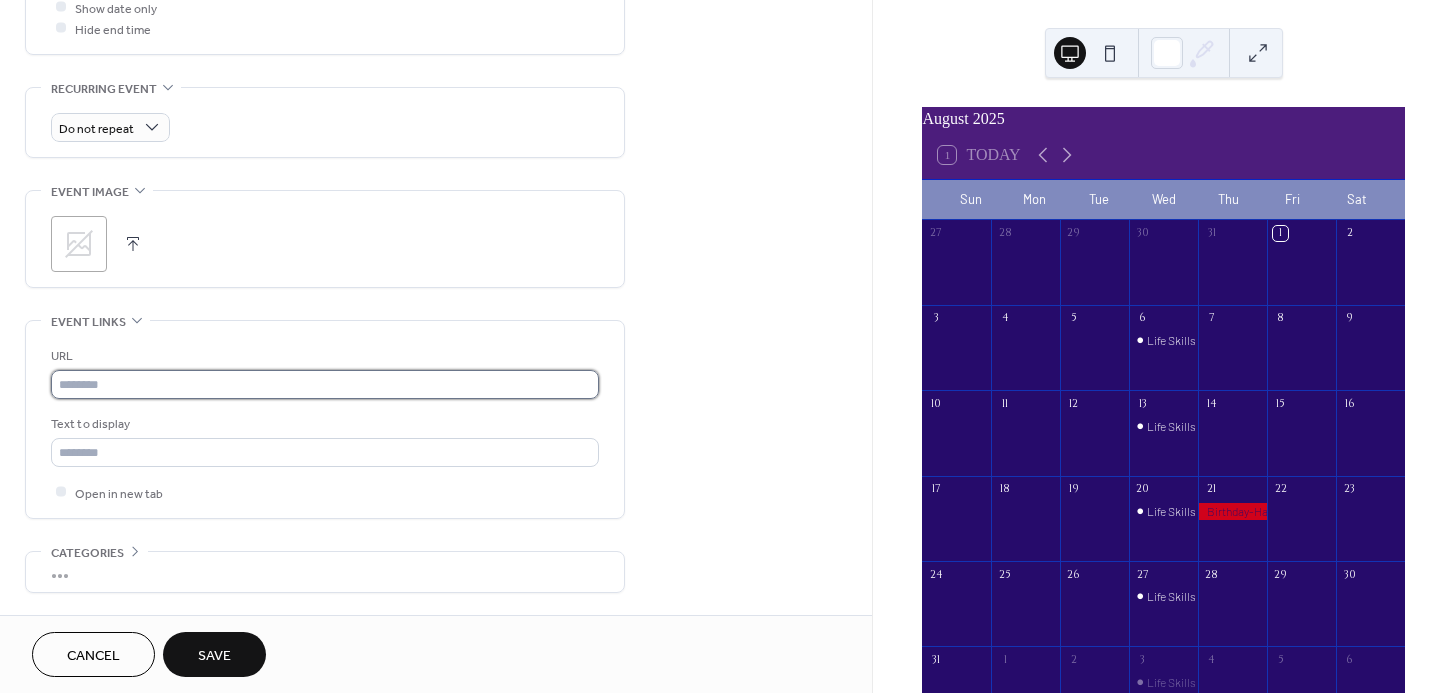 click at bounding box center [325, 384] 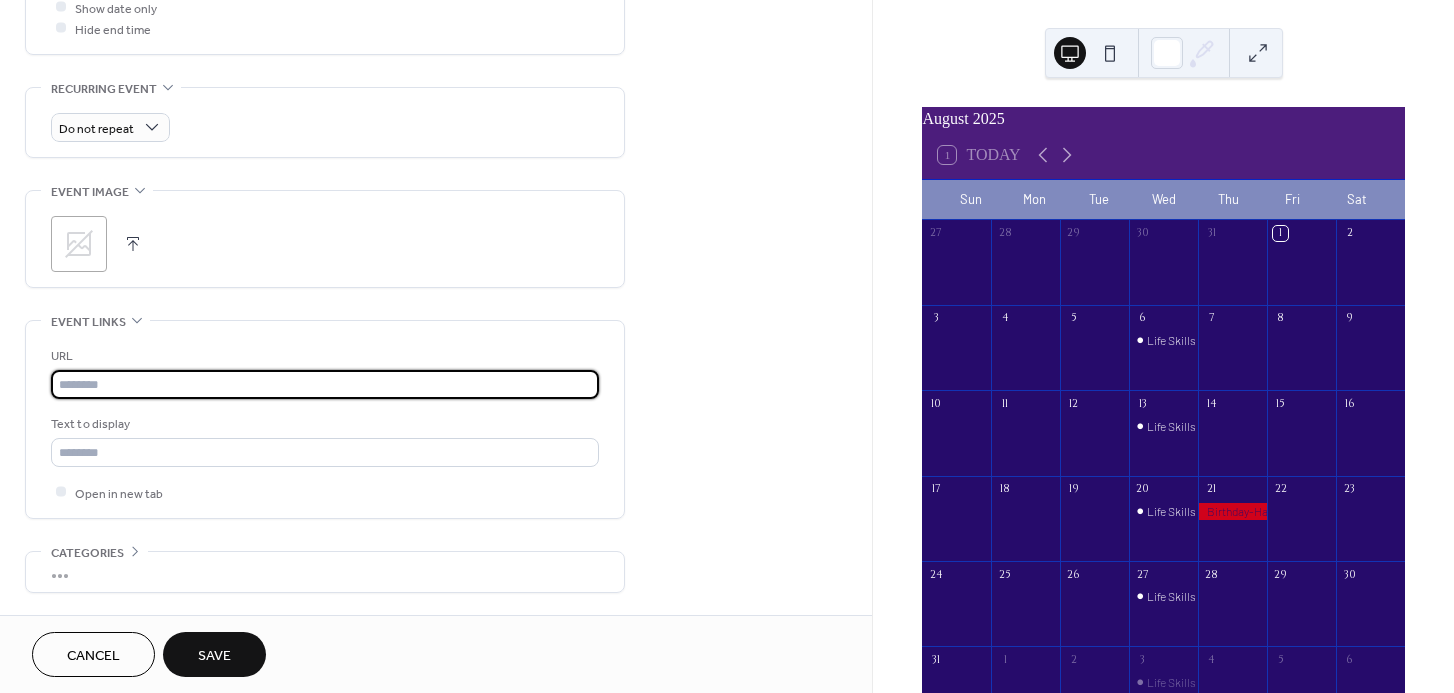 paste on "**********" 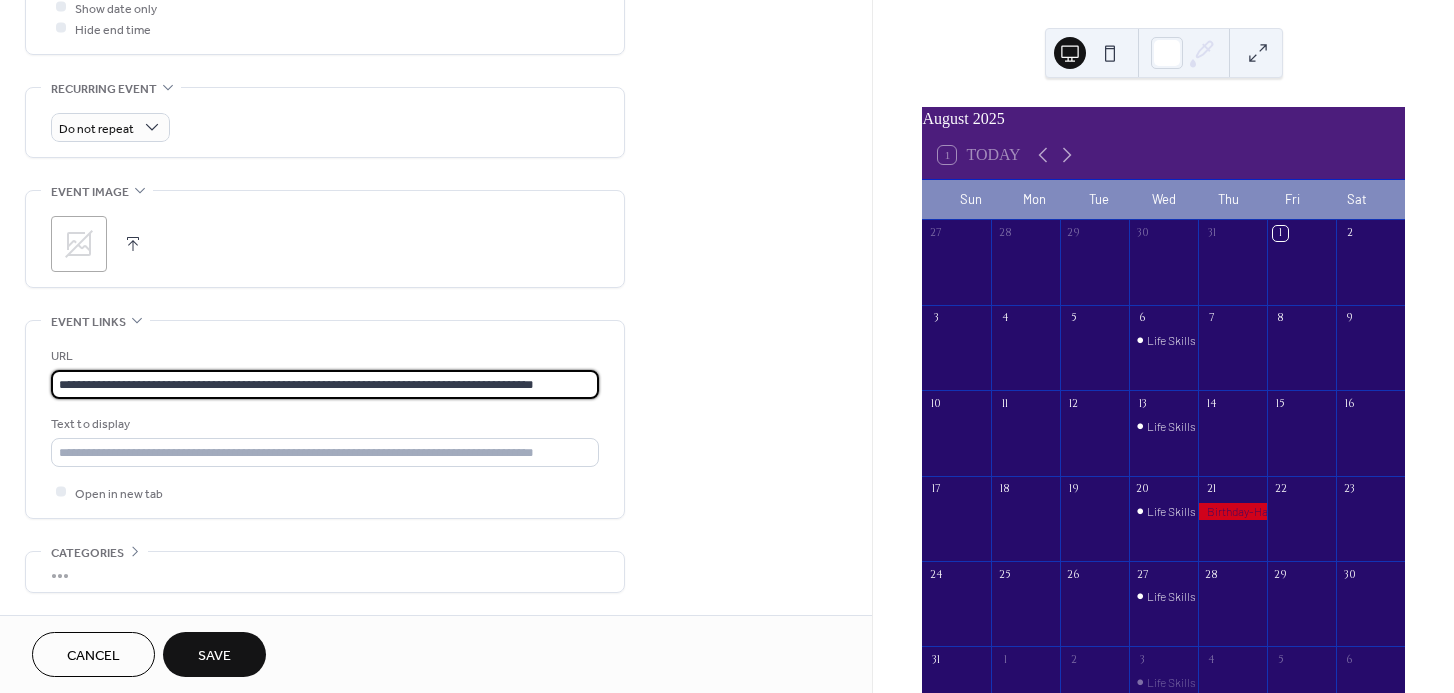 scroll, scrollTop: 0, scrollLeft: 6, axis: horizontal 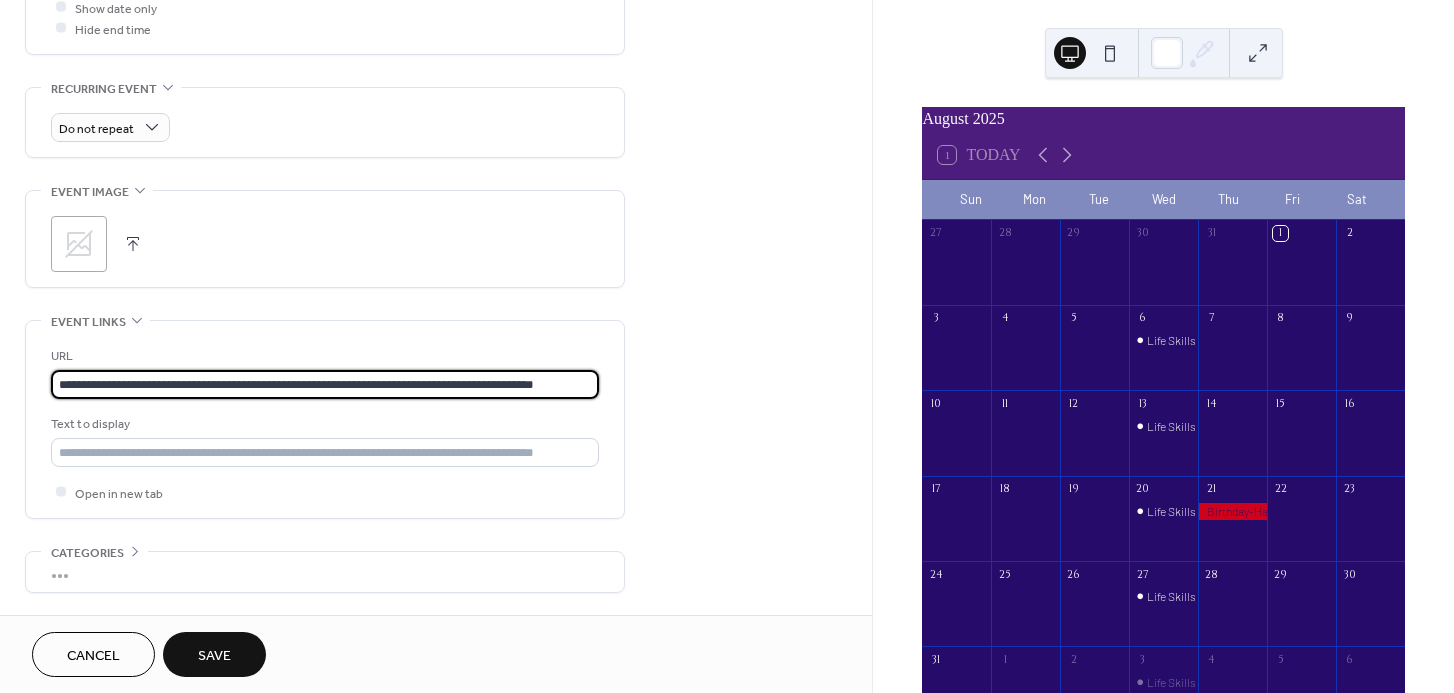 type on "**********" 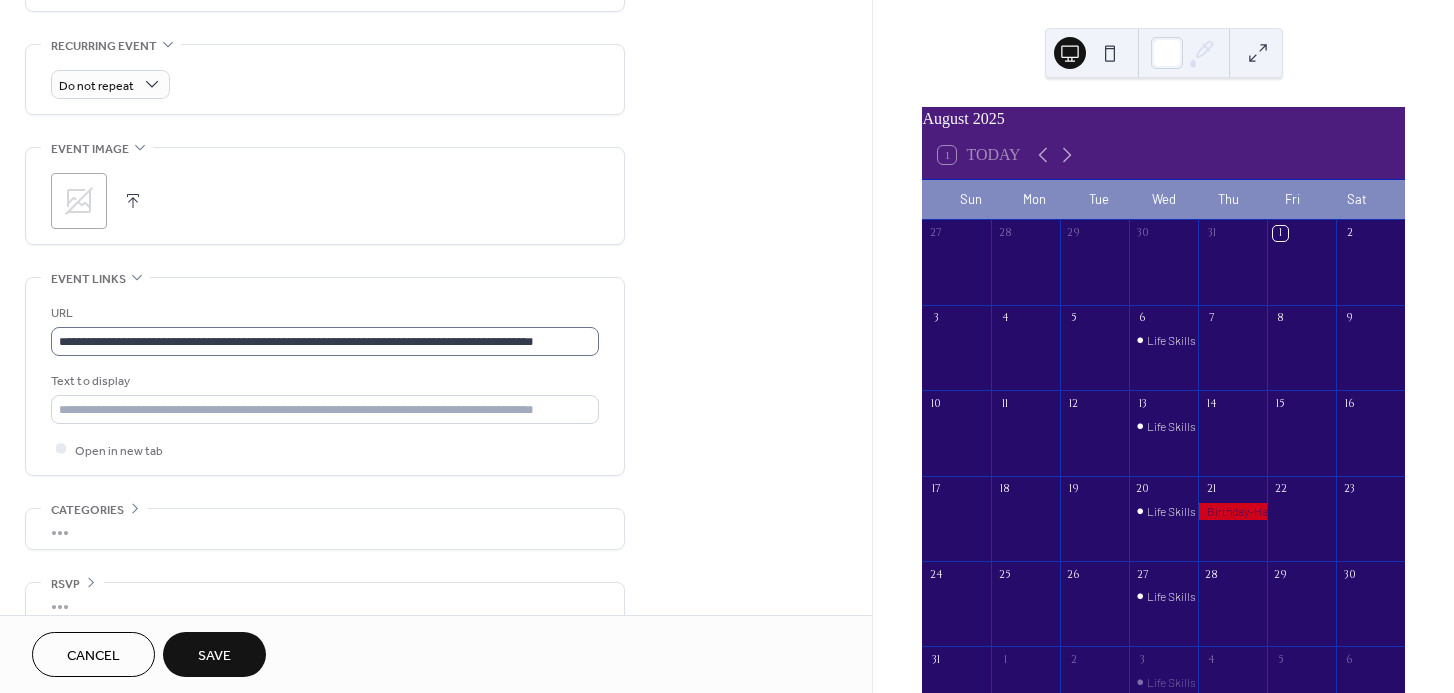 scroll, scrollTop: 869, scrollLeft: 0, axis: vertical 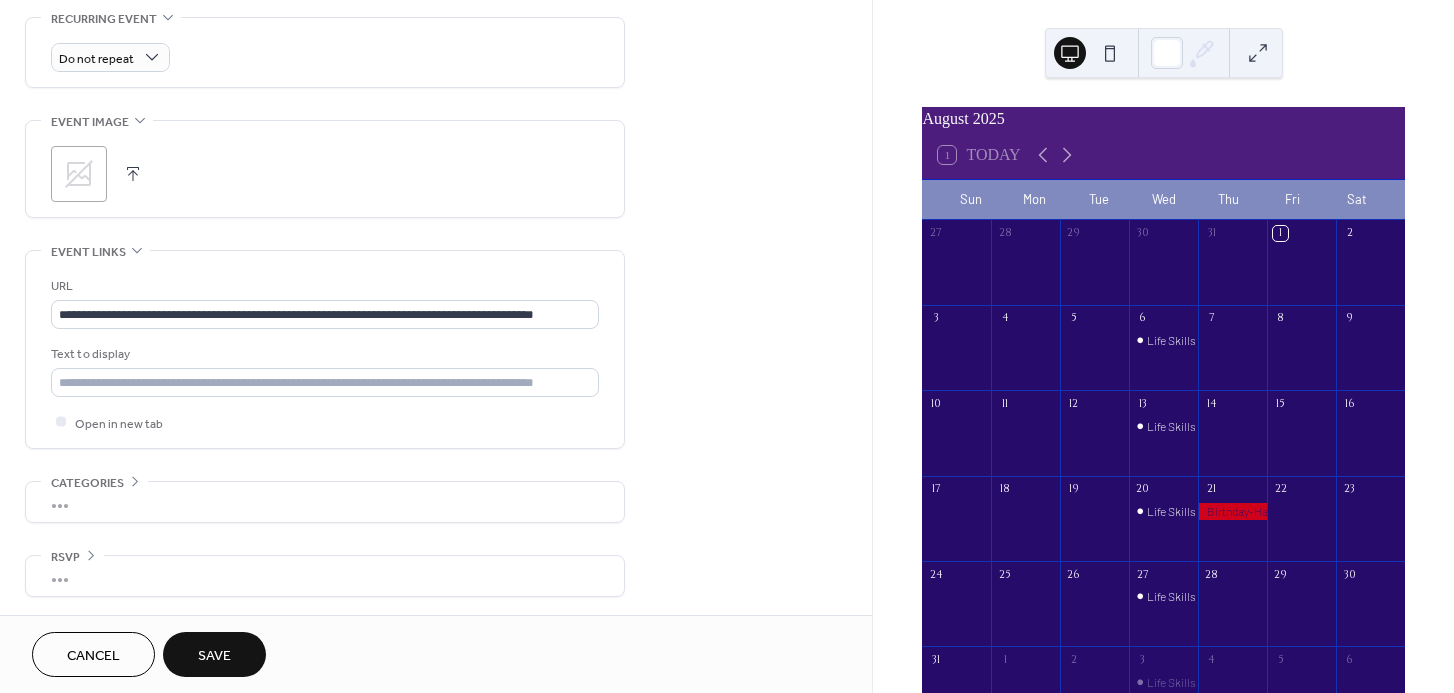 click 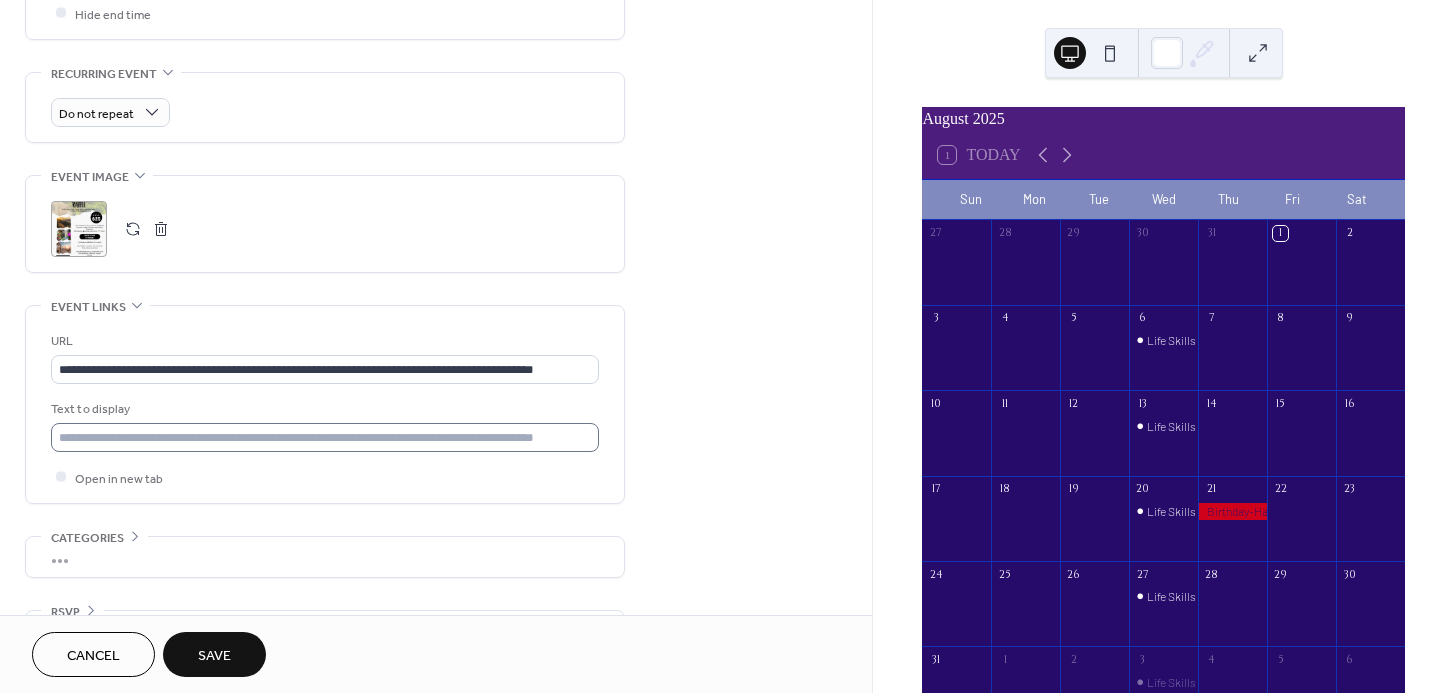 scroll, scrollTop: 869, scrollLeft: 0, axis: vertical 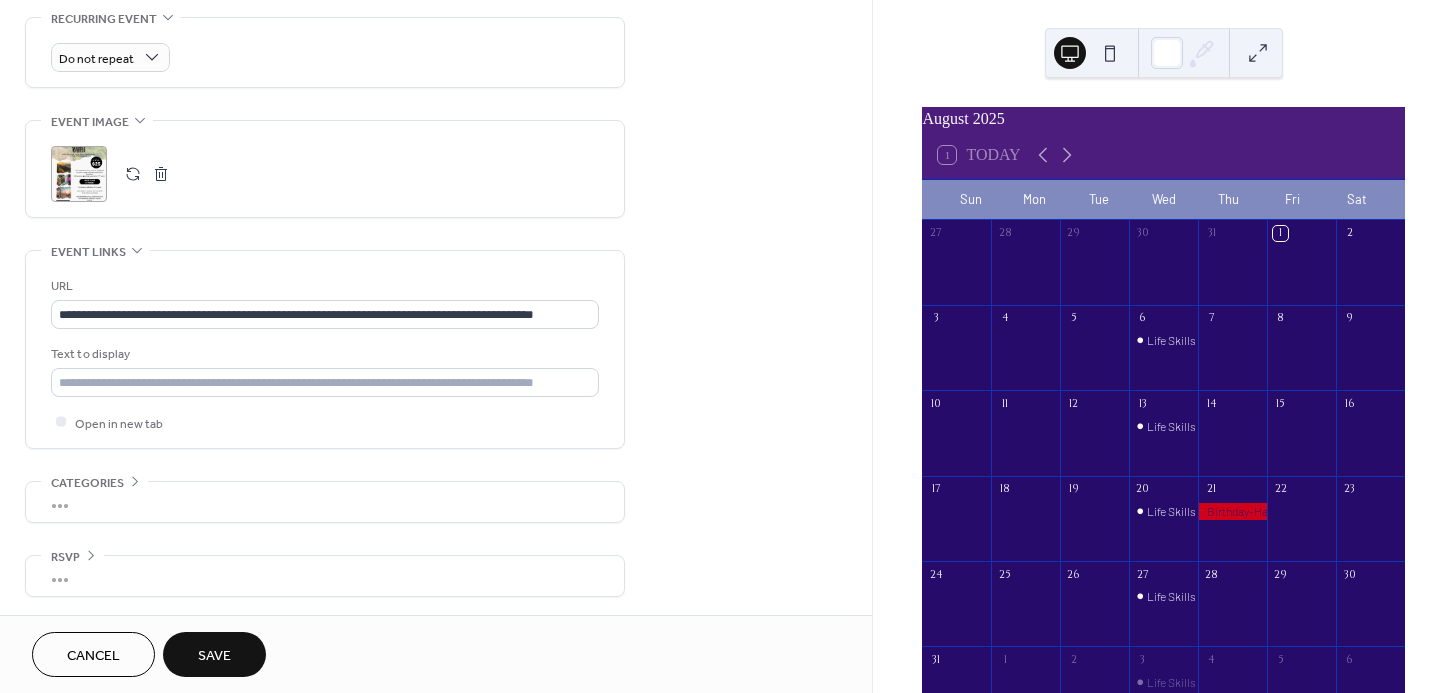 click on "•••" at bounding box center (325, 502) 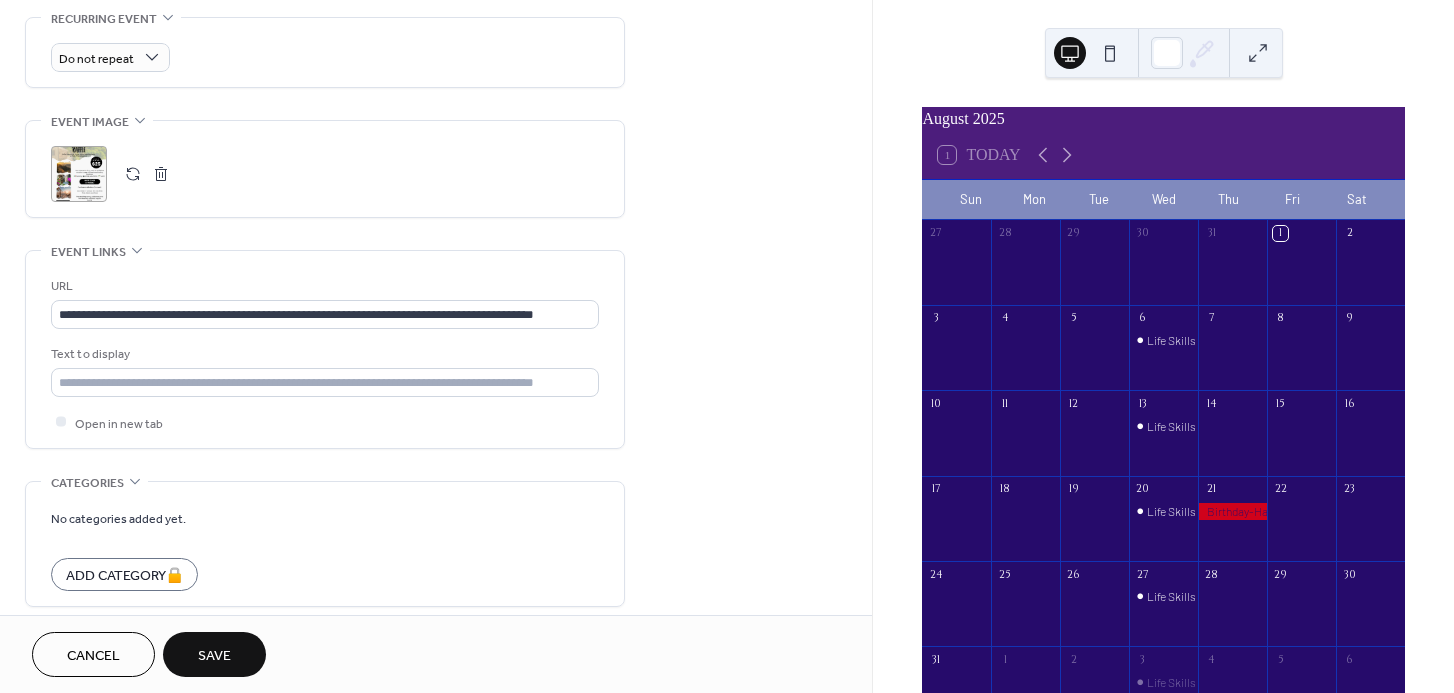 click on "Categories" at bounding box center (87, 483) 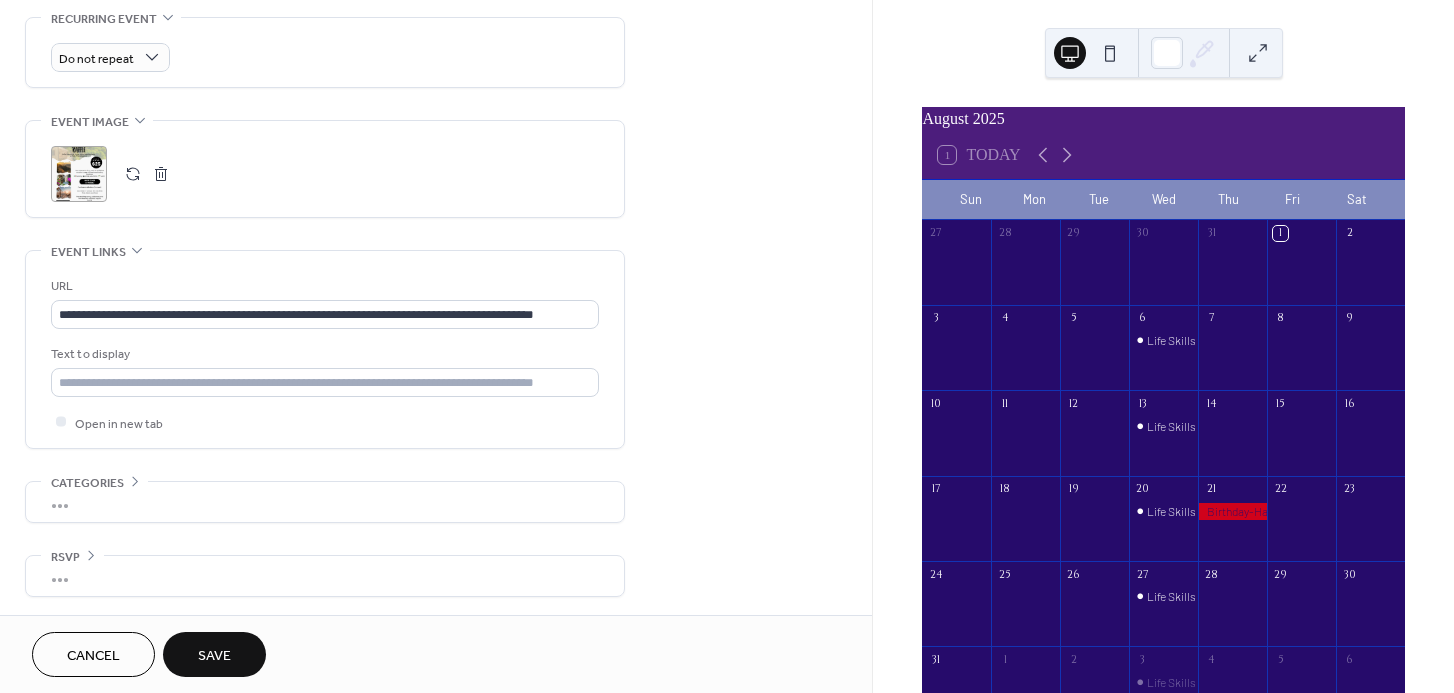 scroll, scrollTop: 869, scrollLeft: 0, axis: vertical 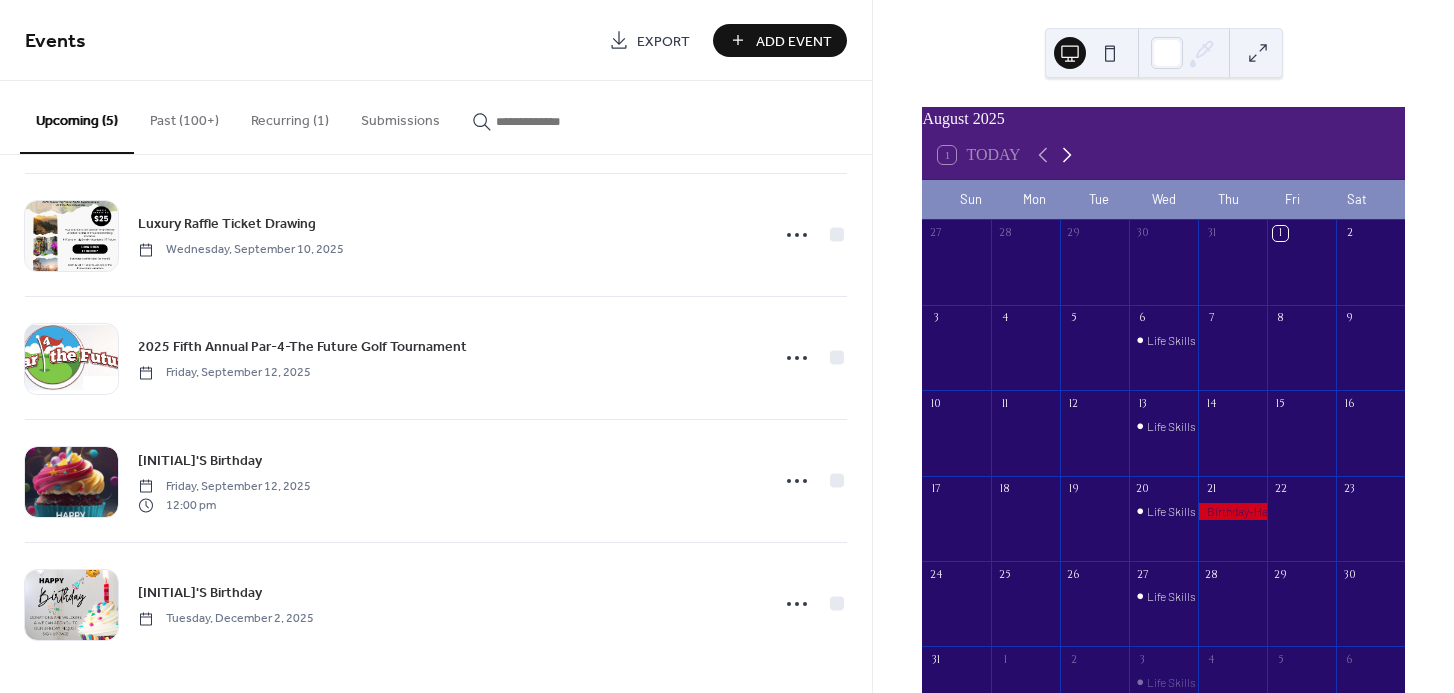 click 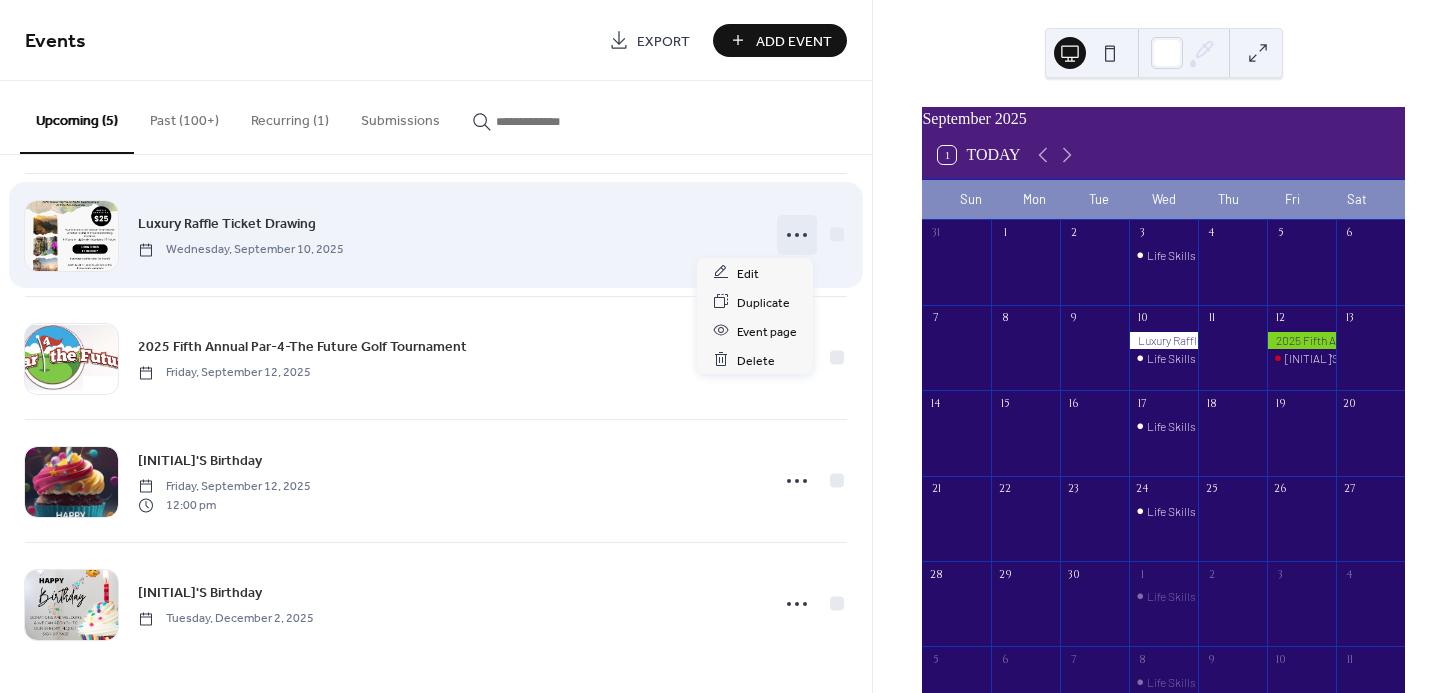 click 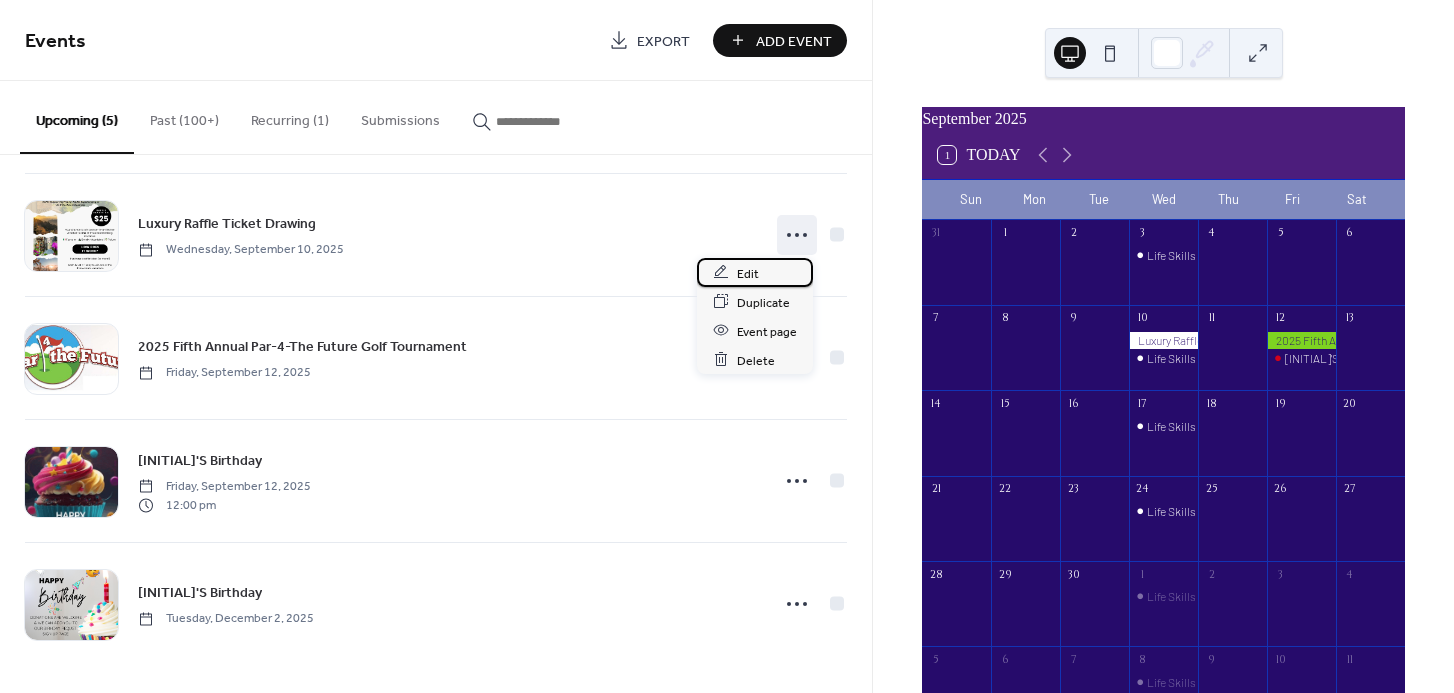 click on "Edit" at bounding box center [755, 272] 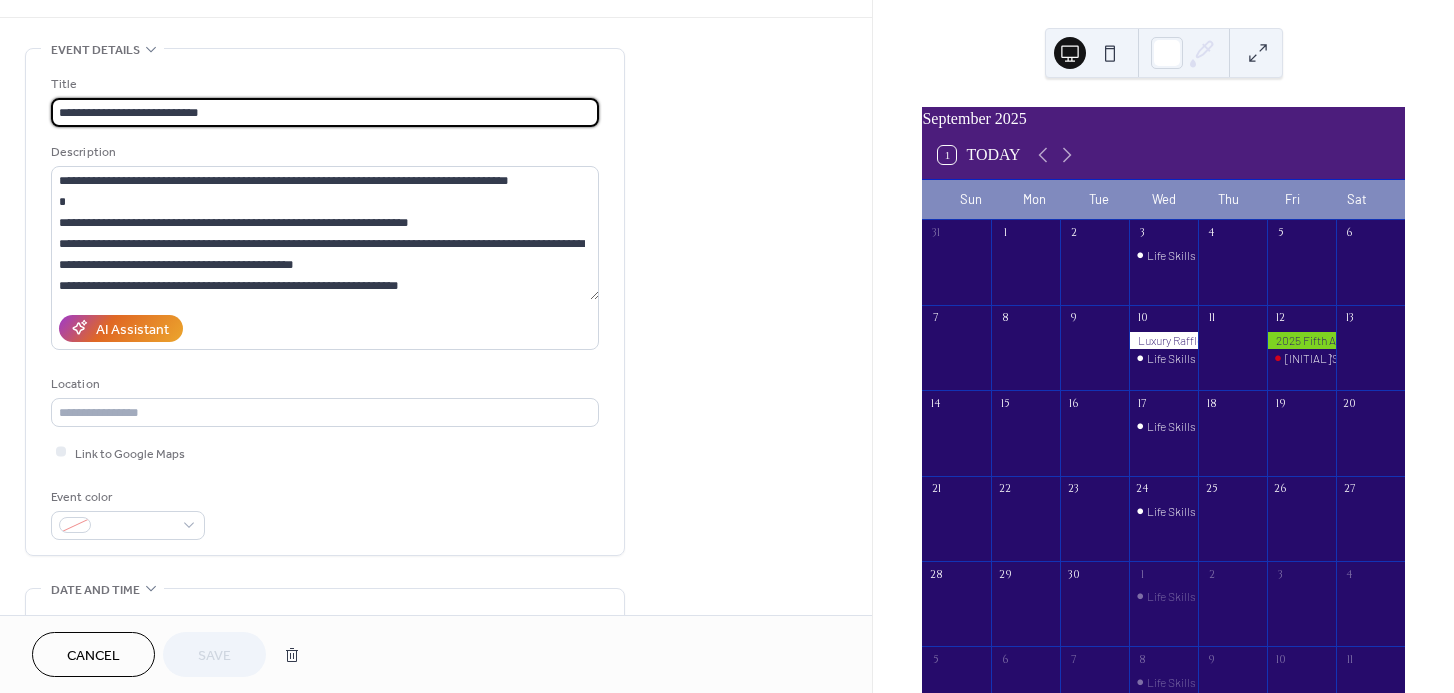 scroll, scrollTop: 300, scrollLeft: 0, axis: vertical 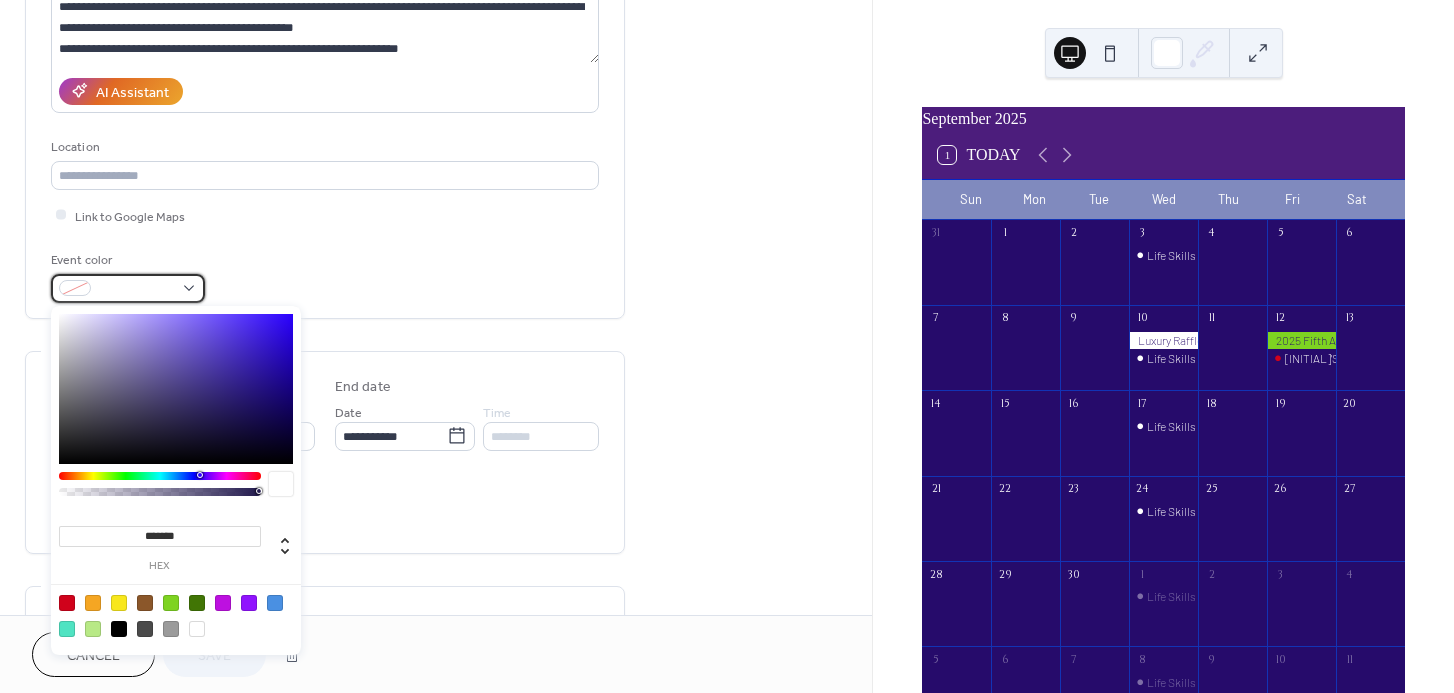 click at bounding box center (136, 289) 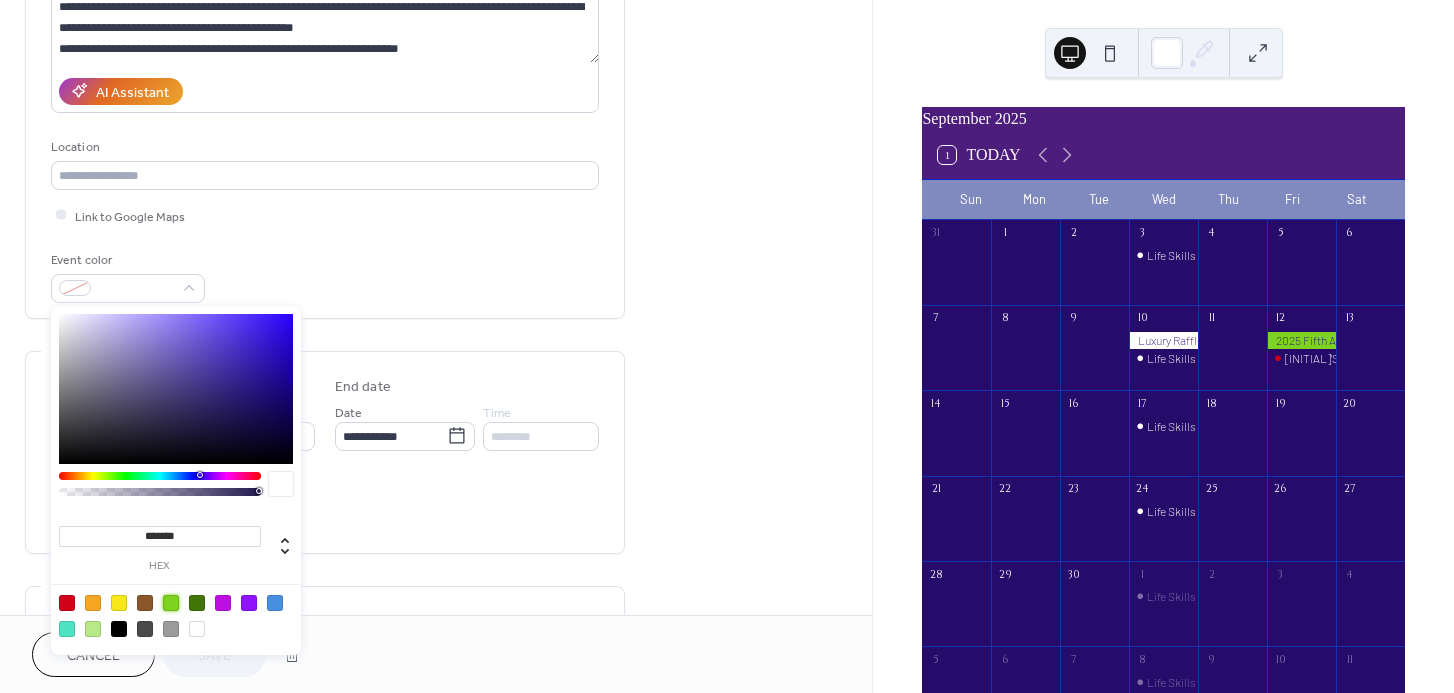 click at bounding box center [171, 603] 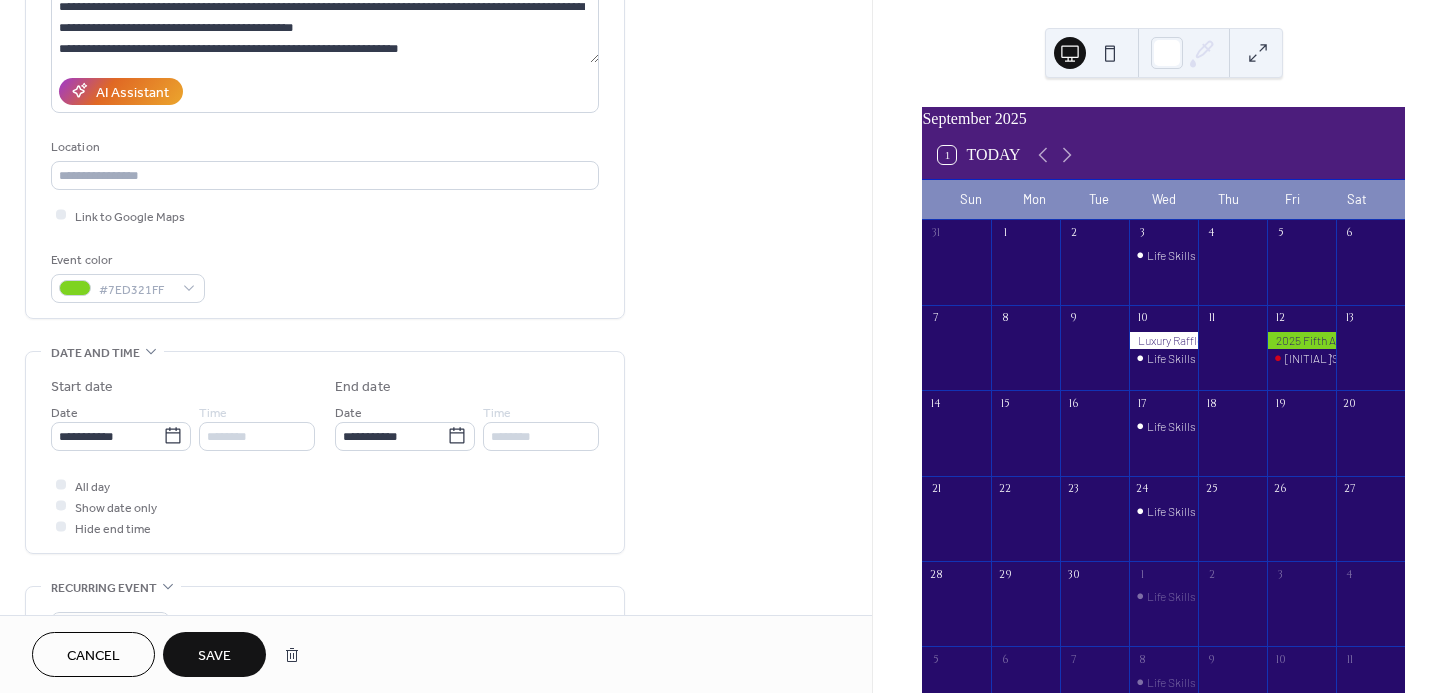 click on "Event color #7ED321FF" at bounding box center [325, 276] 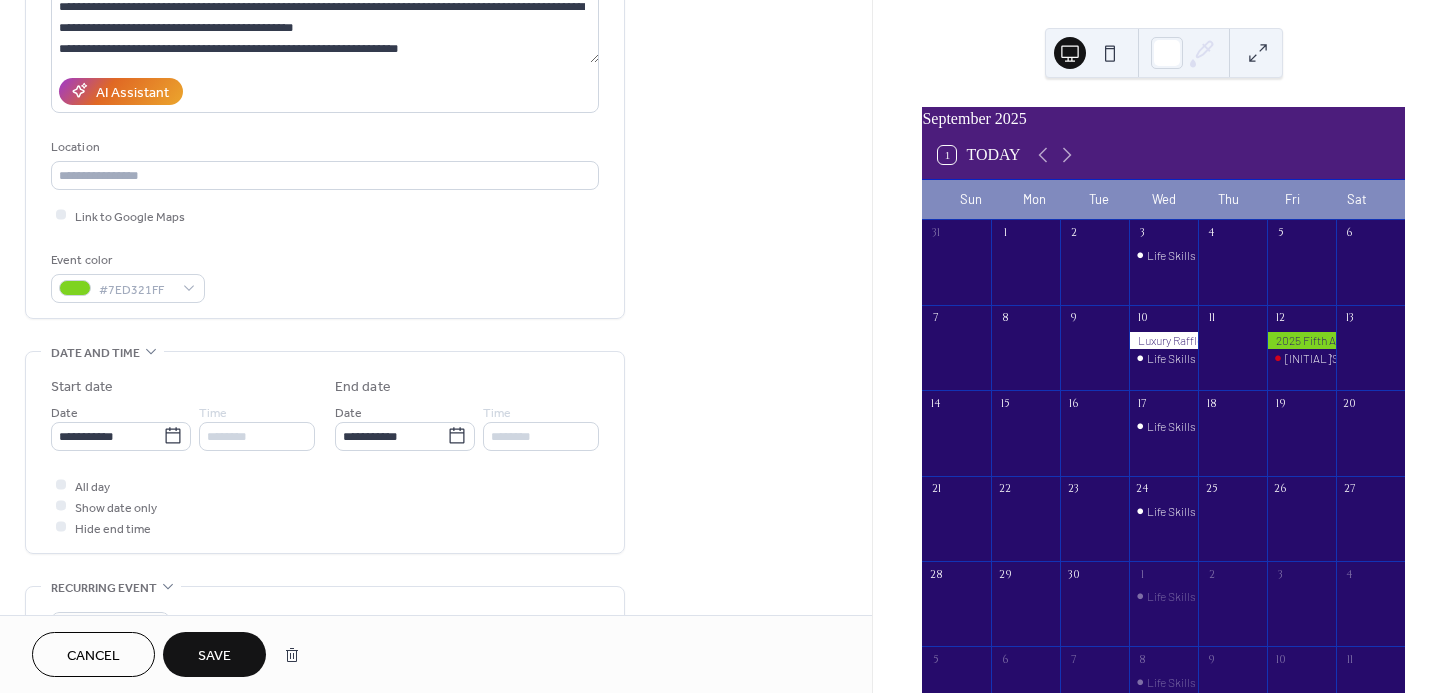 click on "Save" at bounding box center [214, 654] 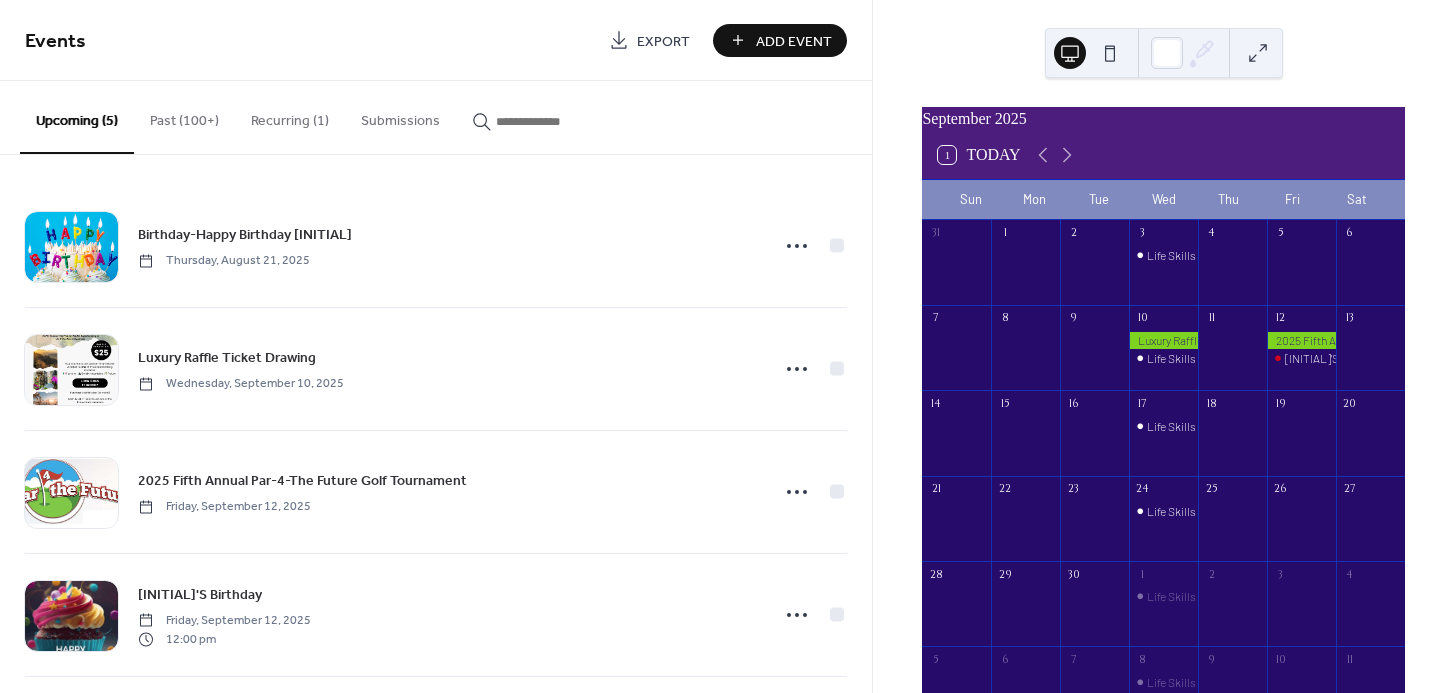 click on "Recurring (1)" at bounding box center [290, 116] 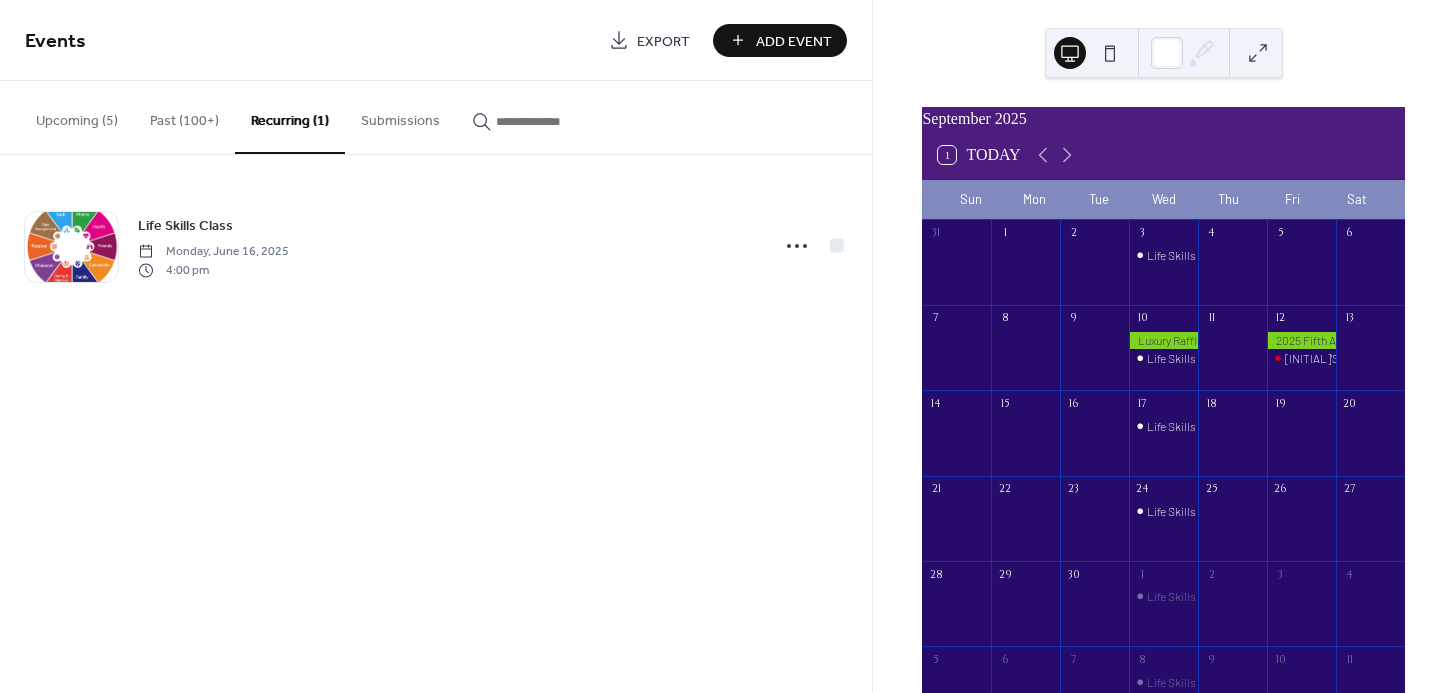 click on "Past (100+)" at bounding box center [184, 116] 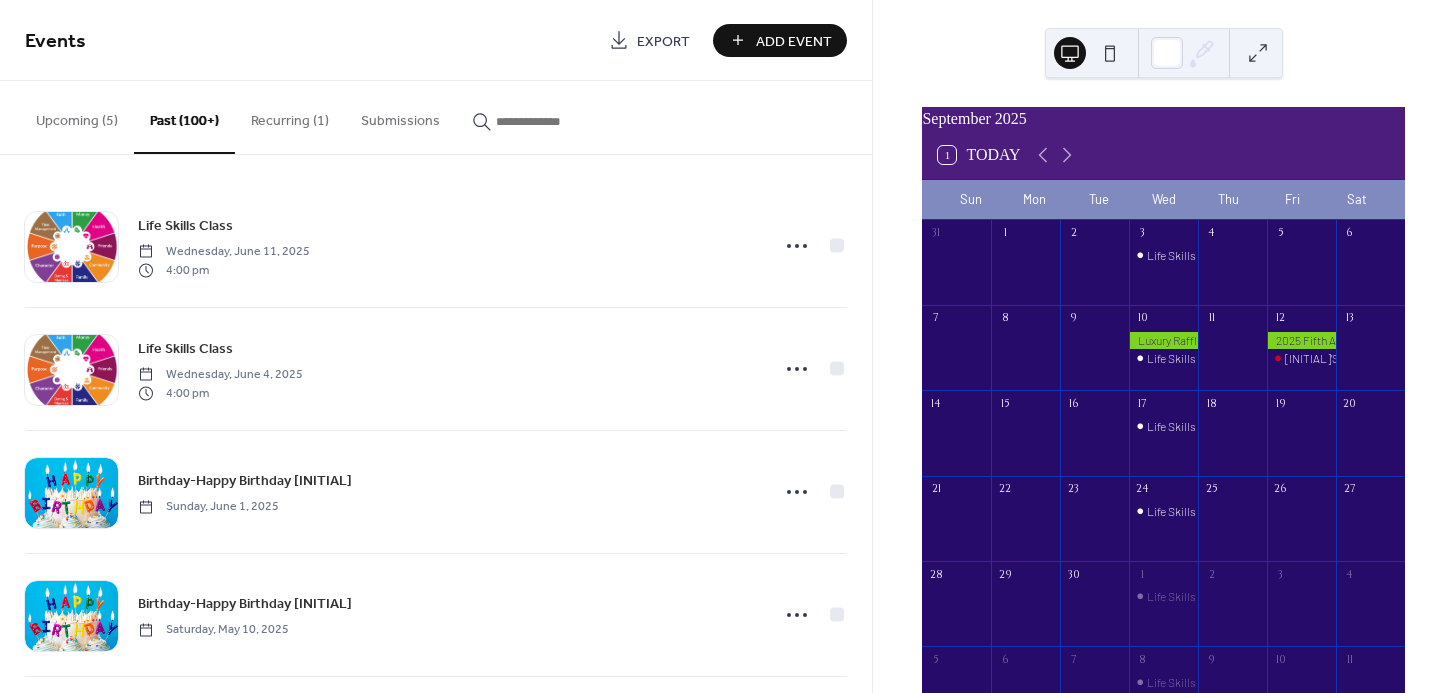 click on "Upcoming (5)" at bounding box center (77, 116) 